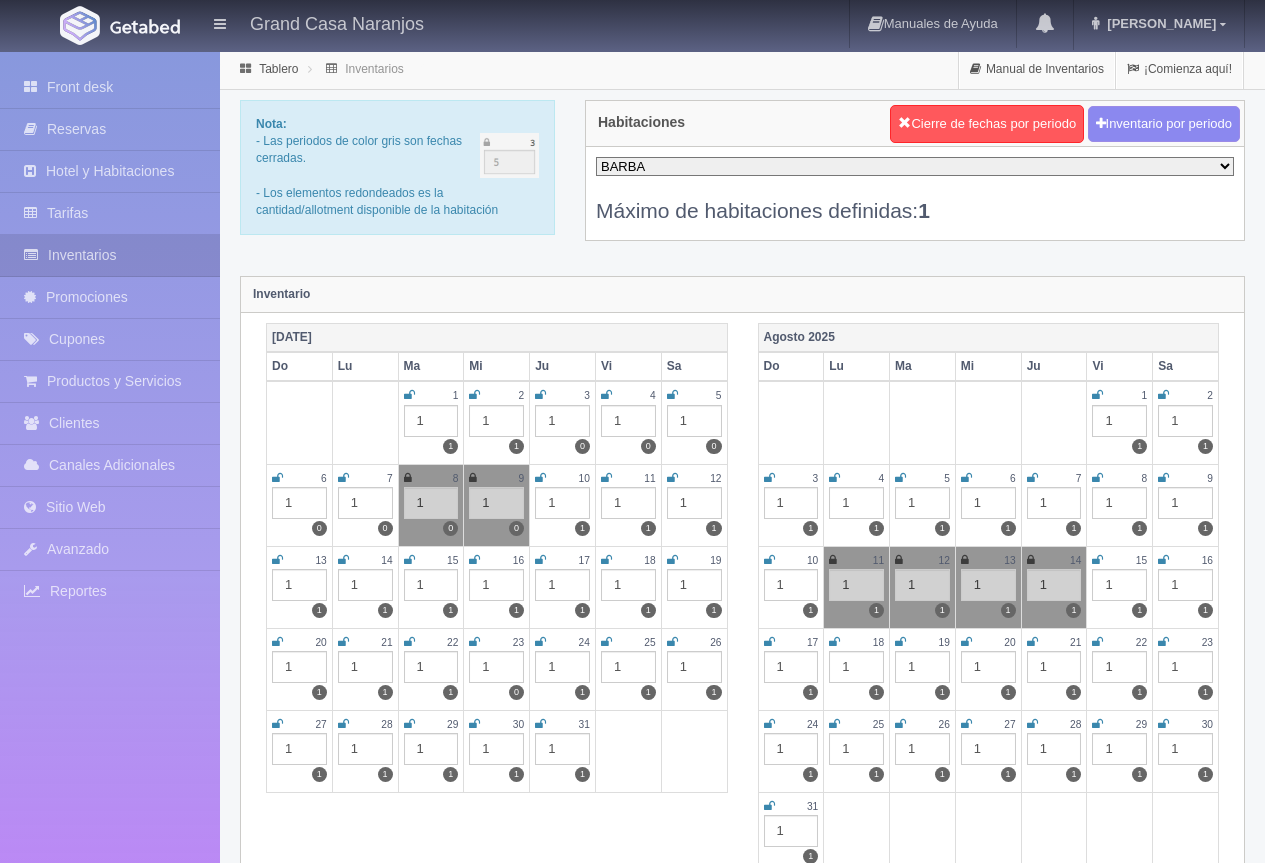 scroll, scrollTop: 0, scrollLeft: 0, axis: both 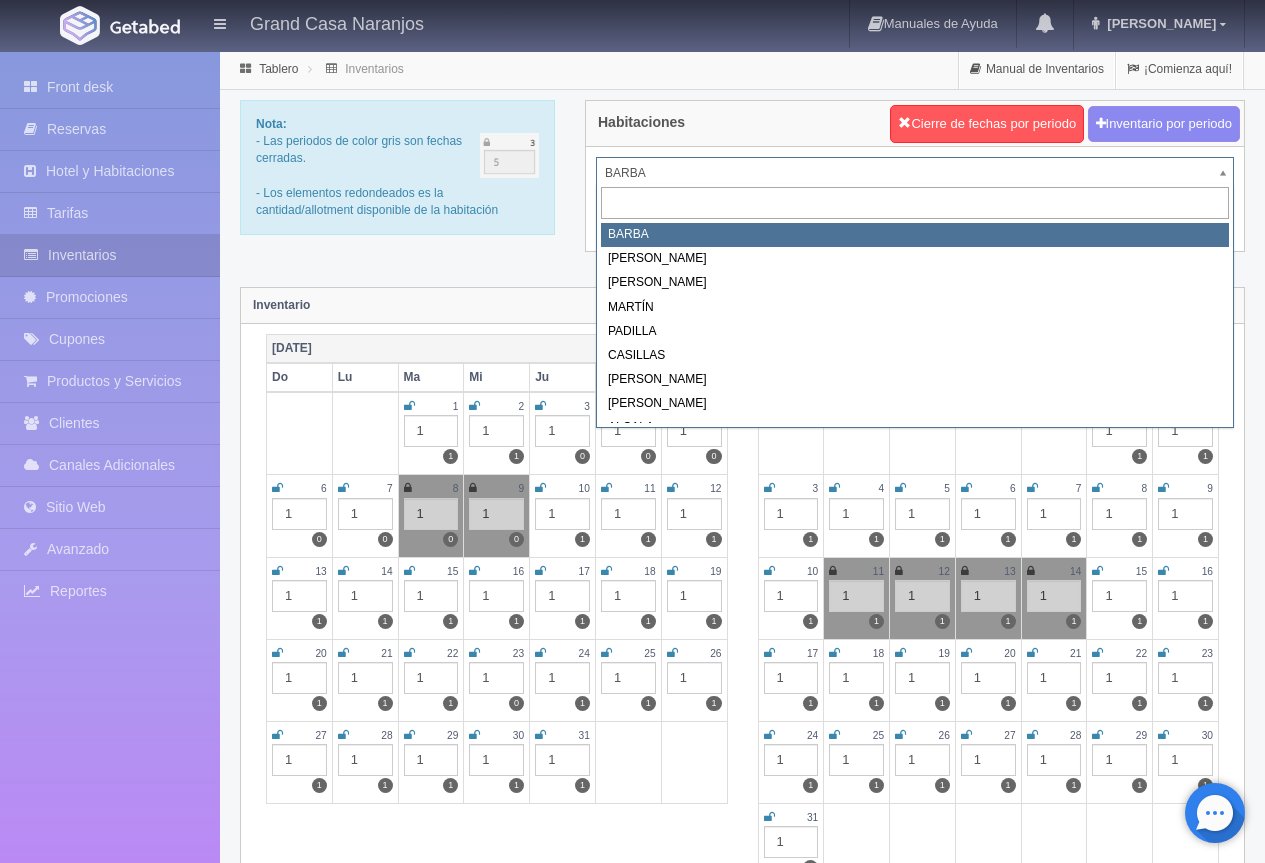 click on "Grand Casa Naranjos
Manuales de Ayuda
Actualizaciones recientes
[PERSON_NAME]
Mi Perfil
Salir / Log Out
Procesando...
Front desk
Reservas
Hotel y Habitaciones
Tarifas
Inventarios
Promociones
Cupones
Productos y Servicios
Clientes
Canales Adicionales
Facebook Fan Page" at bounding box center [632, 1777] 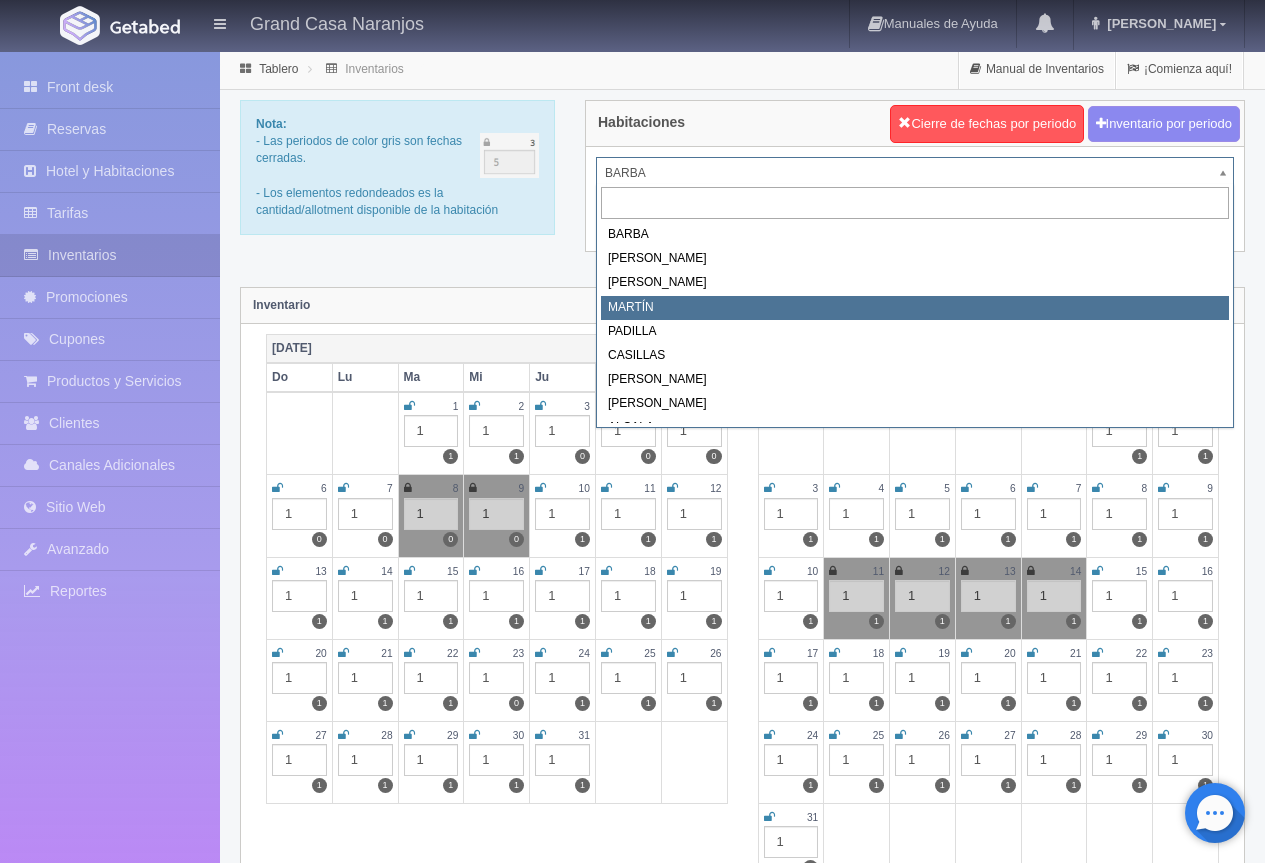 scroll, scrollTop: 9, scrollLeft: 0, axis: vertical 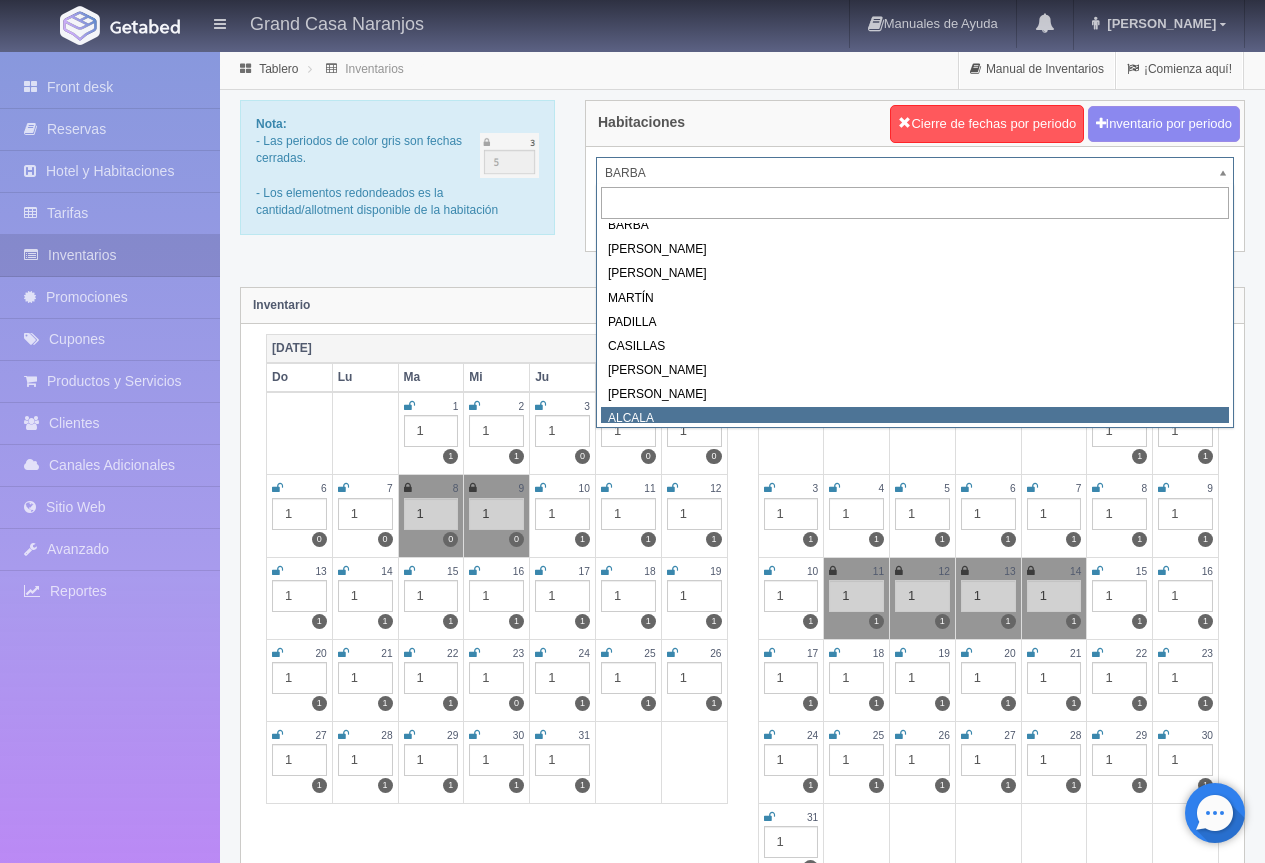 click on "Grand Casa Naranjos
Manuales de Ayuda
Actualizaciones recientes
[PERSON_NAME]
Mi Perfil
Salir / Log Out
Procesando...
Front desk
Reservas
Hotel y Habitaciones
Tarifas
Inventarios
Promociones
Cupones
Productos y Servicios
Clientes
Canales Adicionales
Facebook Fan Page" at bounding box center [632, 1777] 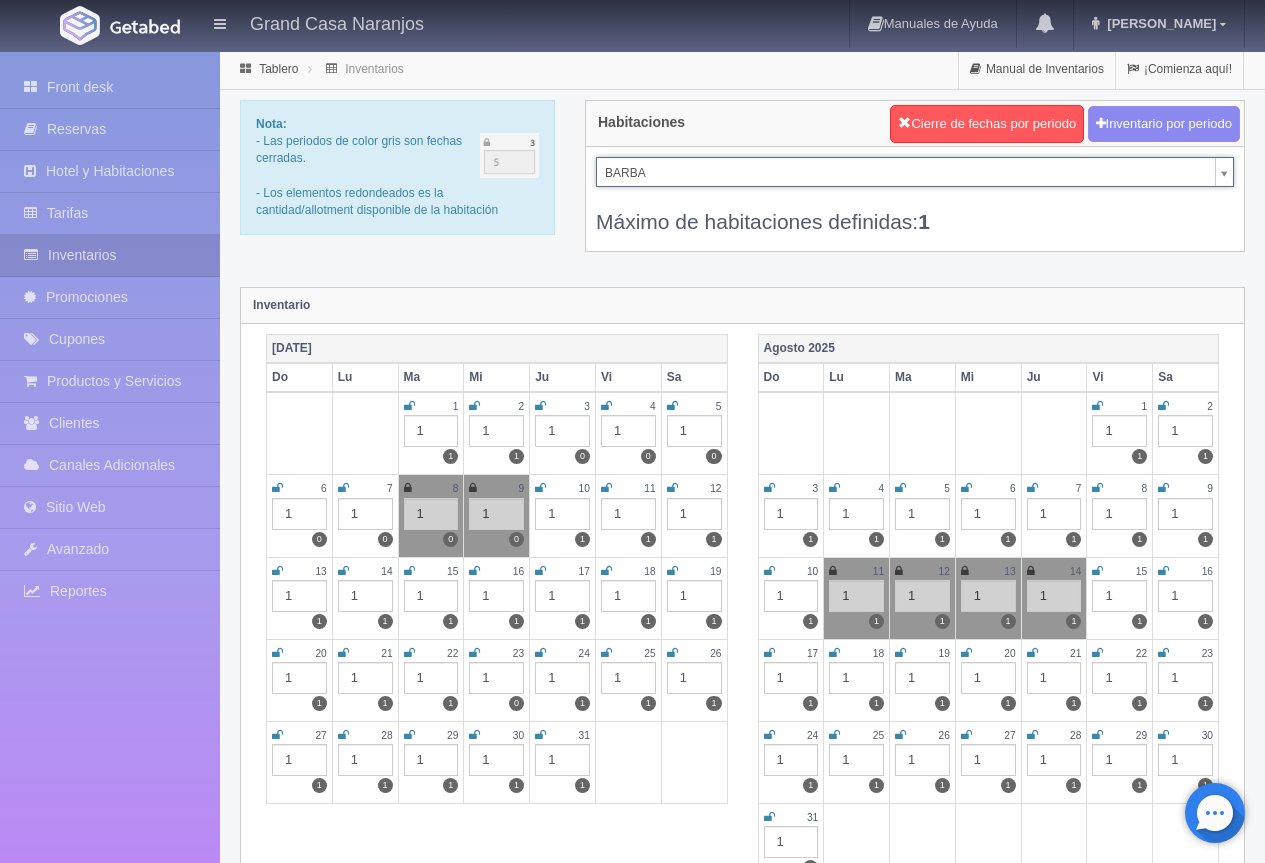 click at bounding box center (277, 571) 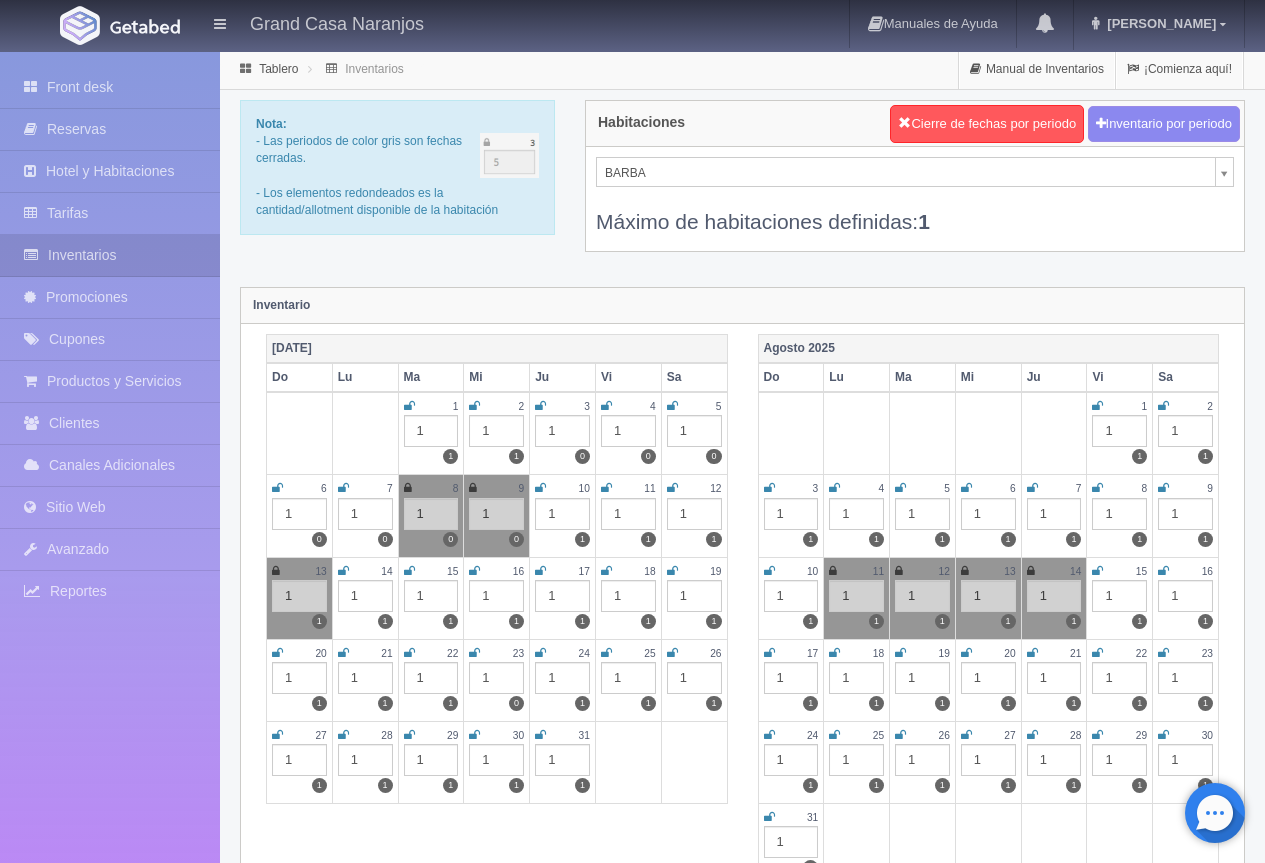 click on "Grand Casa Naranjos
Manuales de Ayuda
Actualizaciones recientes
[PERSON_NAME]
Mi Perfil
Salir / Log Out
Procesando...
Front desk
Reservas
Hotel y Habitaciones
Tarifas
Inventarios
Promociones
Cupones
Productos y Servicios
Clientes
Canales Adicionales
Facebook Fan Page" at bounding box center [632, 1777] 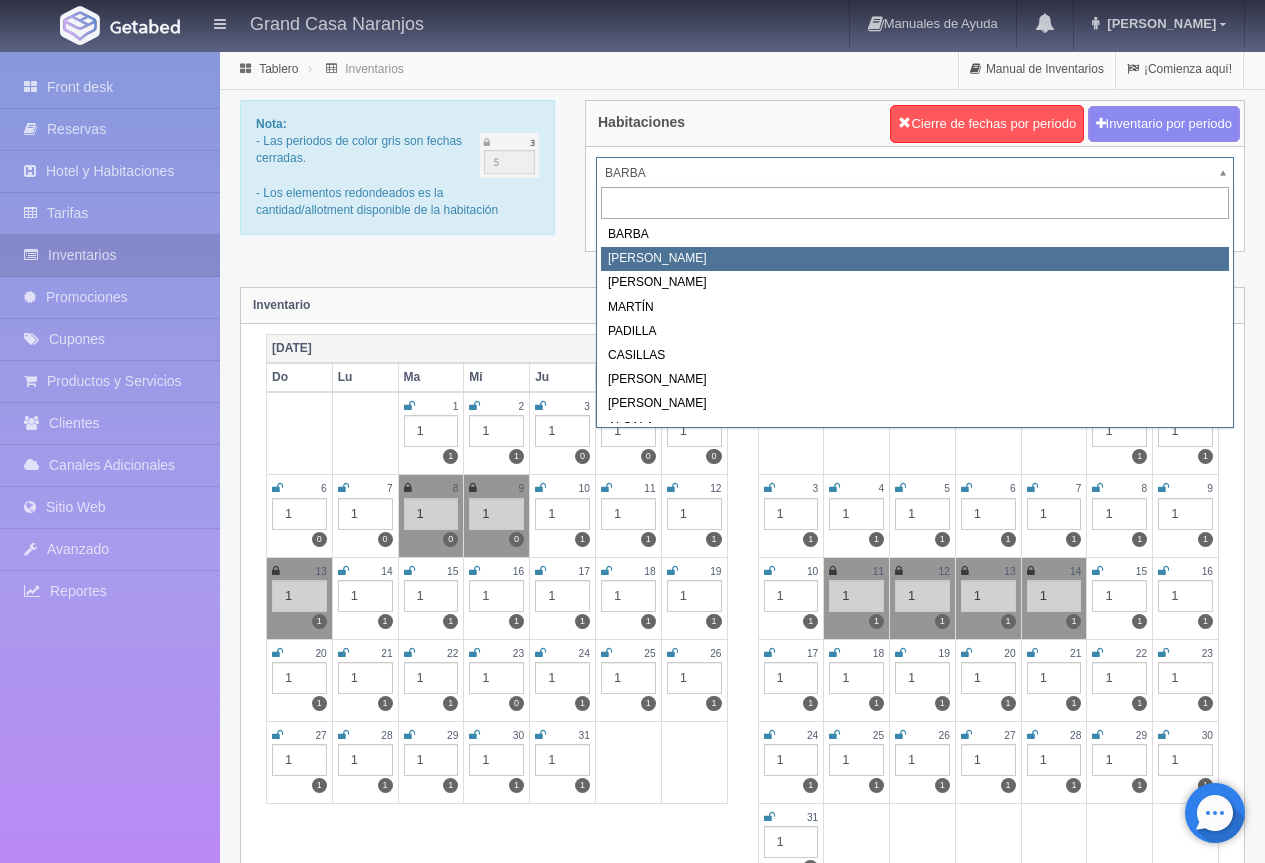 select on "2060" 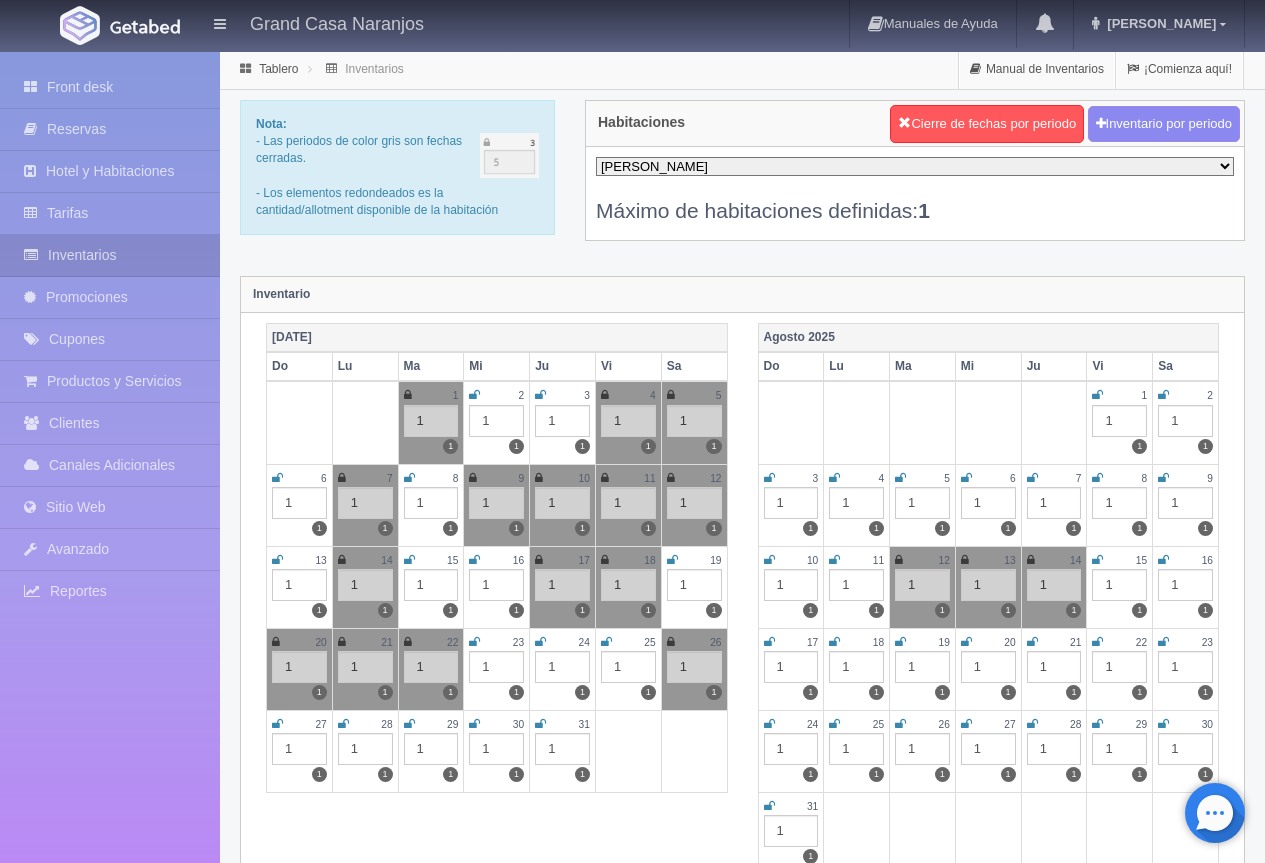 scroll, scrollTop: 0, scrollLeft: 0, axis: both 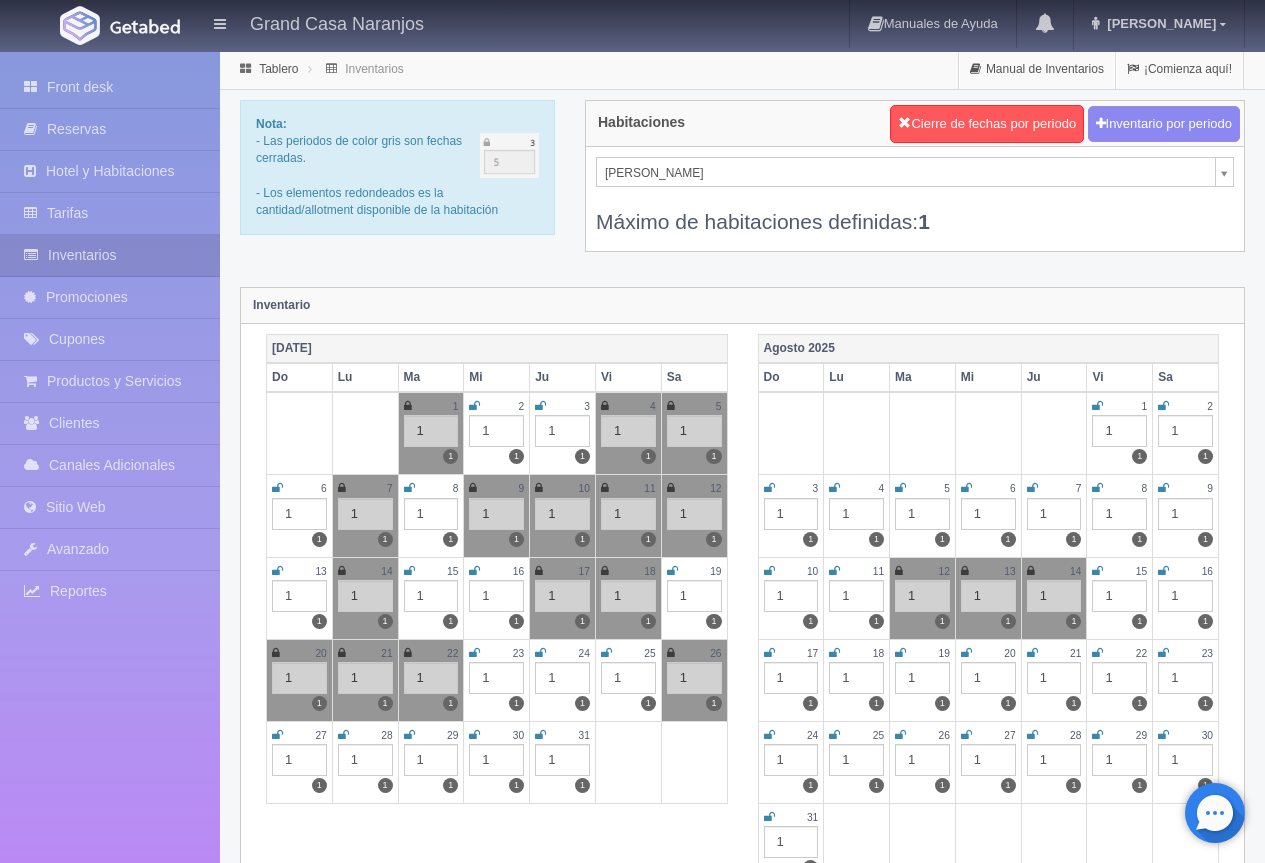 click at bounding box center (277, 571) 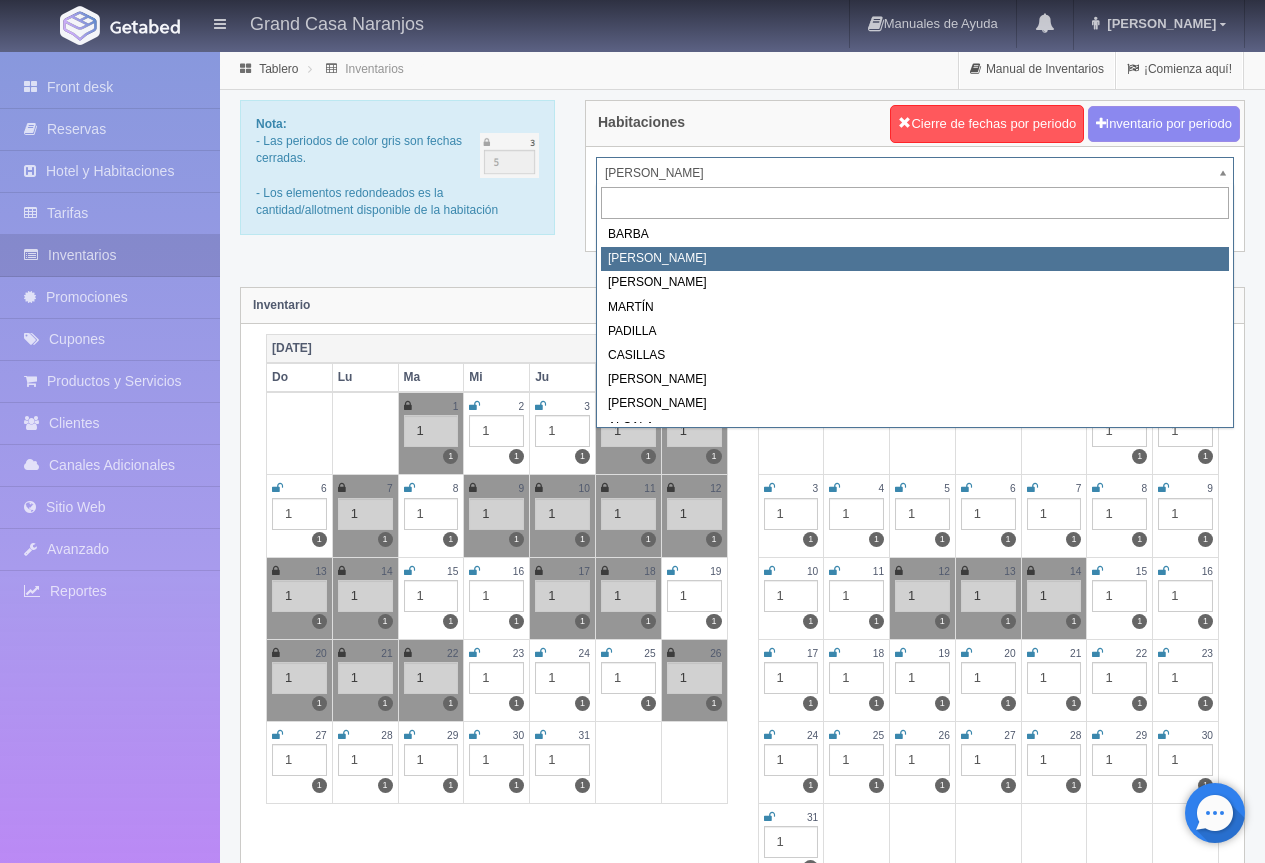 click on "Grand Casa Naranjos
Manuales de Ayuda
Actualizaciones recientes
[PERSON_NAME]
Mi Perfil
Salir / Log Out
Procesando...
Front desk
Reservas
Hotel y Habitaciones
Tarifas
Inventarios
Promociones
Cupones
Productos y Servicios
Clientes
Canales Adicionales
Facebook Fan Page" at bounding box center [632, 1777] 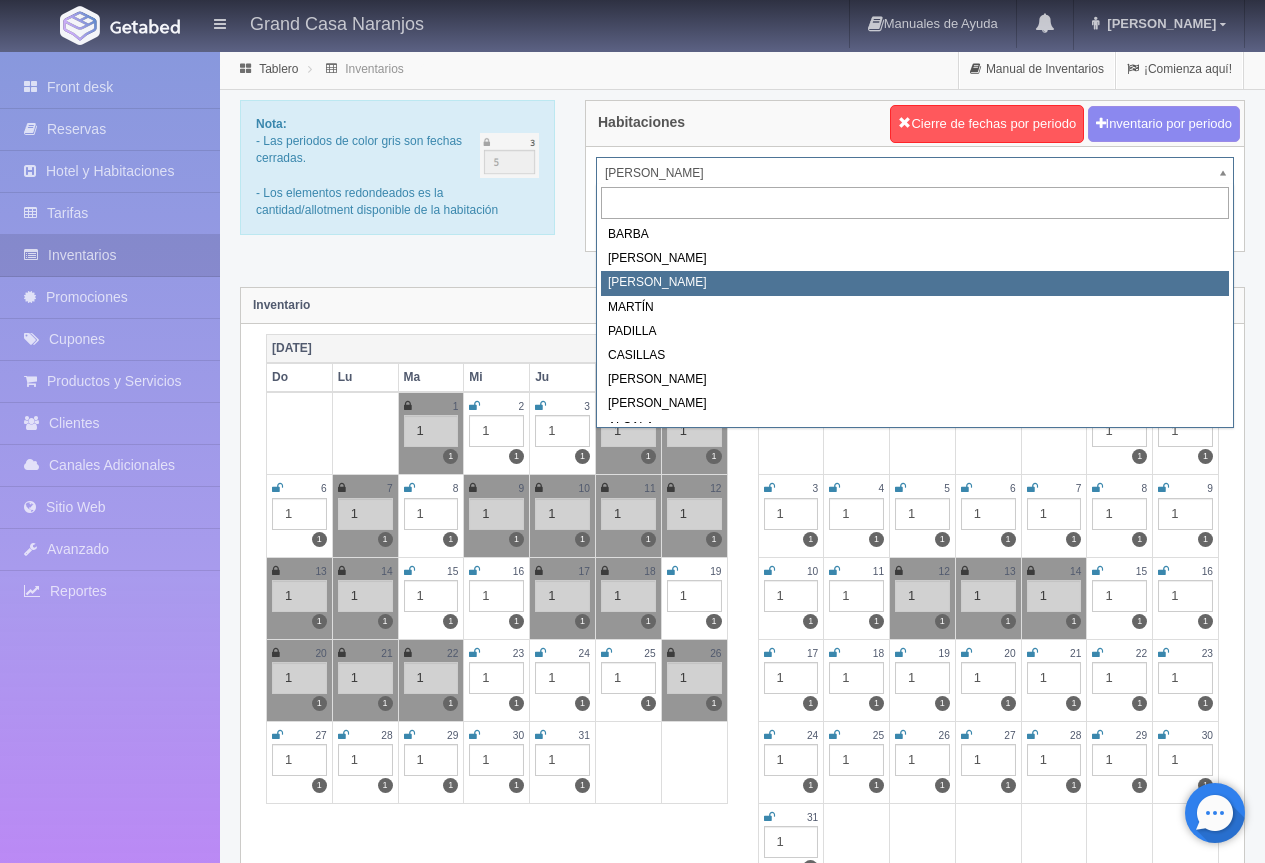 select on "2062" 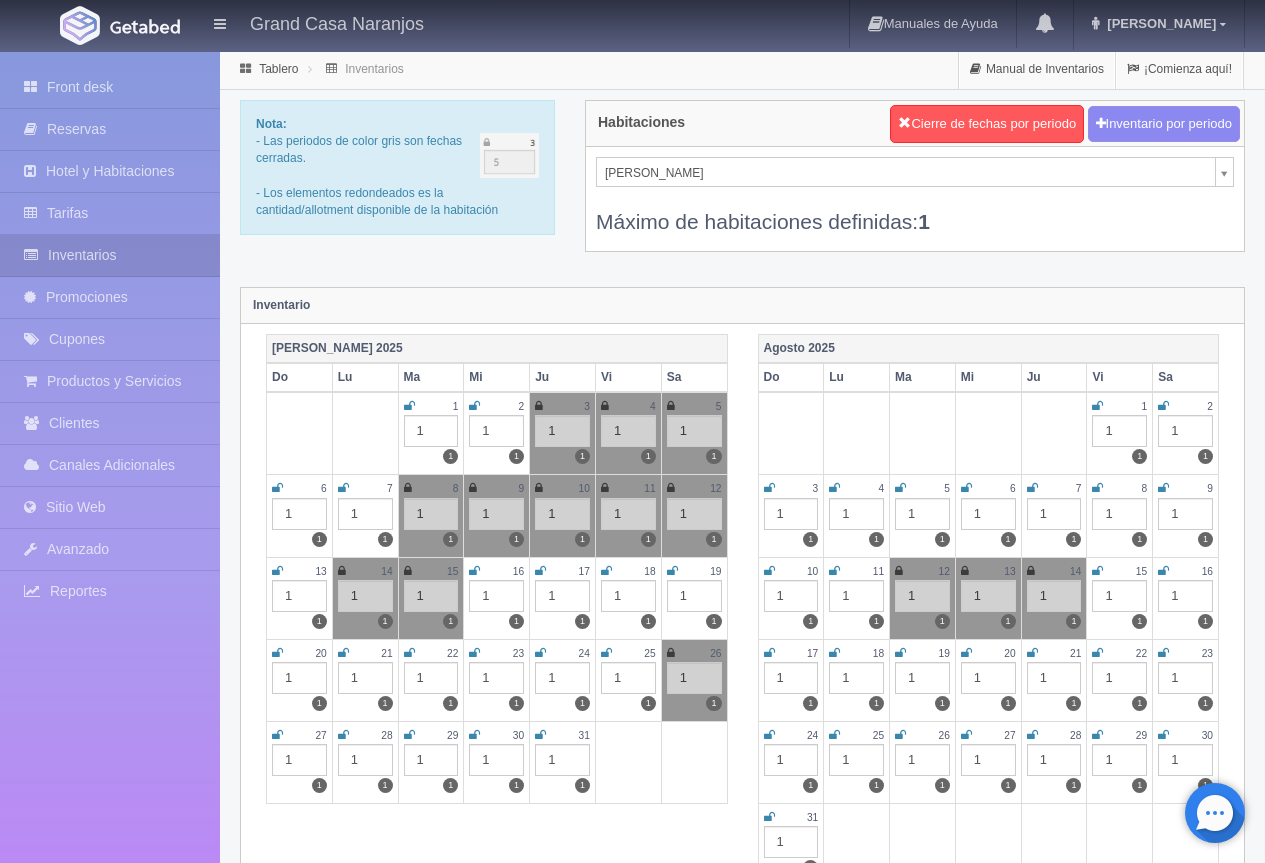 scroll, scrollTop: 0, scrollLeft: 0, axis: both 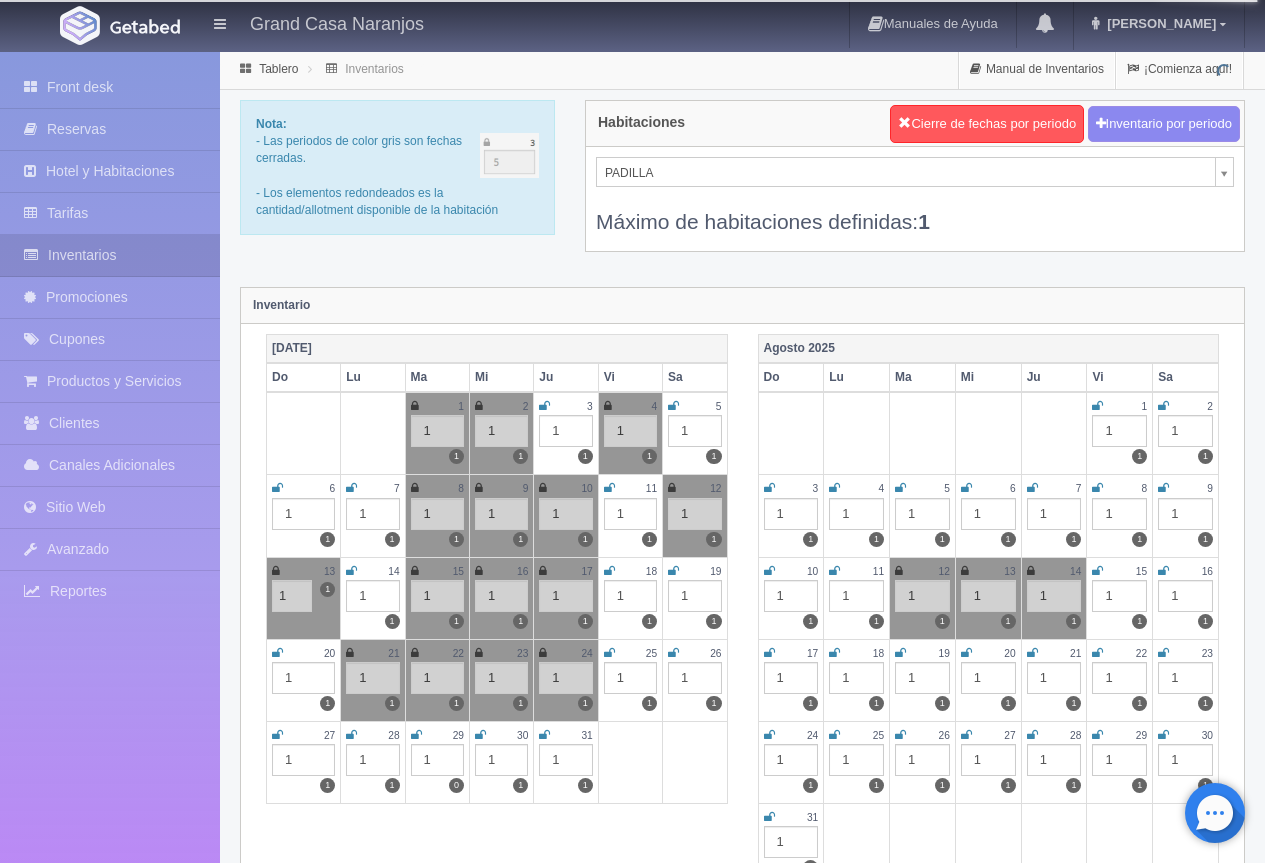 click at bounding box center (276, 571) 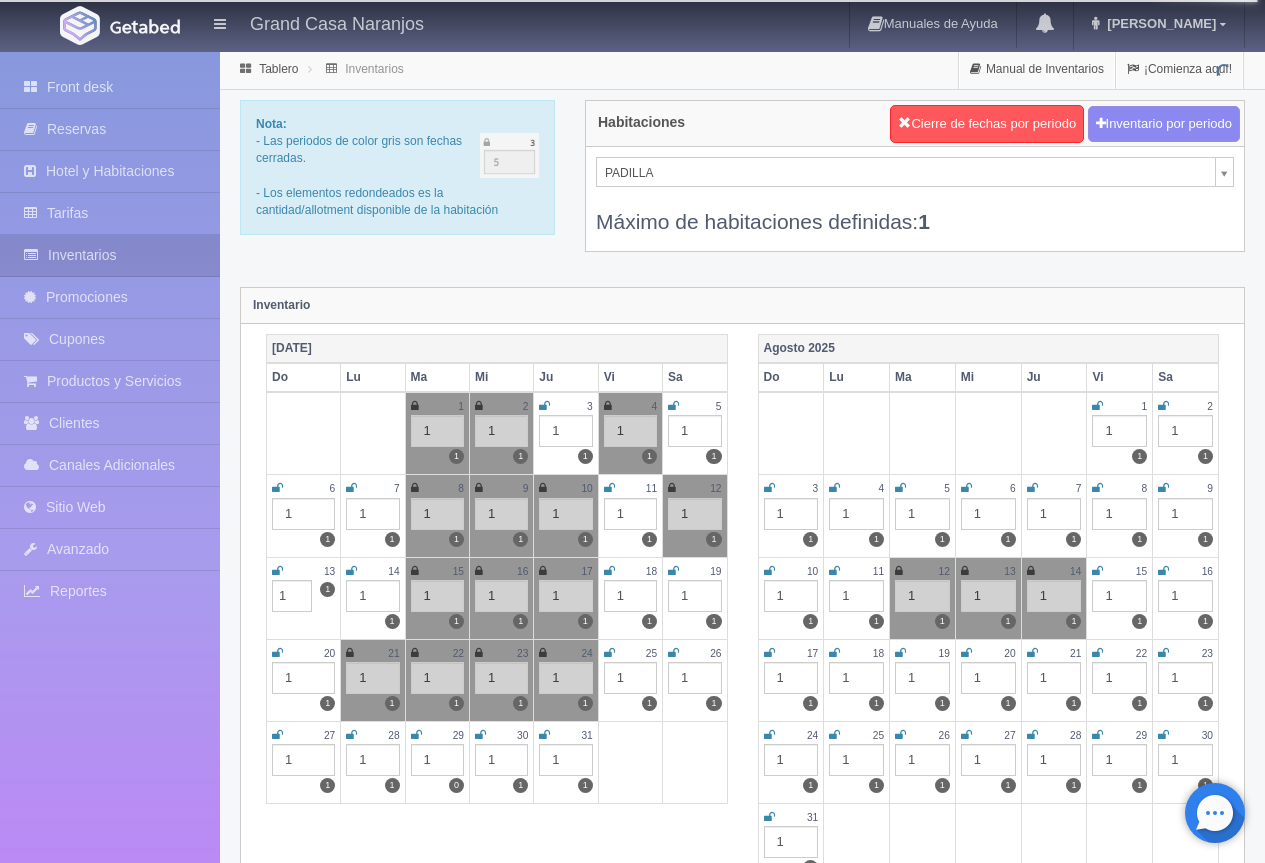 click at bounding box center [277, 571] 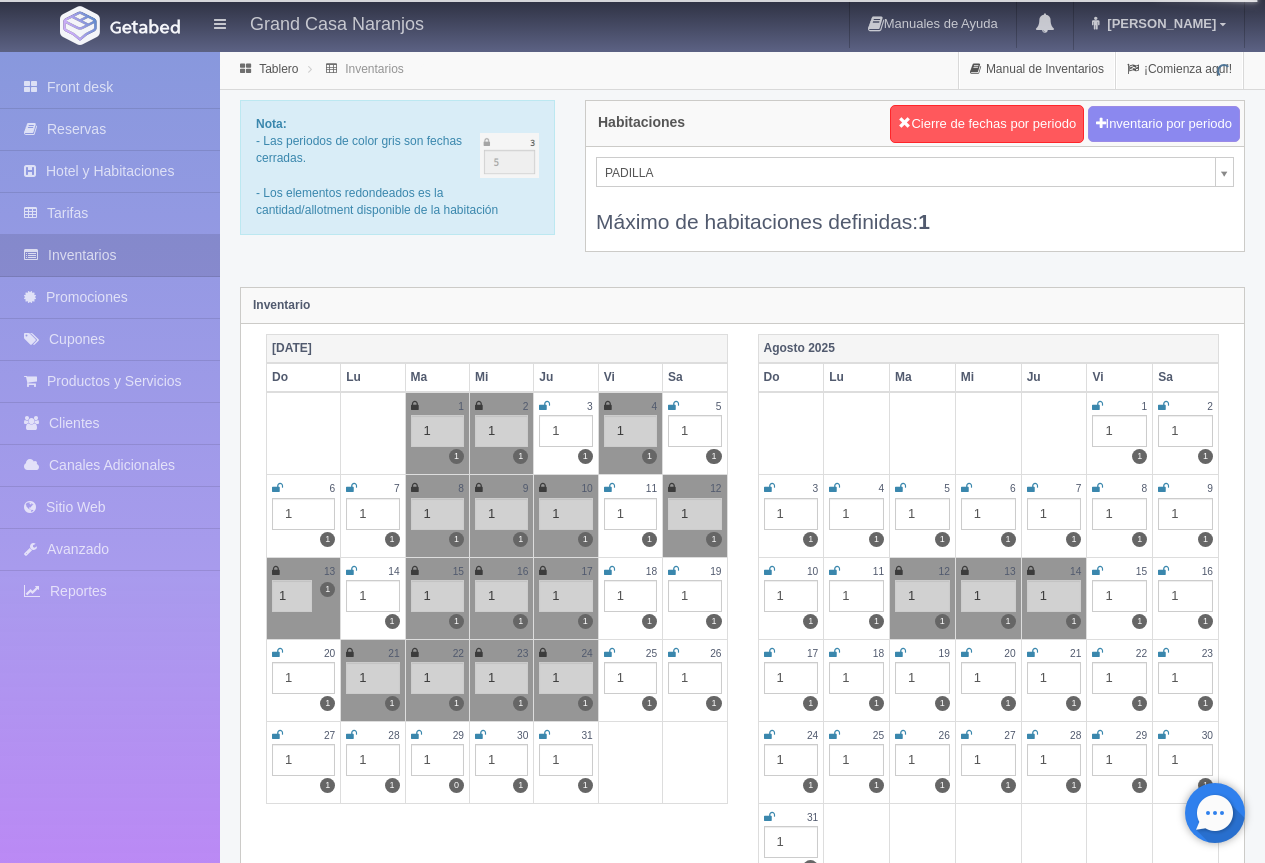 click at bounding box center (276, 571) 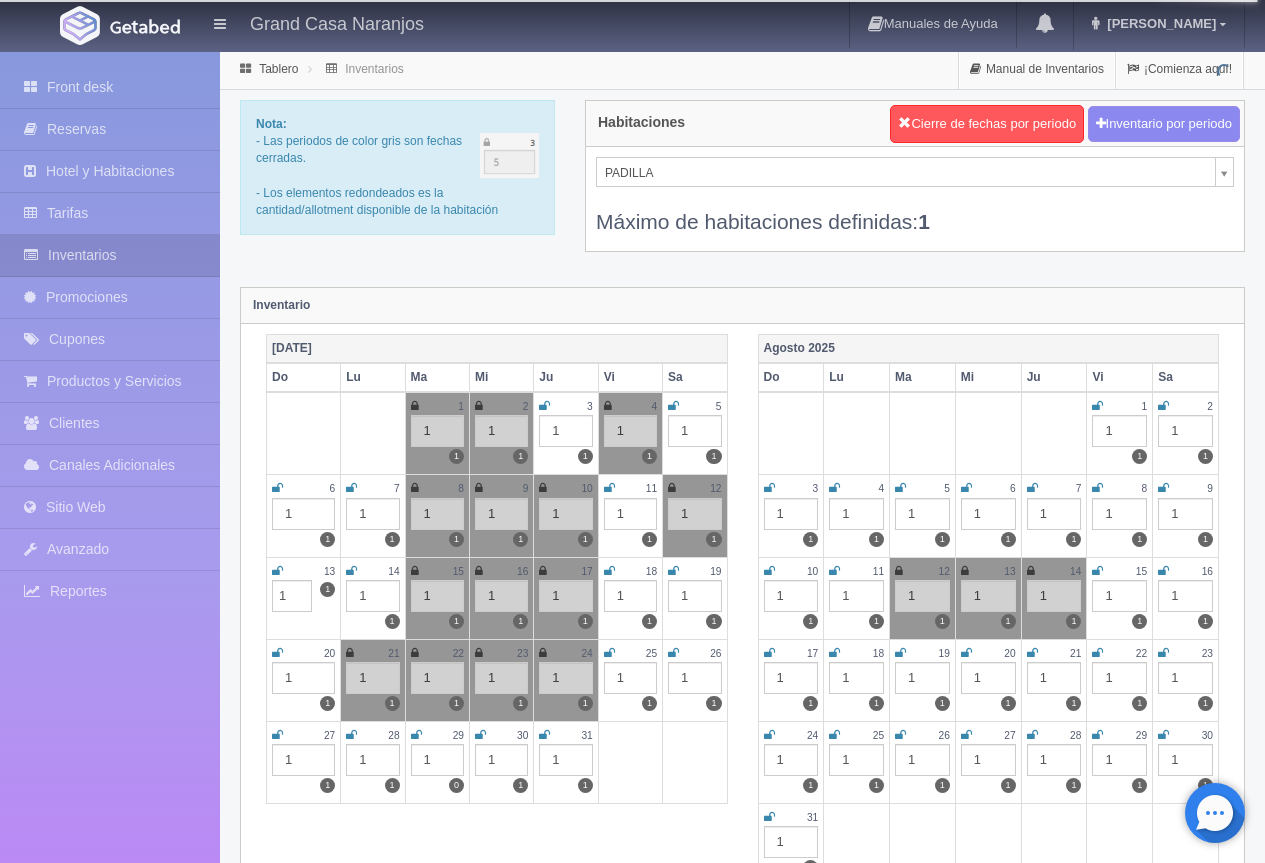 click at bounding box center [277, 571] 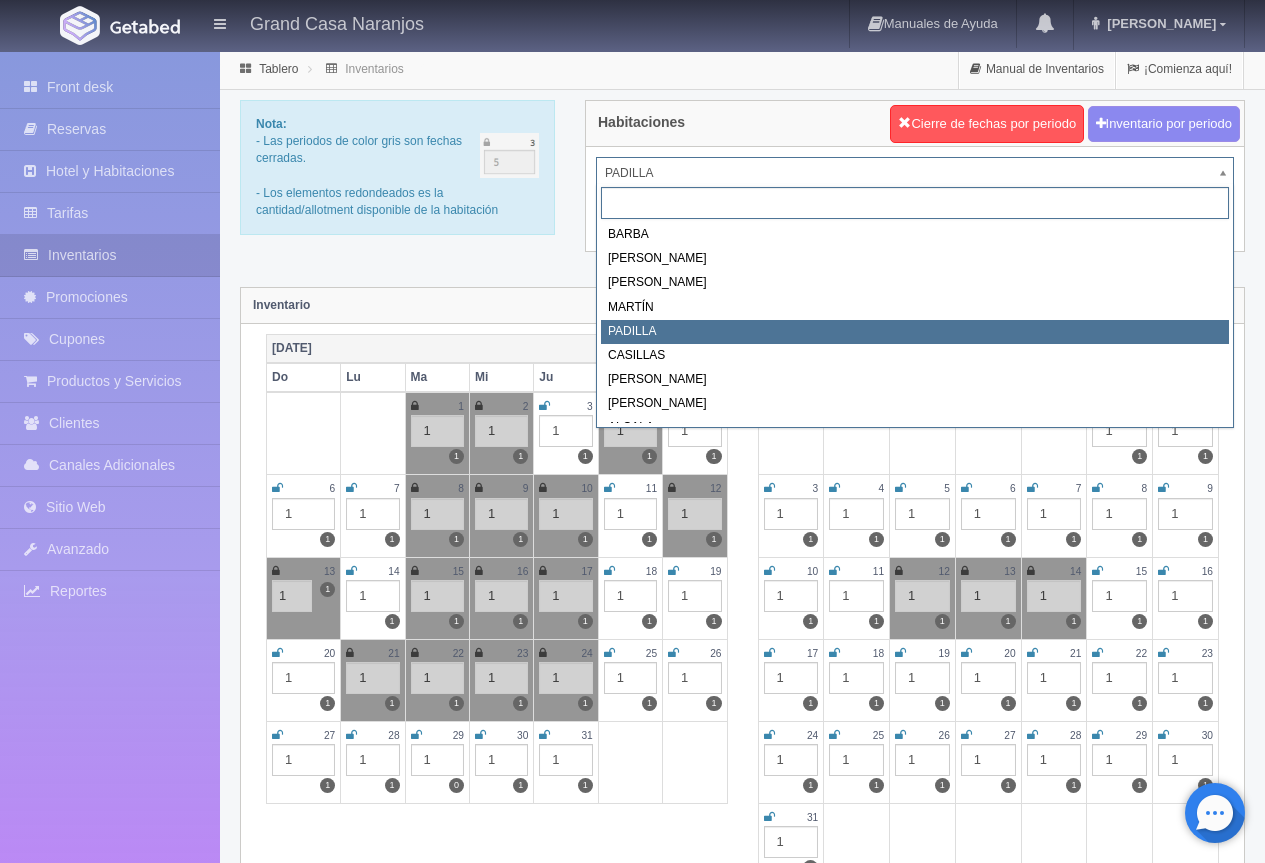click on "Grand Casa Naranjos
Manuales de Ayuda
Actualizaciones recientes
[PERSON_NAME]
Mi Perfil
Salir / Log Out
Procesando...
Front desk
Reservas
Hotel y Habitaciones
Tarifas
Inventarios
Promociones
Cupones
Productos y Servicios
Clientes
Canales Adicionales
Facebook Fan Page" at bounding box center (632, 1777) 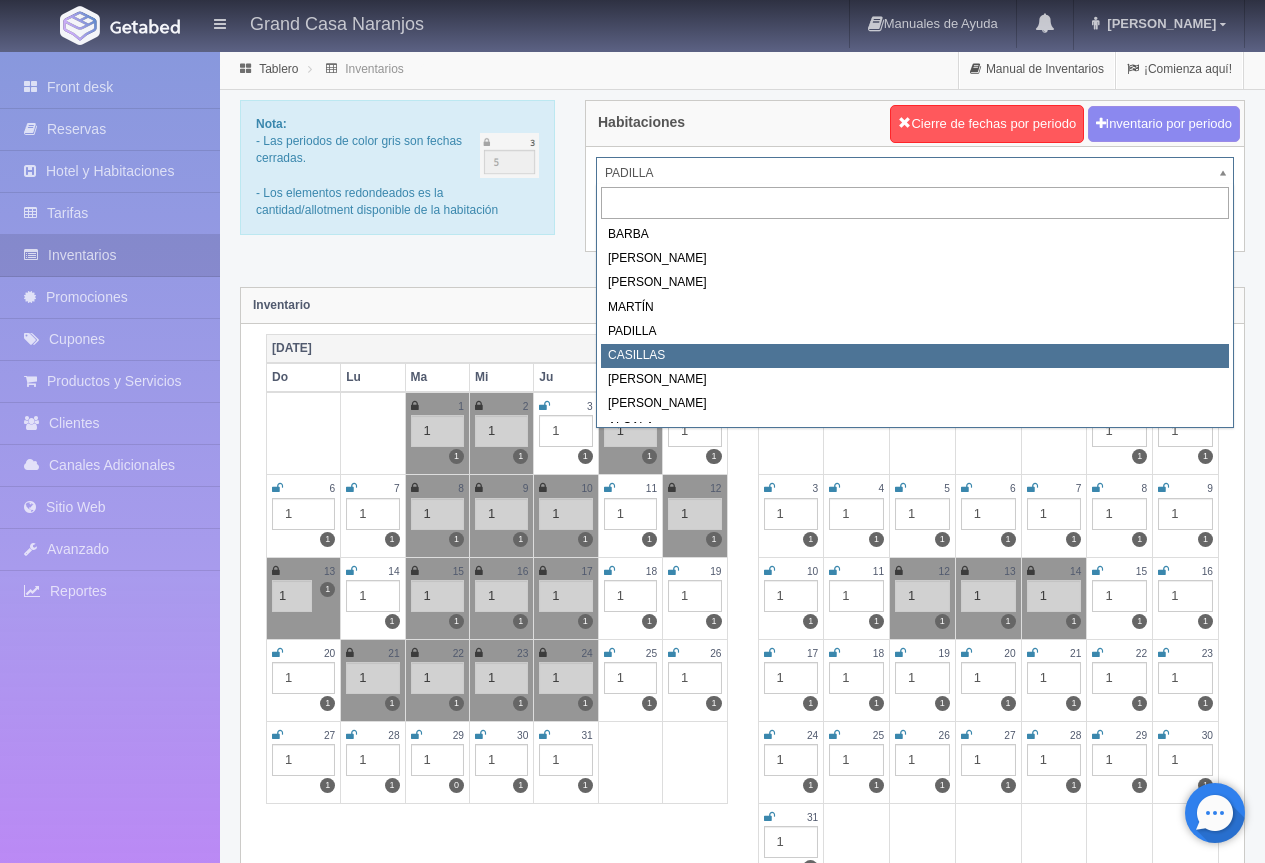 select on "2065" 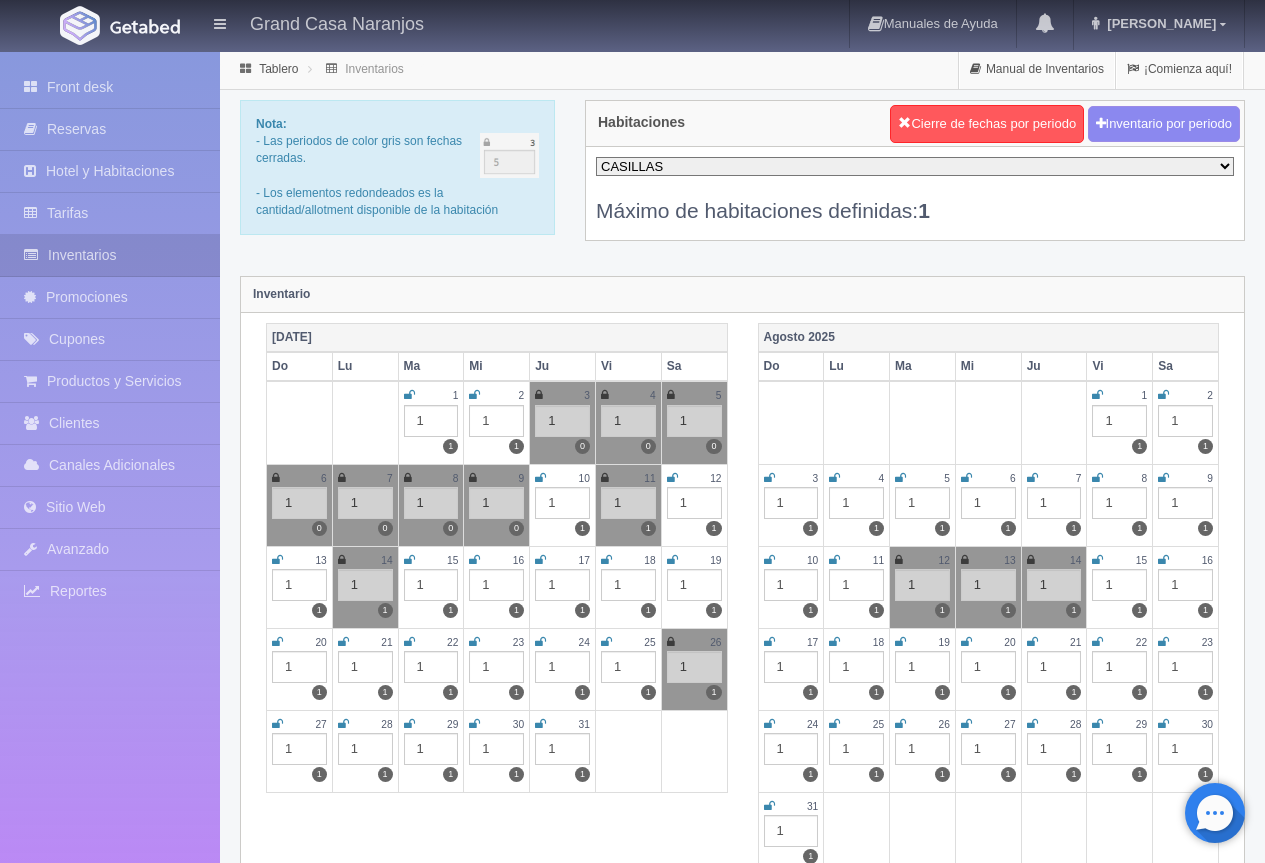 scroll, scrollTop: 0, scrollLeft: 0, axis: both 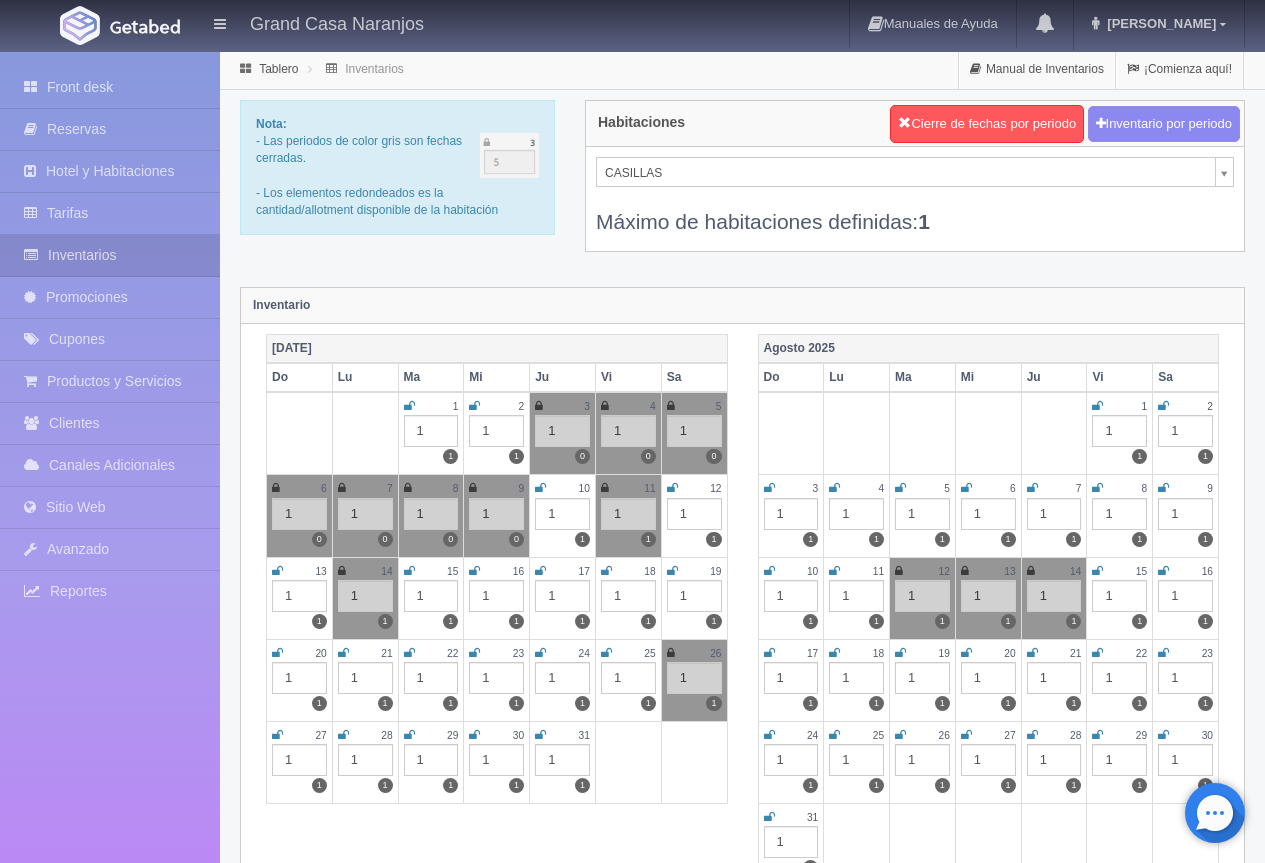 click at bounding box center (277, 571) 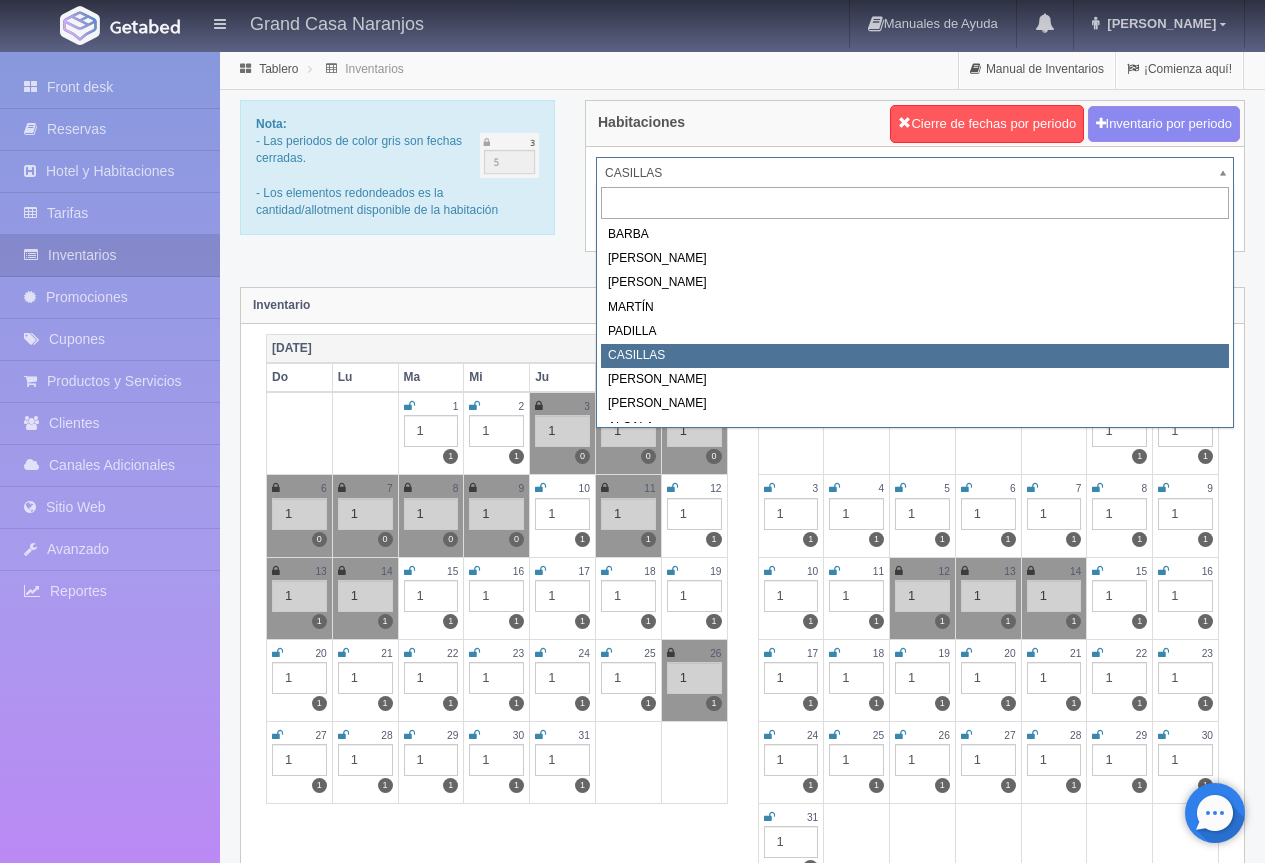 click on "Grand Casa Naranjos
Manuales de Ayuda
Actualizaciones recientes
[PERSON_NAME]
Mi Perfil
Salir / Log Out
Procesando...
Front desk
Reservas
Hotel y Habitaciones
Tarifas
Inventarios
Promociones
Cupones
Productos y Servicios
Clientes
Canales Adicionales
Facebook Fan Page" at bounding box center [632, 1777] 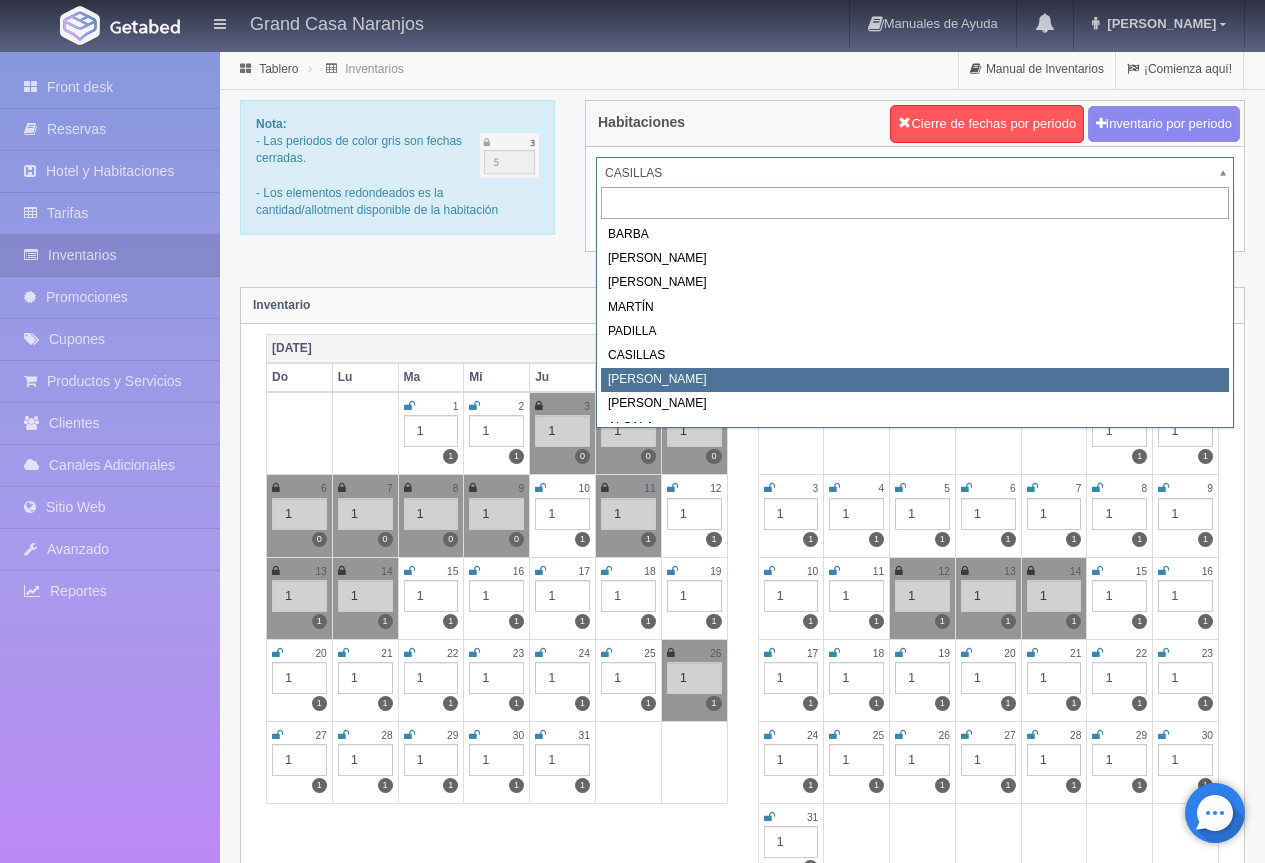 select on "2066" 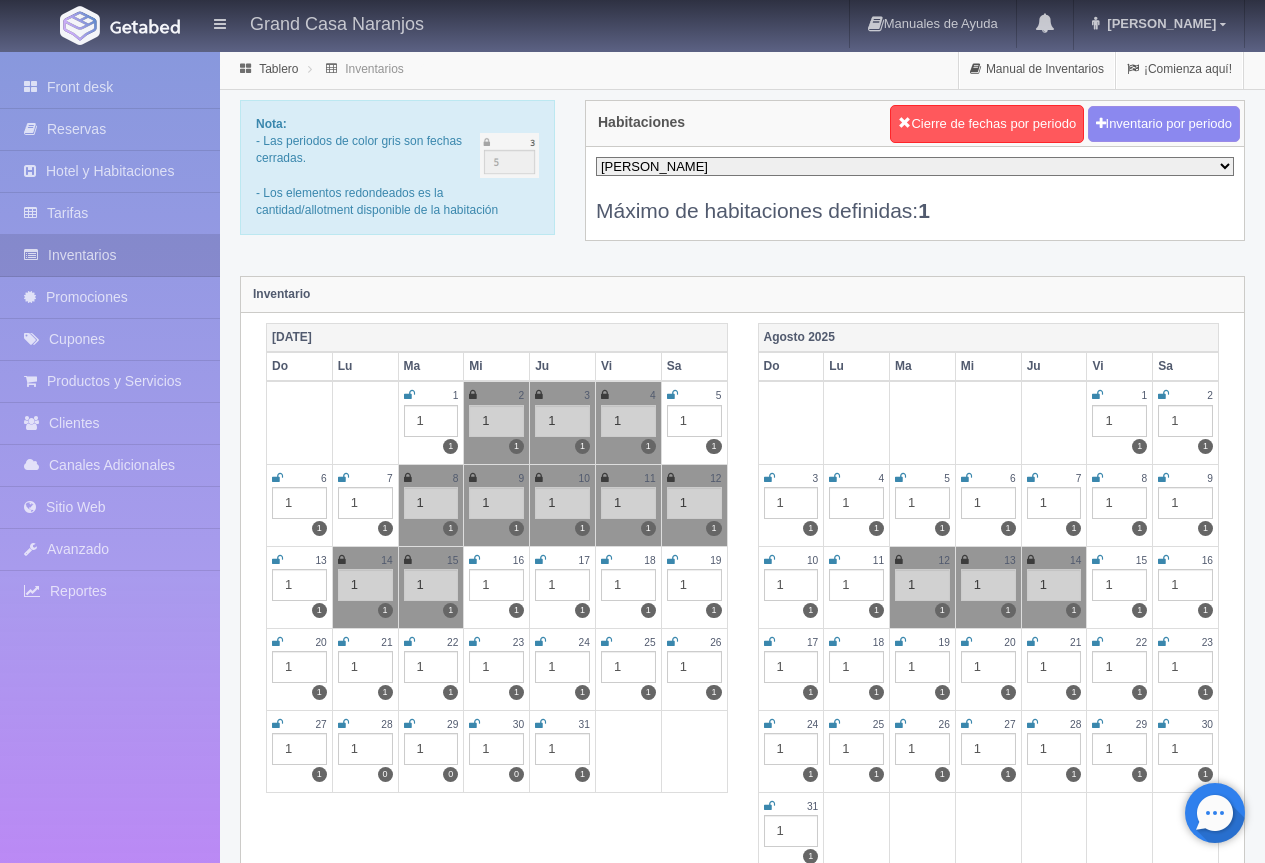 scroll, scrollTop: 0, scrollLeft: 0, axis: both 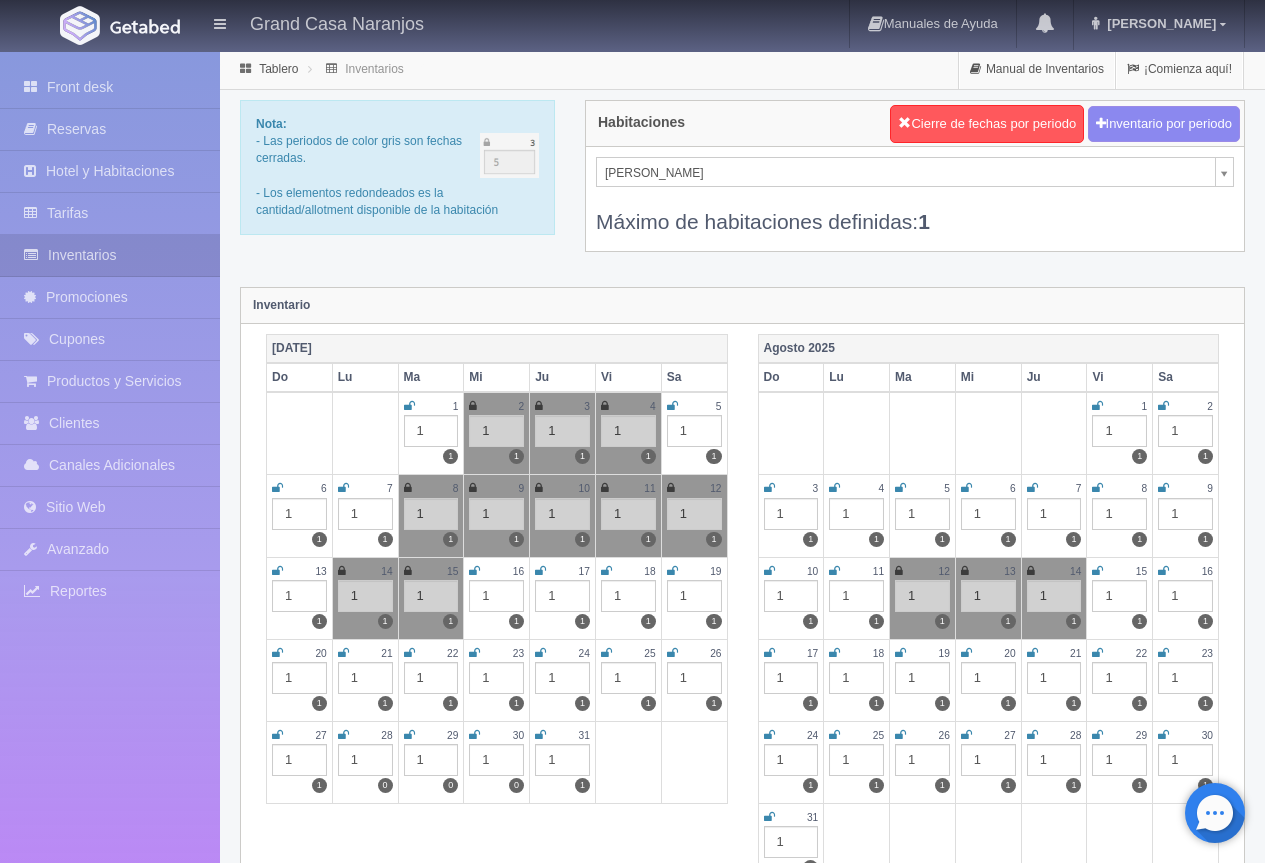 click at bounding box center [277, 571] 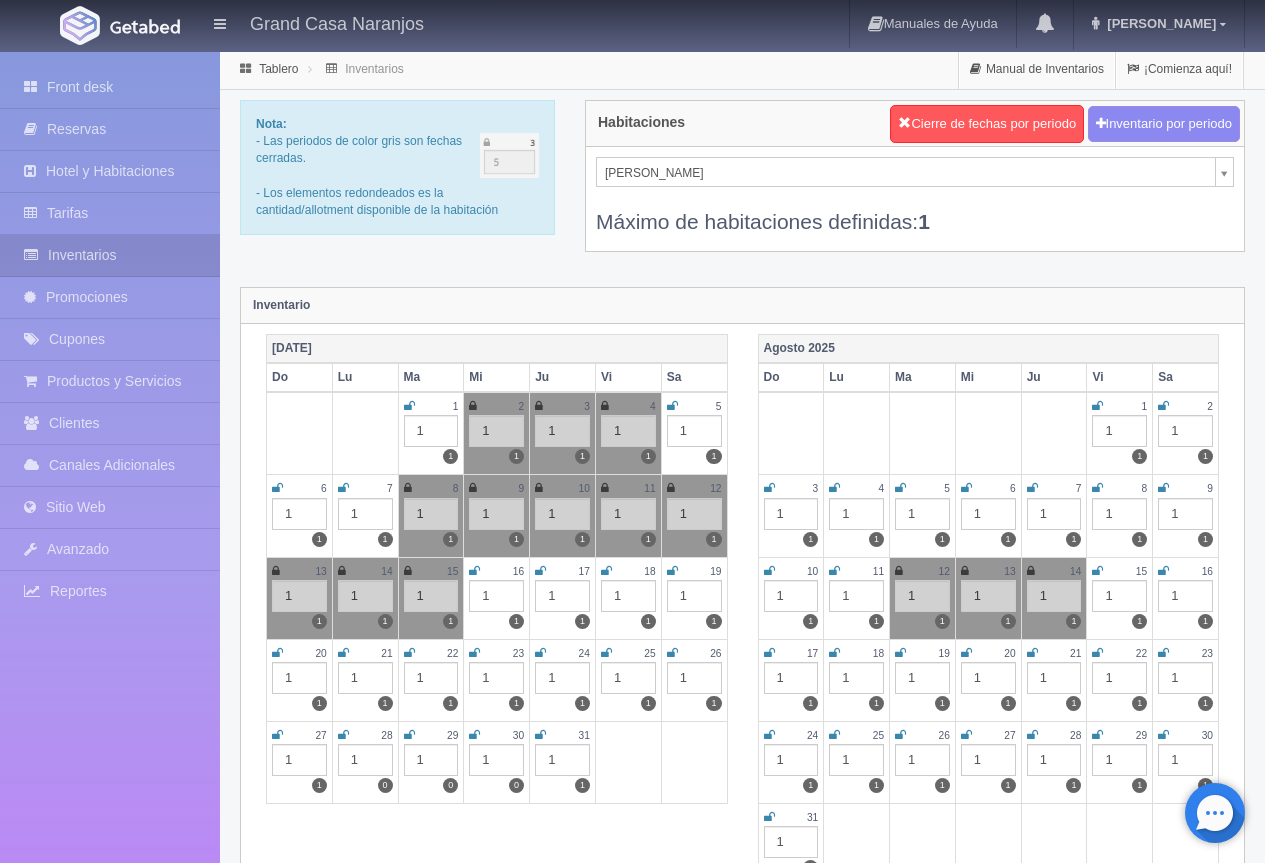 click on "Grand Casa Naranjos
Manuales de Ayuda
Actualizaciones recientes
[PERSON_NAME]
Mi Perfil
Salir / Log Out
Procesando...
Front desk
Reservas
Hotel y Habitaciones
Tarifas
Inventarios
Promociones
Cupones
Productos y Servicios
Clientes
Canales Adicionales
Facebook Fan Page" at bounding box center (632, 1777) 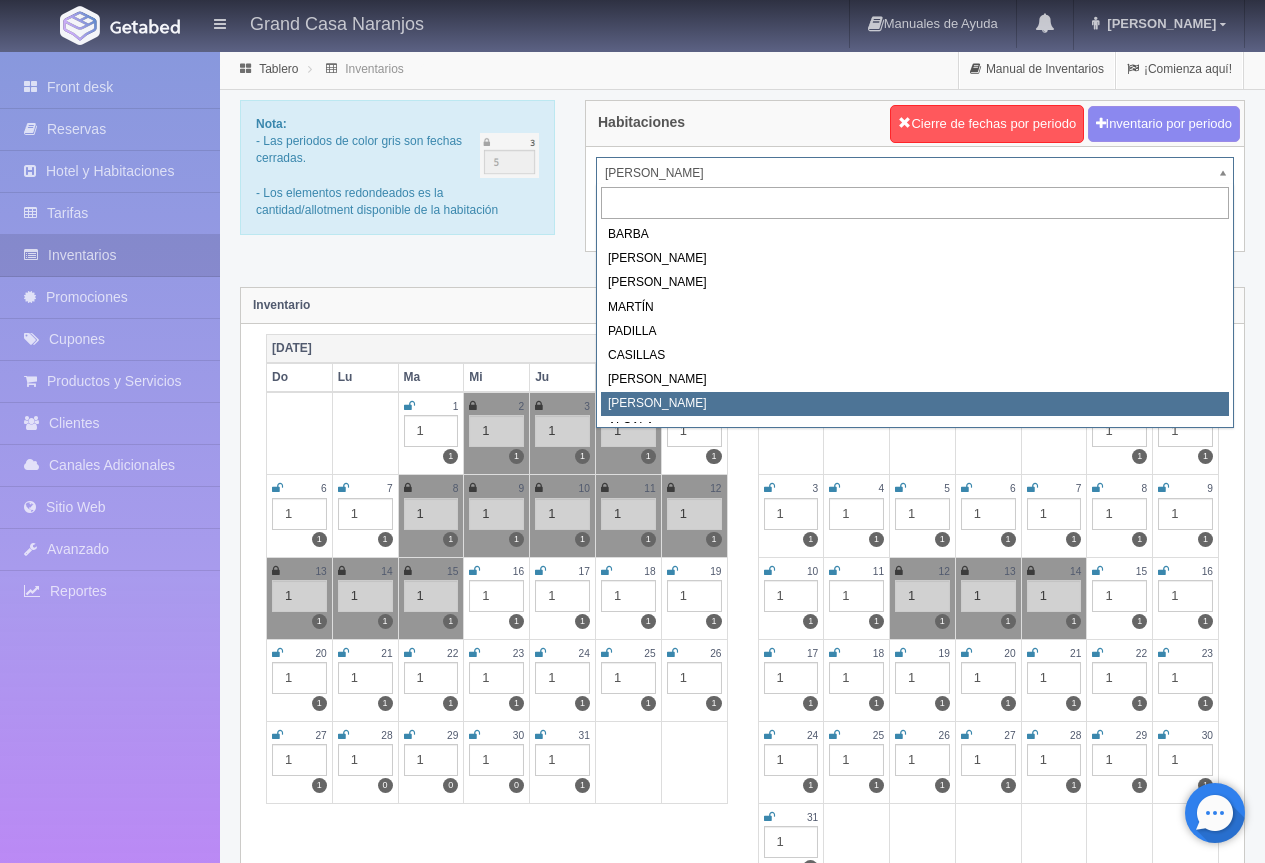 select on "2067" 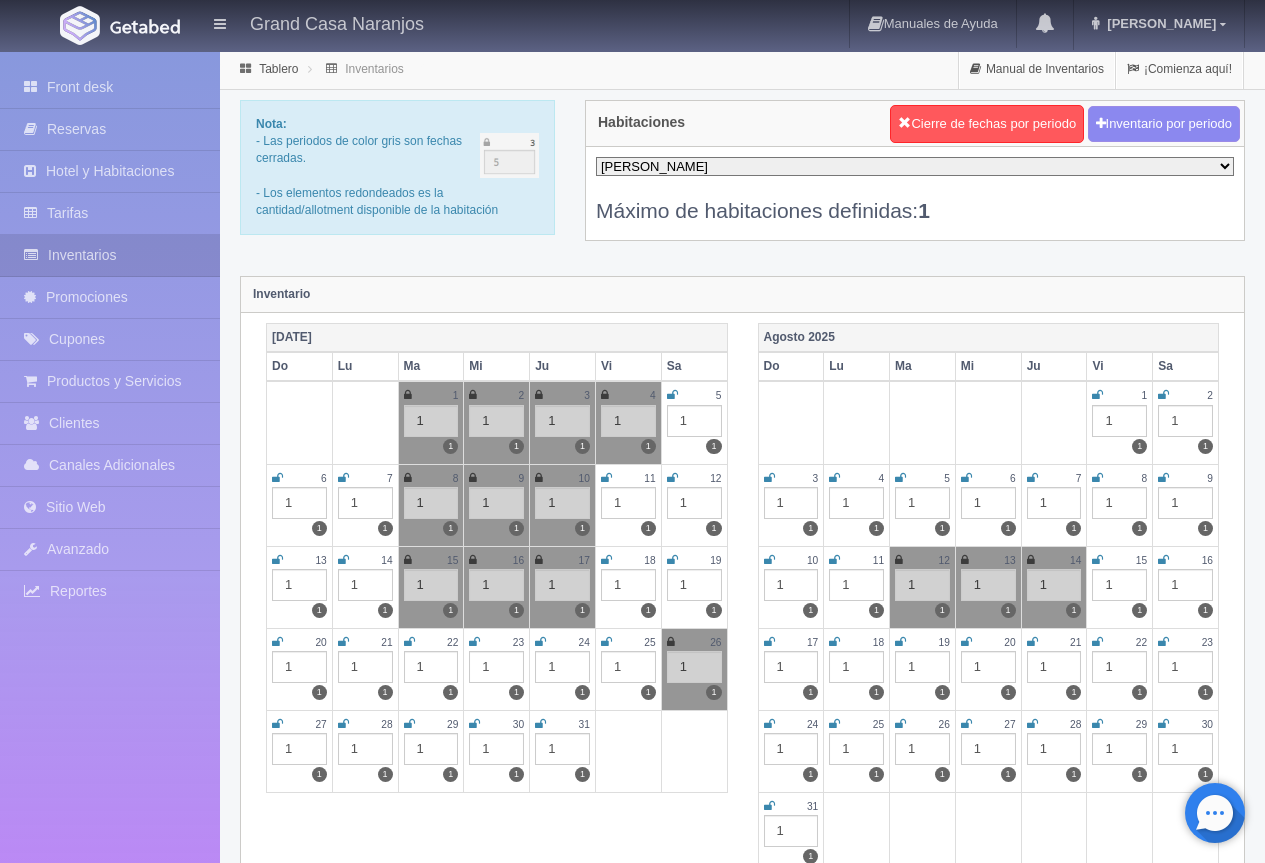scroll, scrollTop: 0, scrollLeft: 0, axis: both 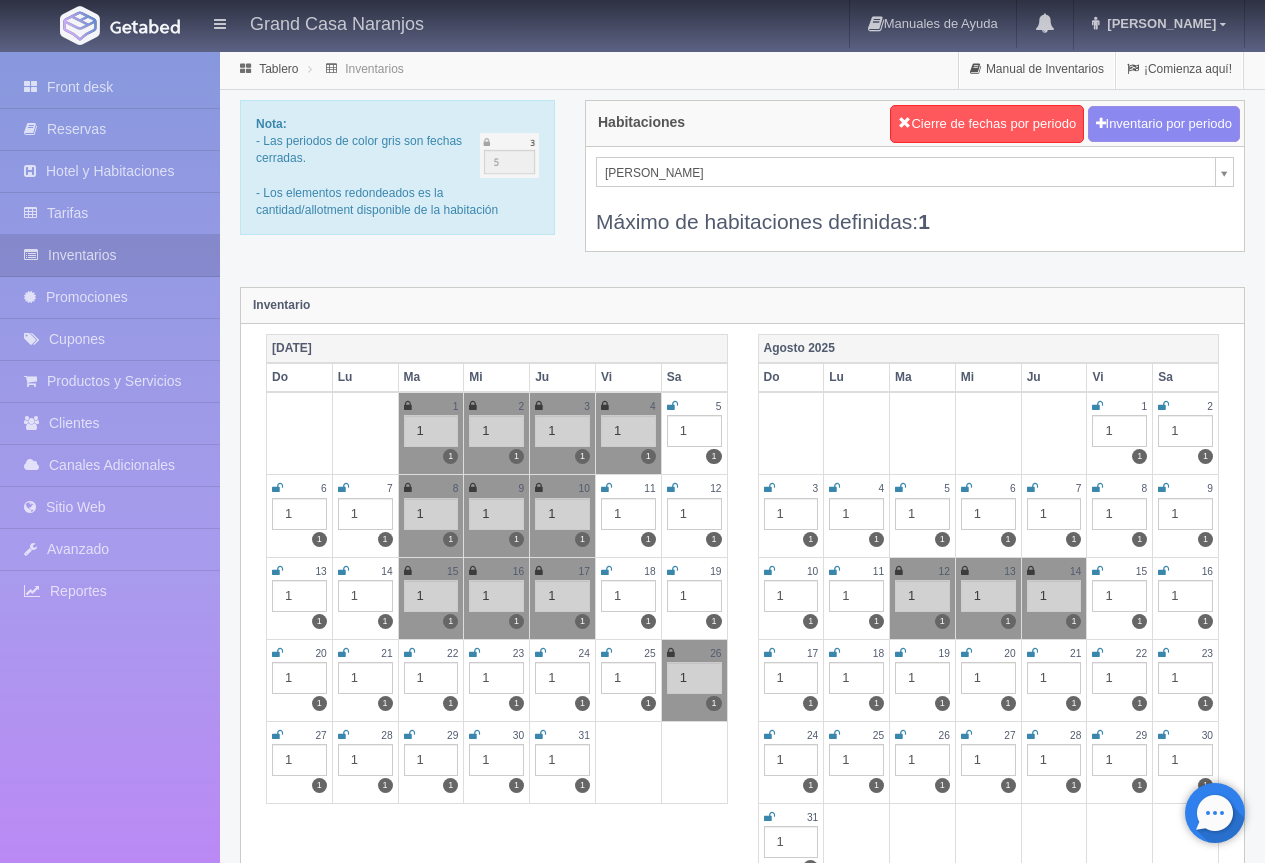click at bounding box center (277, 571) 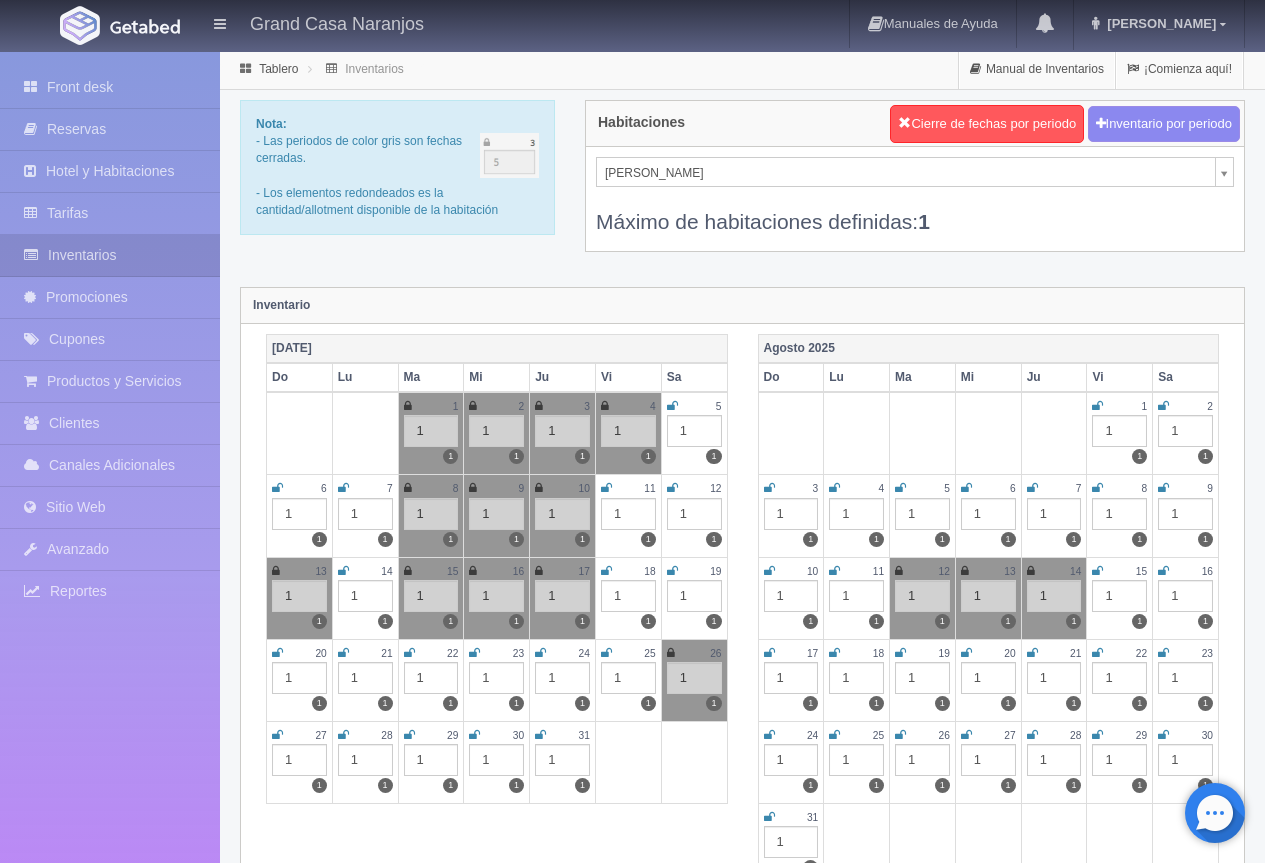 click on "Grand Casa Naranjos
Manuales de Ayuda
Actualizaciones recientes
[PERSON_NAME]
Mi Perfil
Salir / Log Out
Procesando...
Front desk
Reservas
Hotel y Habitaciones
Tarifas
Inventarios
Promociones
Cupones
Productos y Servicios
Clientes
Canales Adicionales
Facebook Fan Page" at bounding box center [632, 1777] 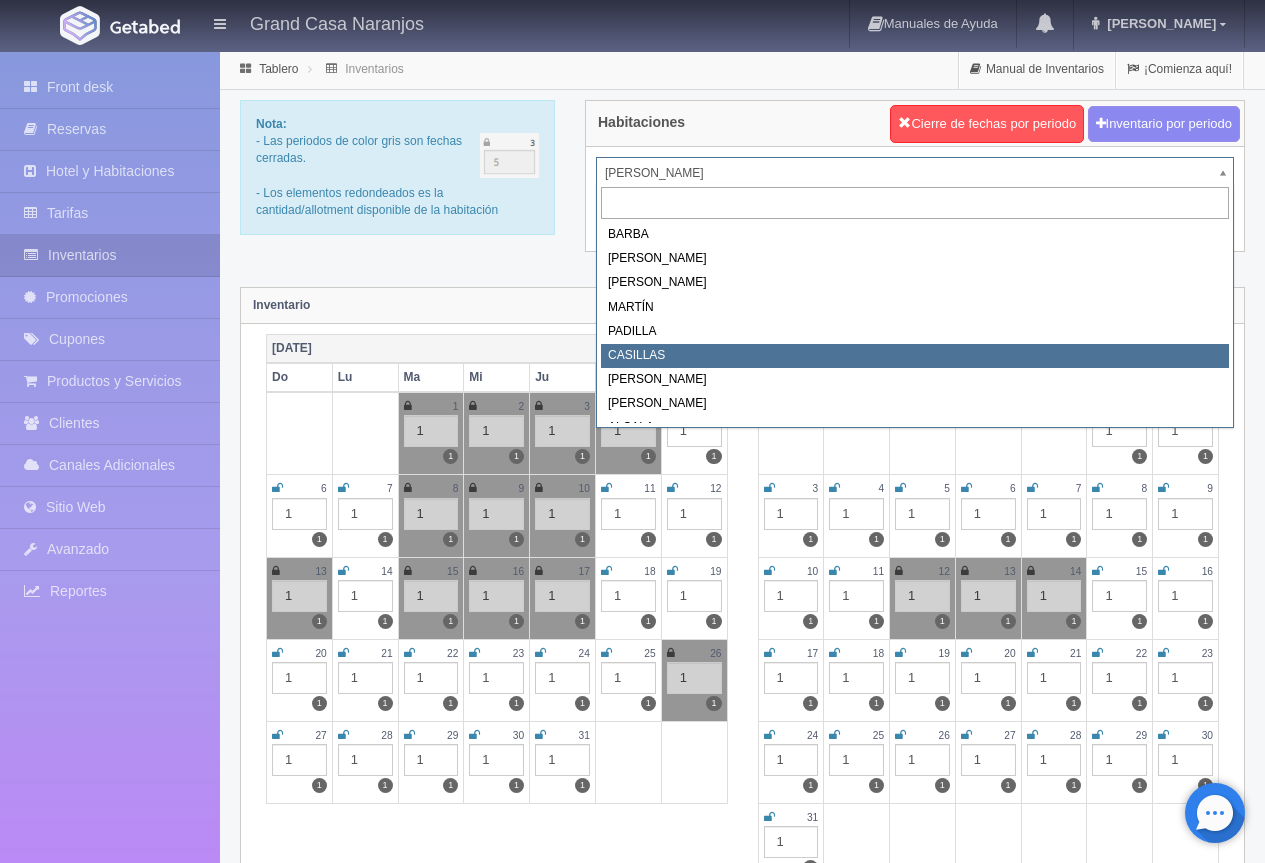 scroll, scrollTop: 9, scrollLeft: 0, axis: vertical 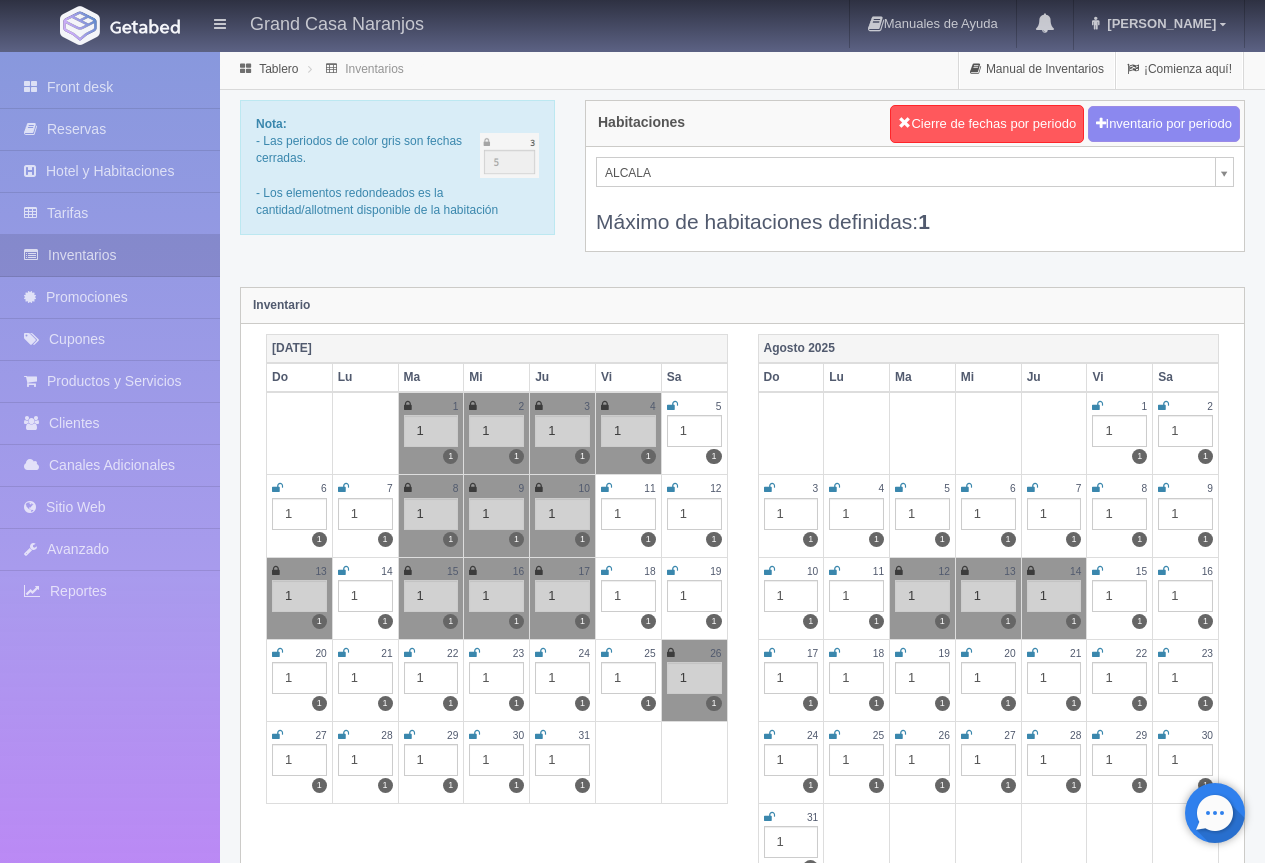select on "2222" 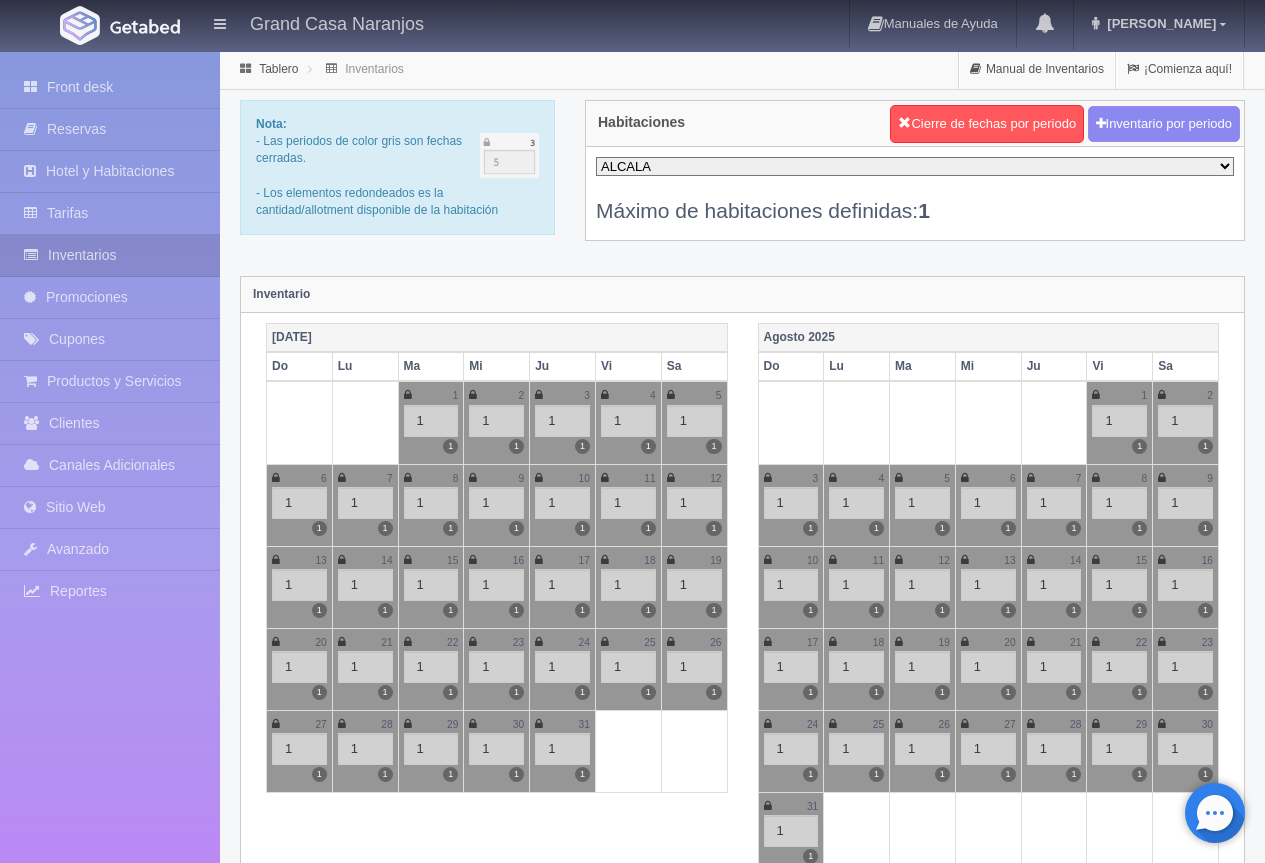 scroll, scrollTop: 0, scrollLeft: 0, axis: both 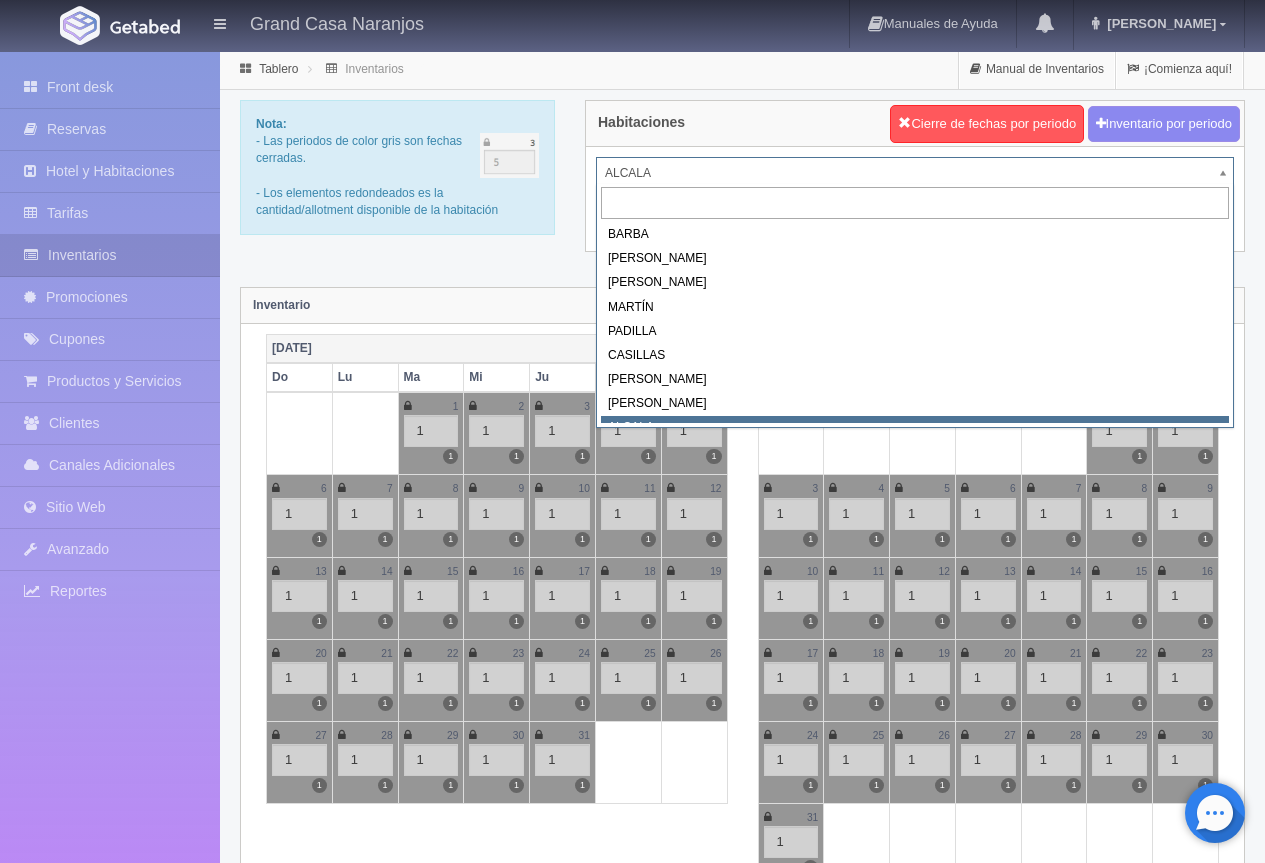 click on "Grand Casa Naranjos
Manuales de Ayuda
Actualizaciones recientes
[PERSON_NAME]
Mi Perfil
Salir / Log Out
Procesando...
Front desk
Reservas
Hotel y Habitaciones
Tarifas
Inventarios
Promociones
Cupones
Productos y Servicios
Clientes
Canales Adicionales
Facebook Fan Page" at bounding box center (632, 1777) 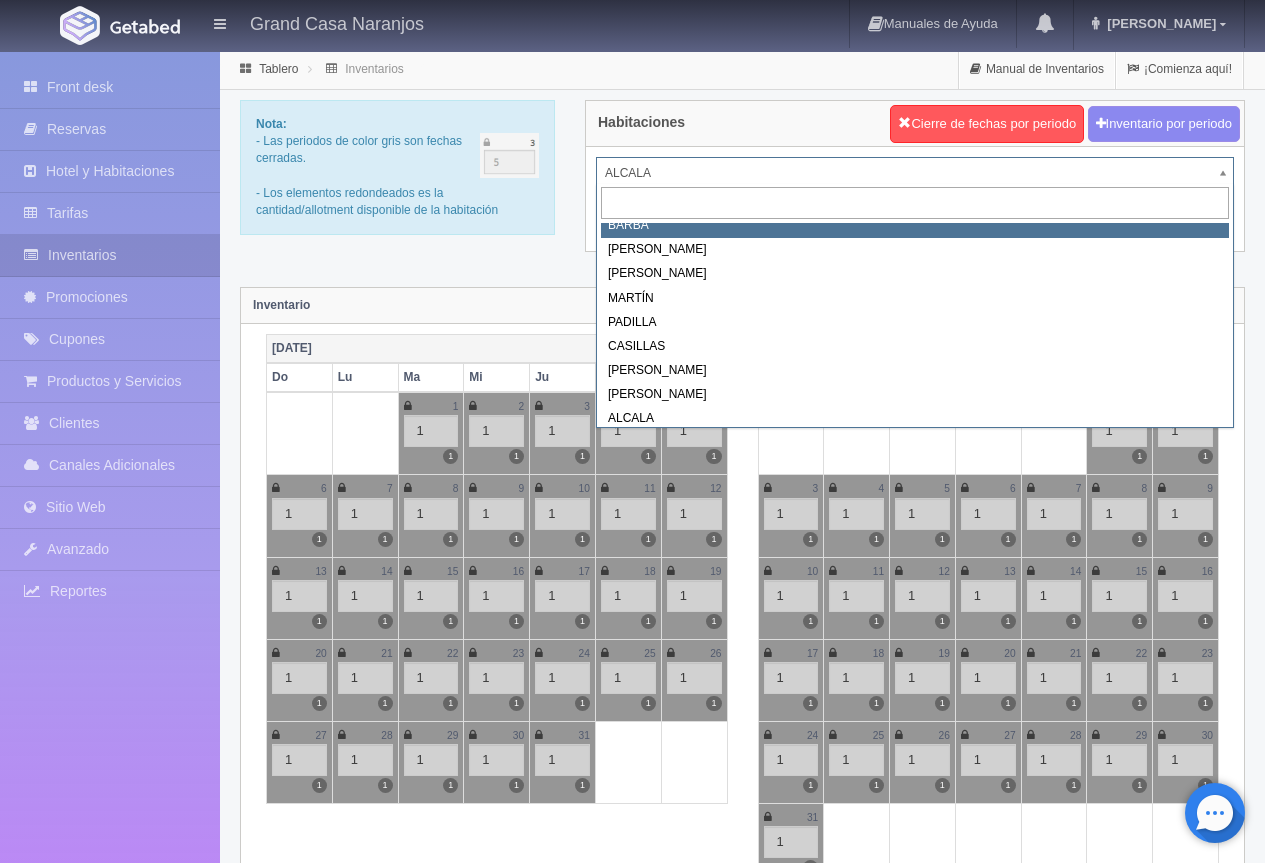 scroll, scrollTop: 0, scrollLeft: 0, axis: both 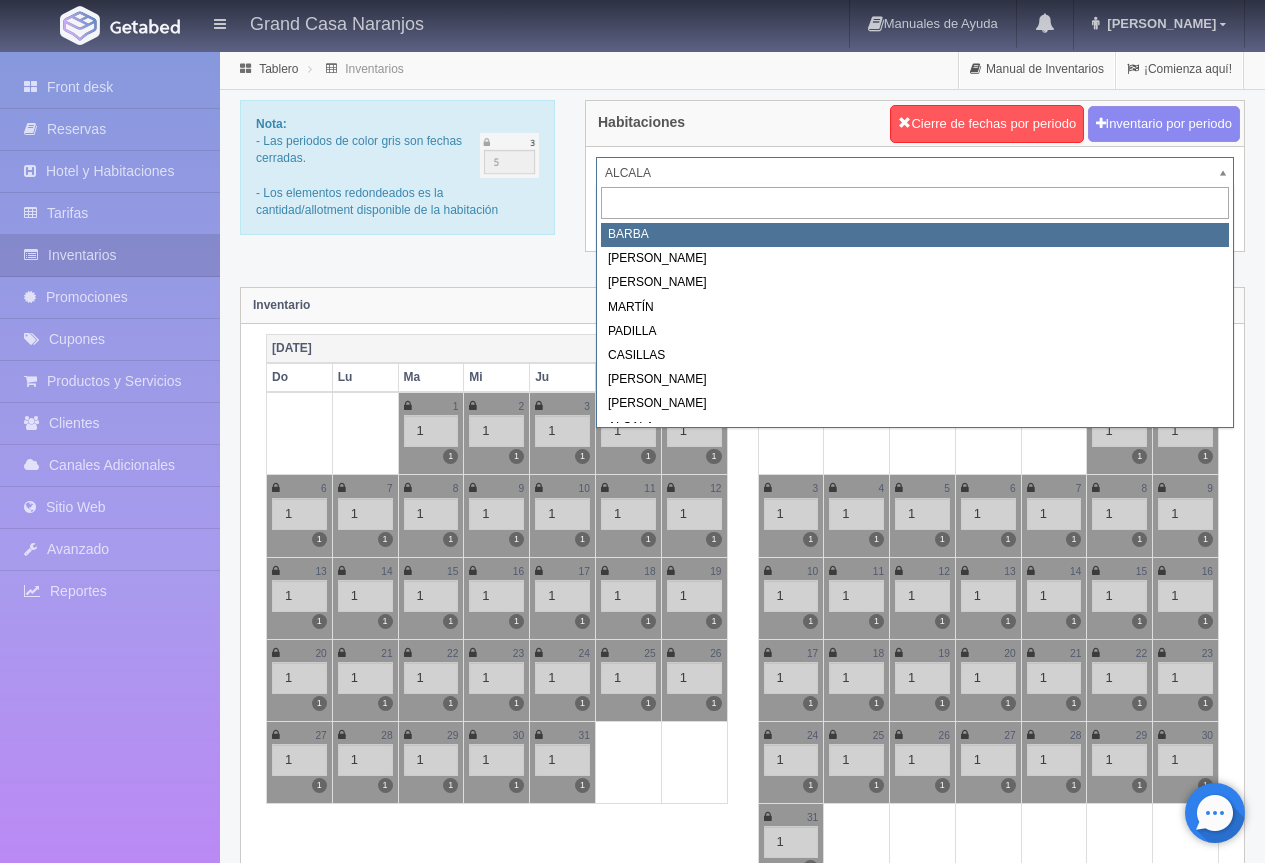 select on "2058" 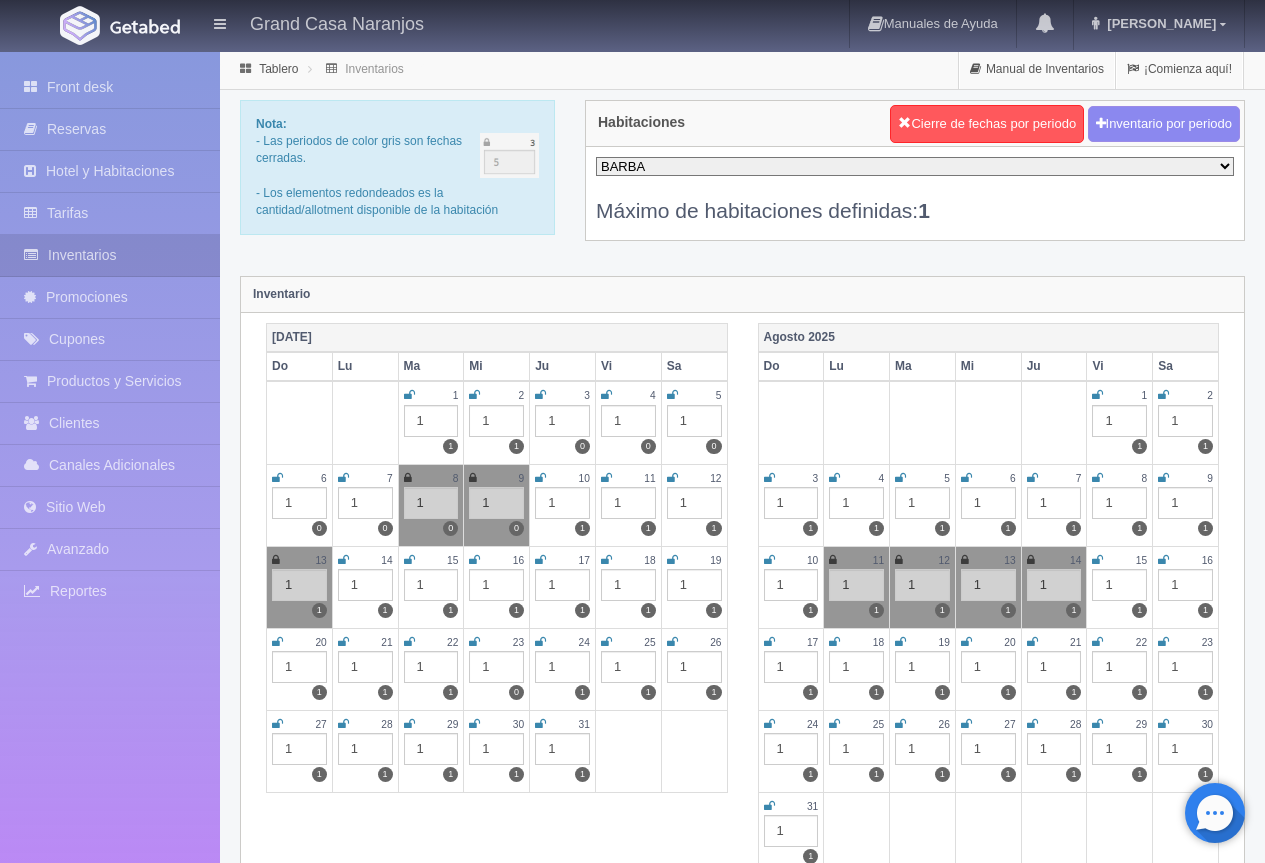 scroll, scrollTop: 0, scrollLeft: 0, axis: both 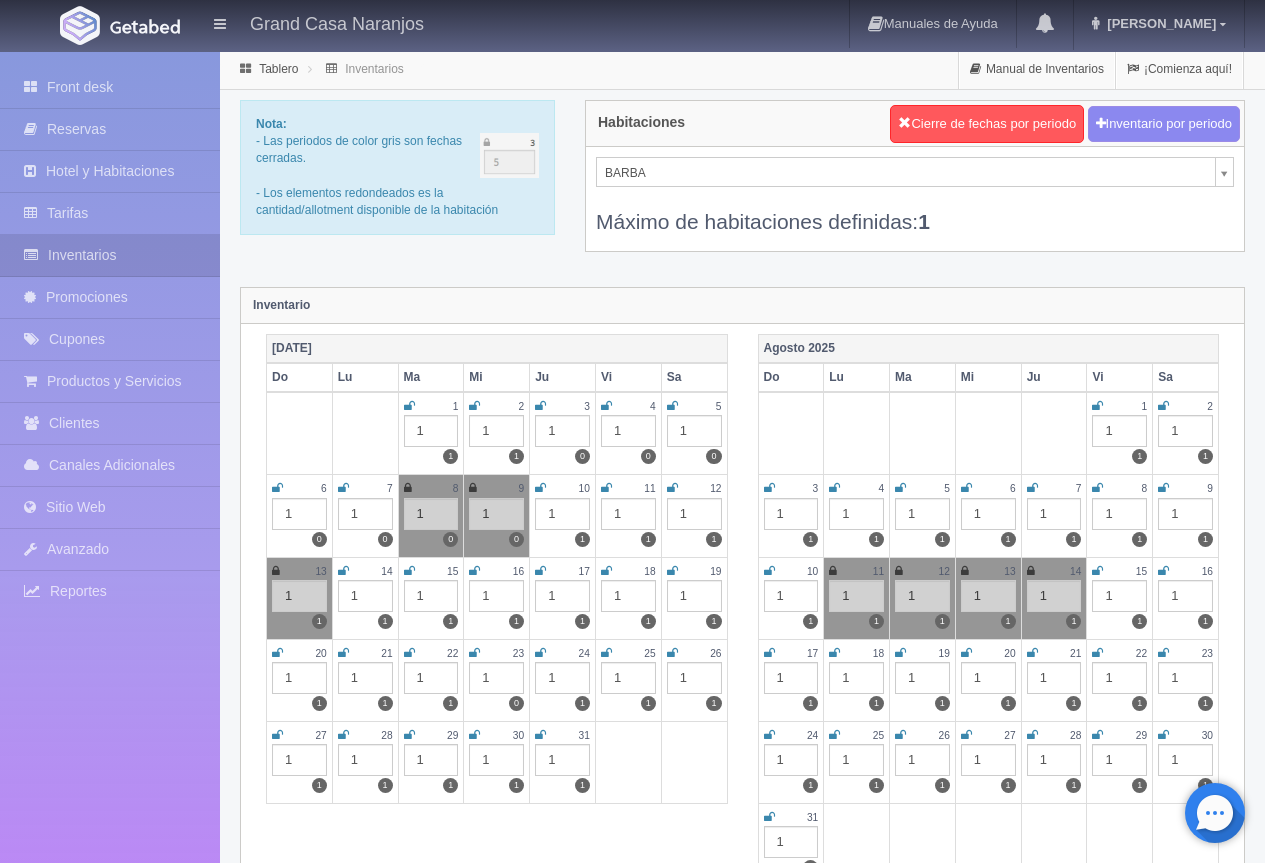 click on "Grand Casa Naranjos
Manuales de Ayuda
Actualizaciones recientes
[PERSON_NAME]
Mi Perfil
Salir / Log Out
Procesando...
Front desk
Reservas
Hotel y Habitaciones
Tarifas
Inventarios
Promociones
Cupones
Productos y Servicios
Clientes
Canales Adicionales
Facebook Fan Page" at bounding box center (632, 1777) 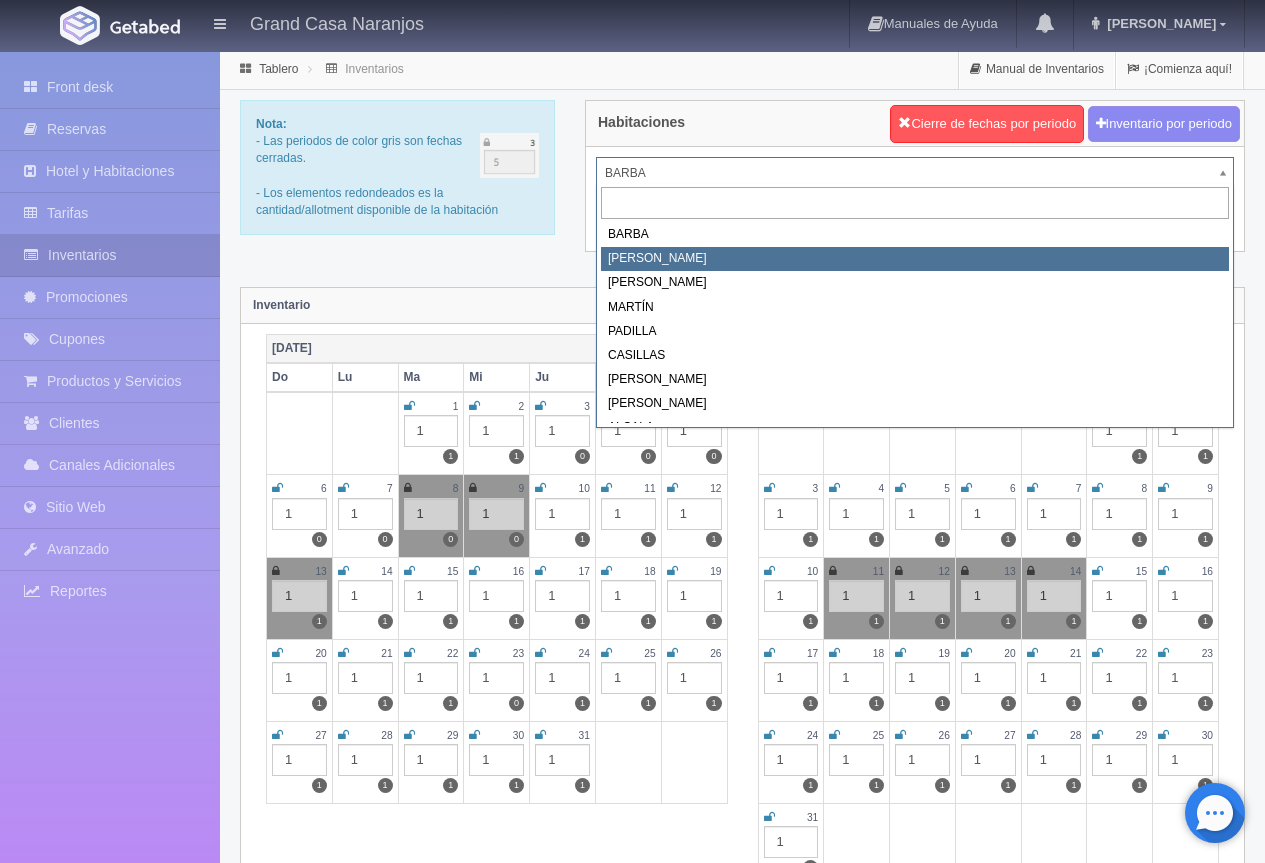 select on "2060" 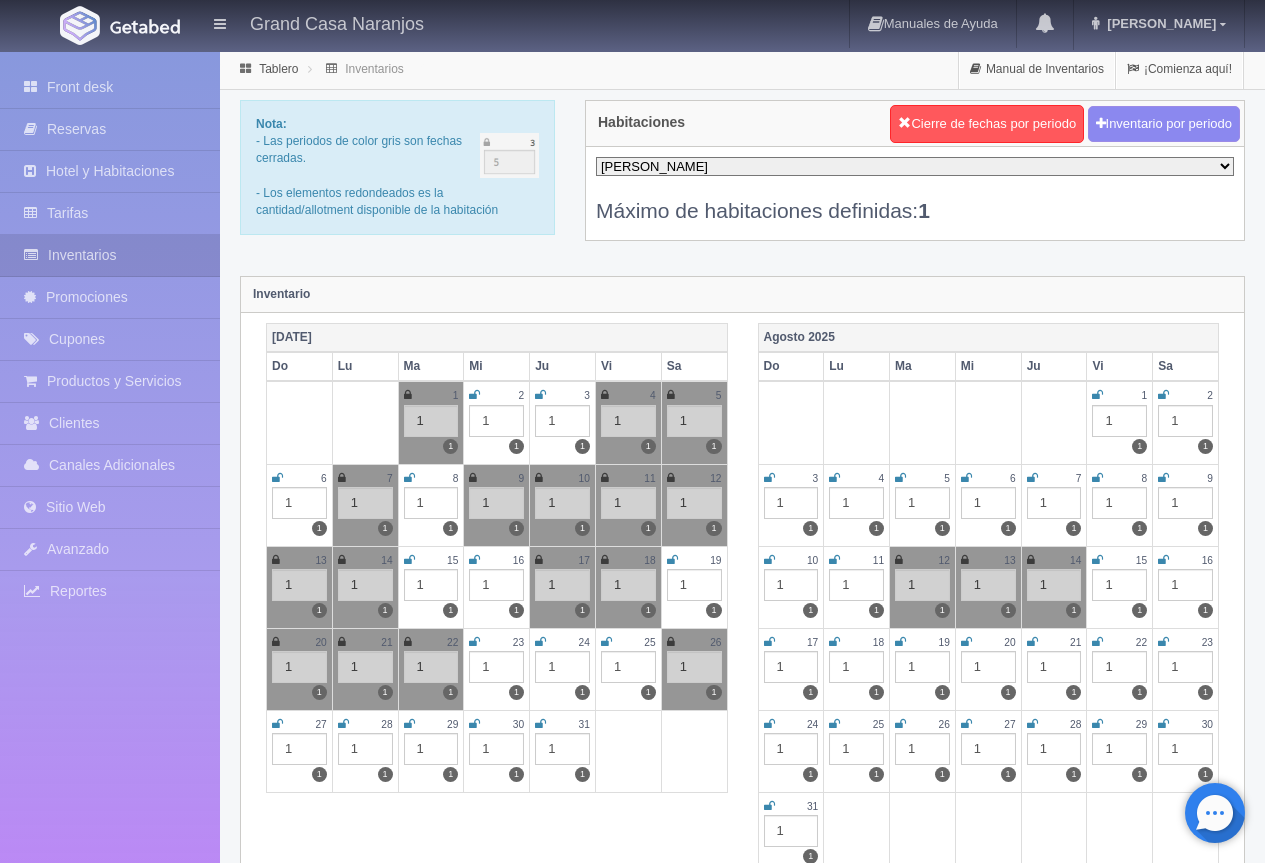 scroll, scrollTop: 0, scrollLeft: 0, axis: both 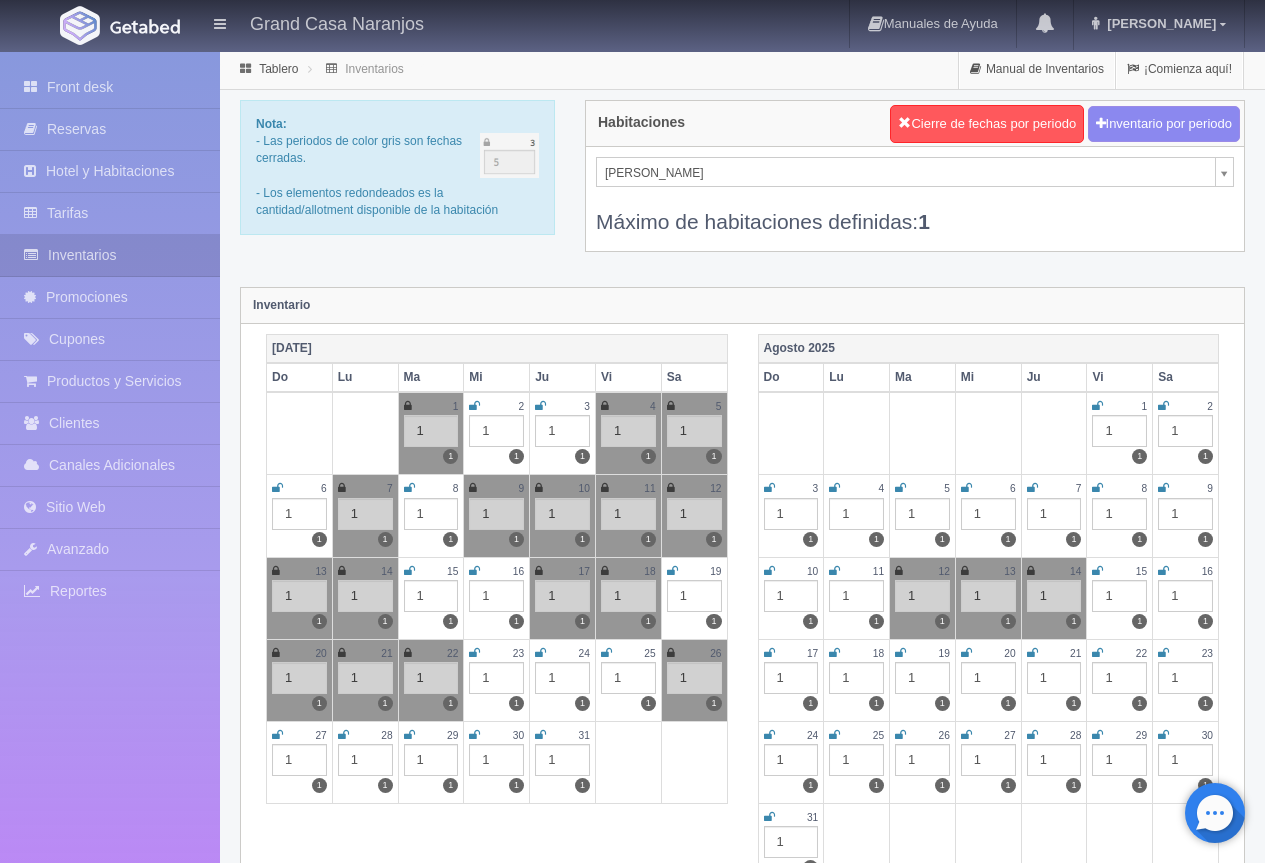 click on "Grand Casa Naranjos
Manuales de Ayuda
Actualizaciones recientes
[PERSON_NAME]
Mi Perfil
Salir / Log Out
Procesando...
Front desk
Reservas
Hotel y Habitaciones
Tarifas
Inventarios
Promociones
Cupones
Productos y Servicios
Clientes
Canales Adicionales
Facebook Fan Page" at bounding box center [632, 1777] 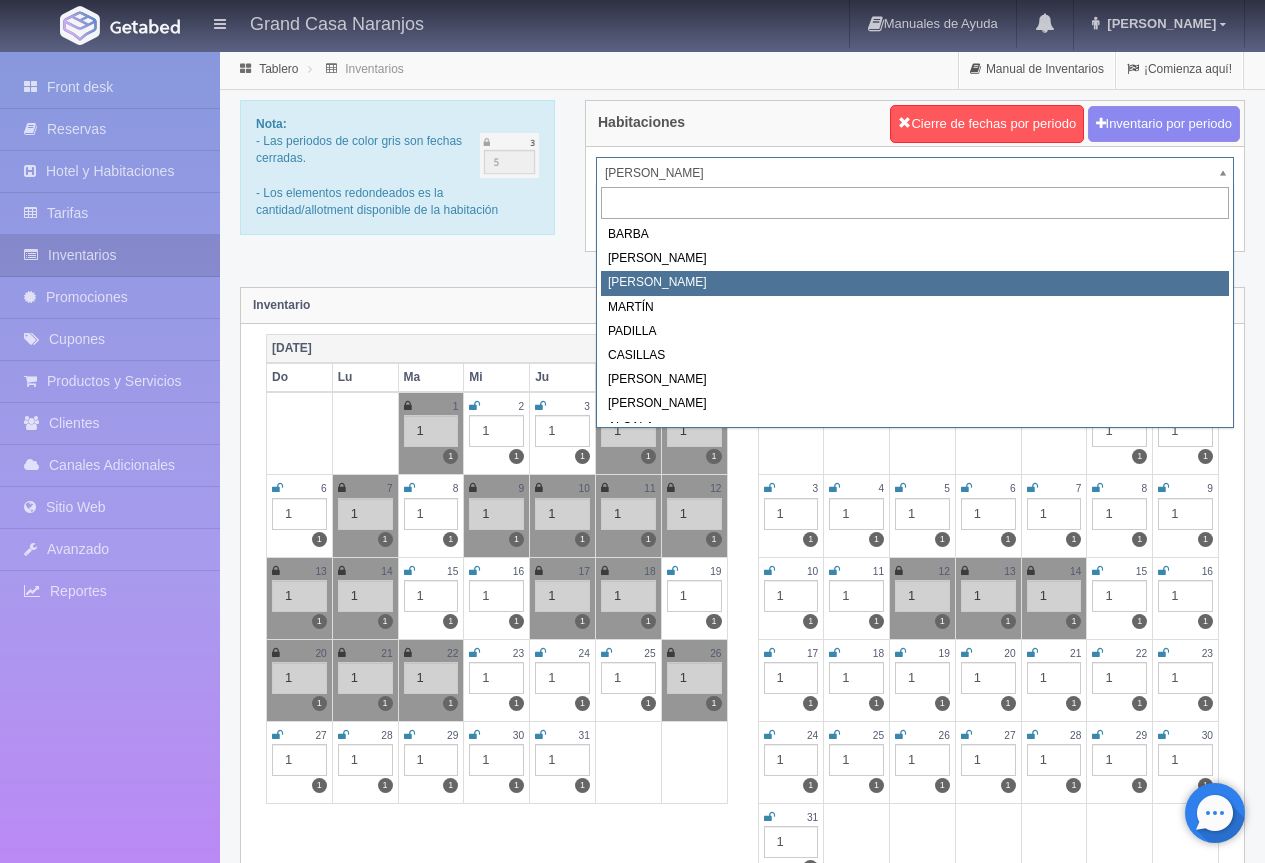 select on "2062" 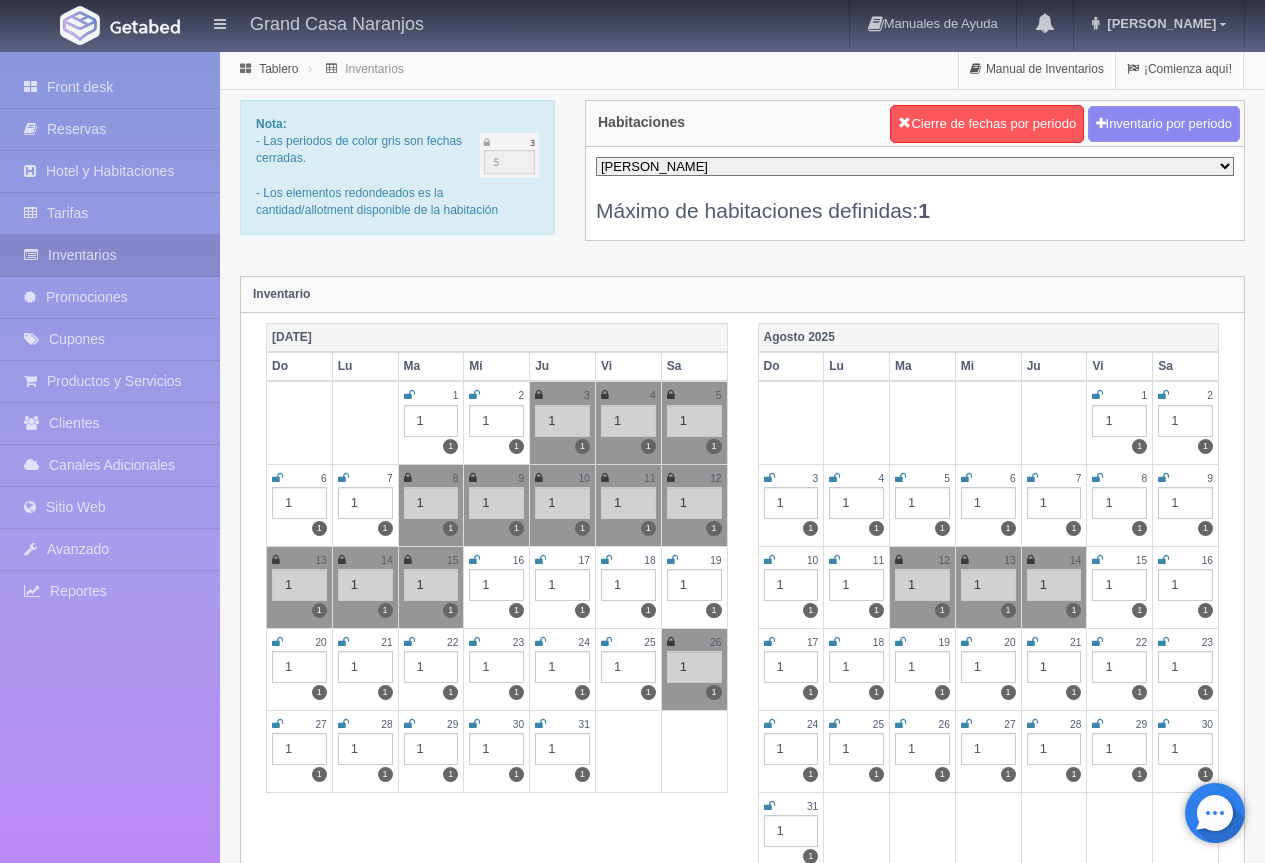 scroll, scrollTop: 0, scrollLeft: 0, axis: both 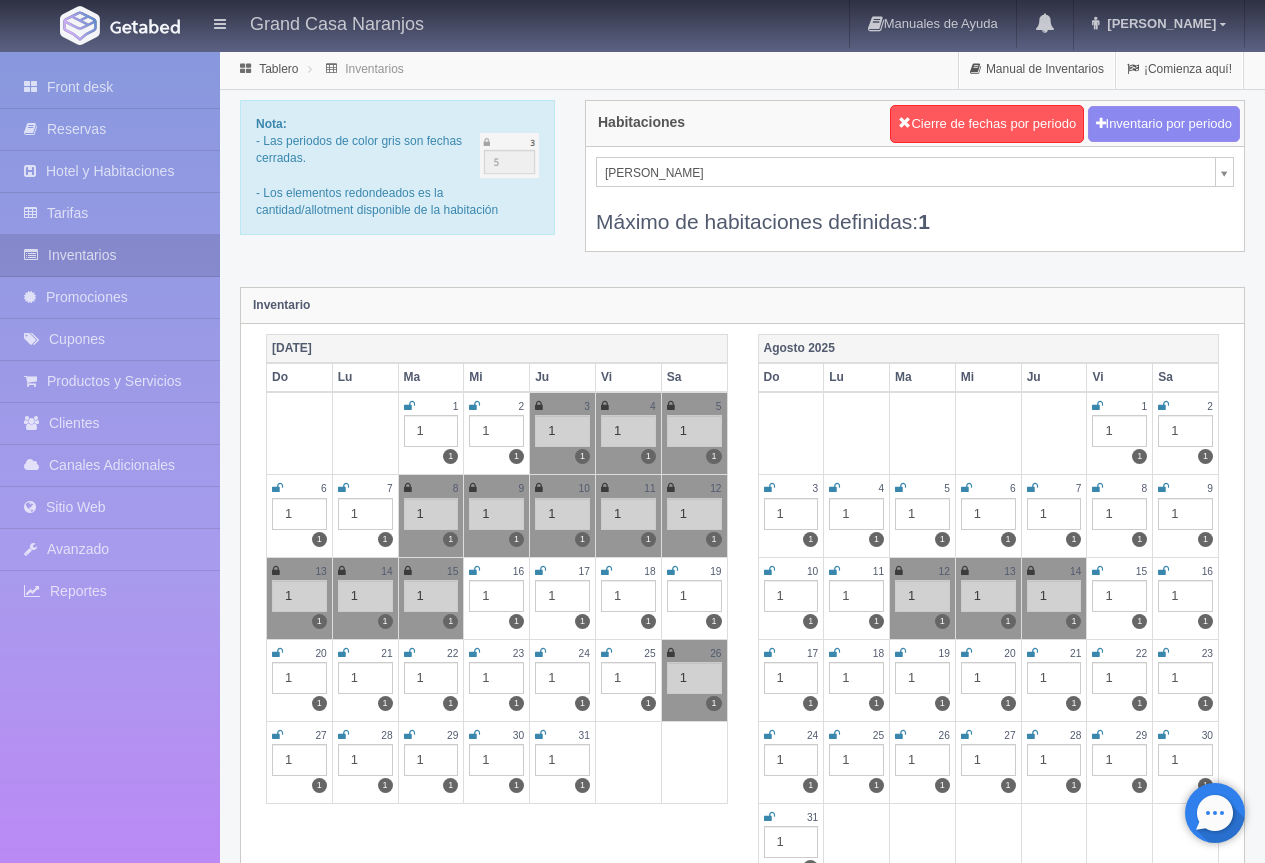 click on "Grand Casa Naranjos
Manuales de Ayuda
Actualizaciones recientes
[PERSON_NAME]
Mi Perfil
Salir / Log Out
Procesando...
Front desk
Reservas
Hotel y Habitaciones
Tarifas
Inventarios
Promociones
Cupones
Productos y Servicios
Clientes
Canales Adicionales
Facebook Fan Page" at bounding box center [632, 1777] 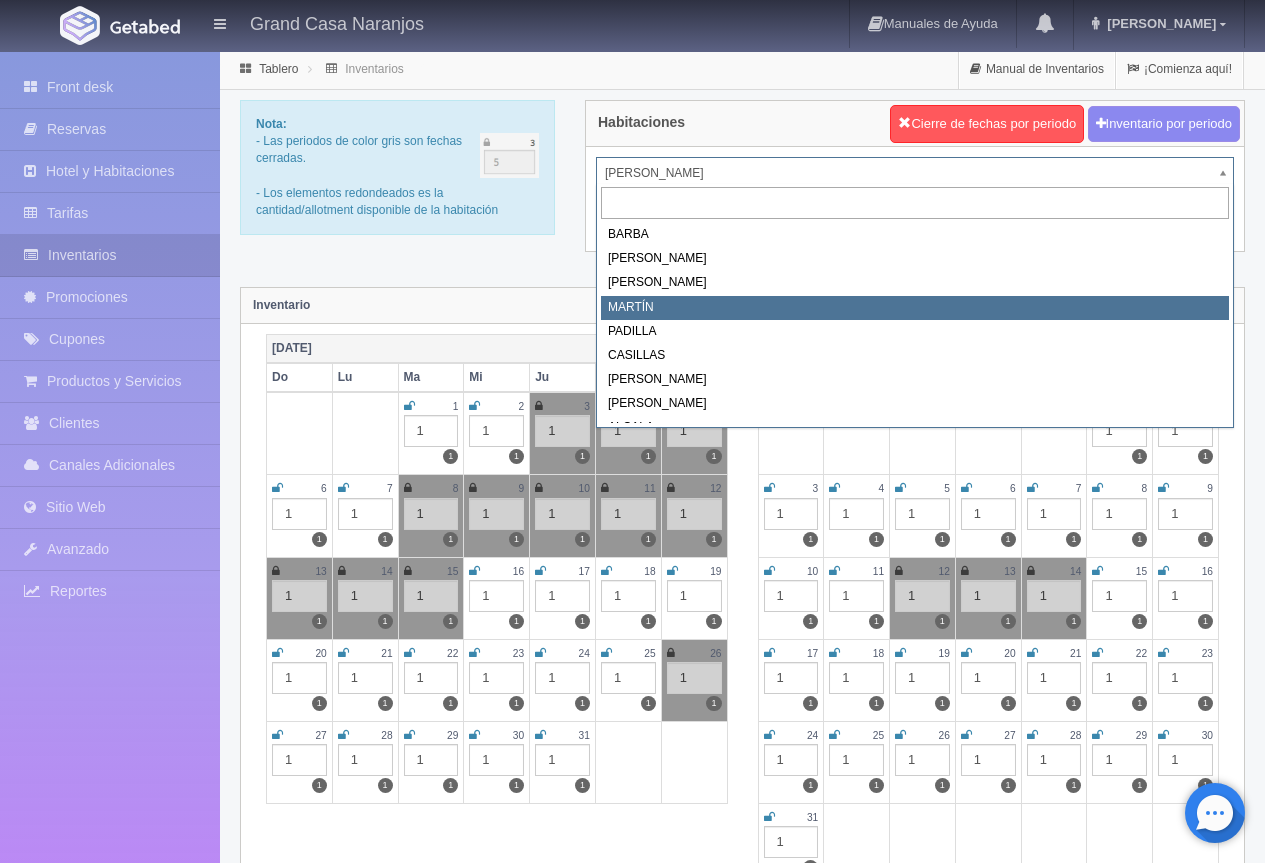 select on "2063" 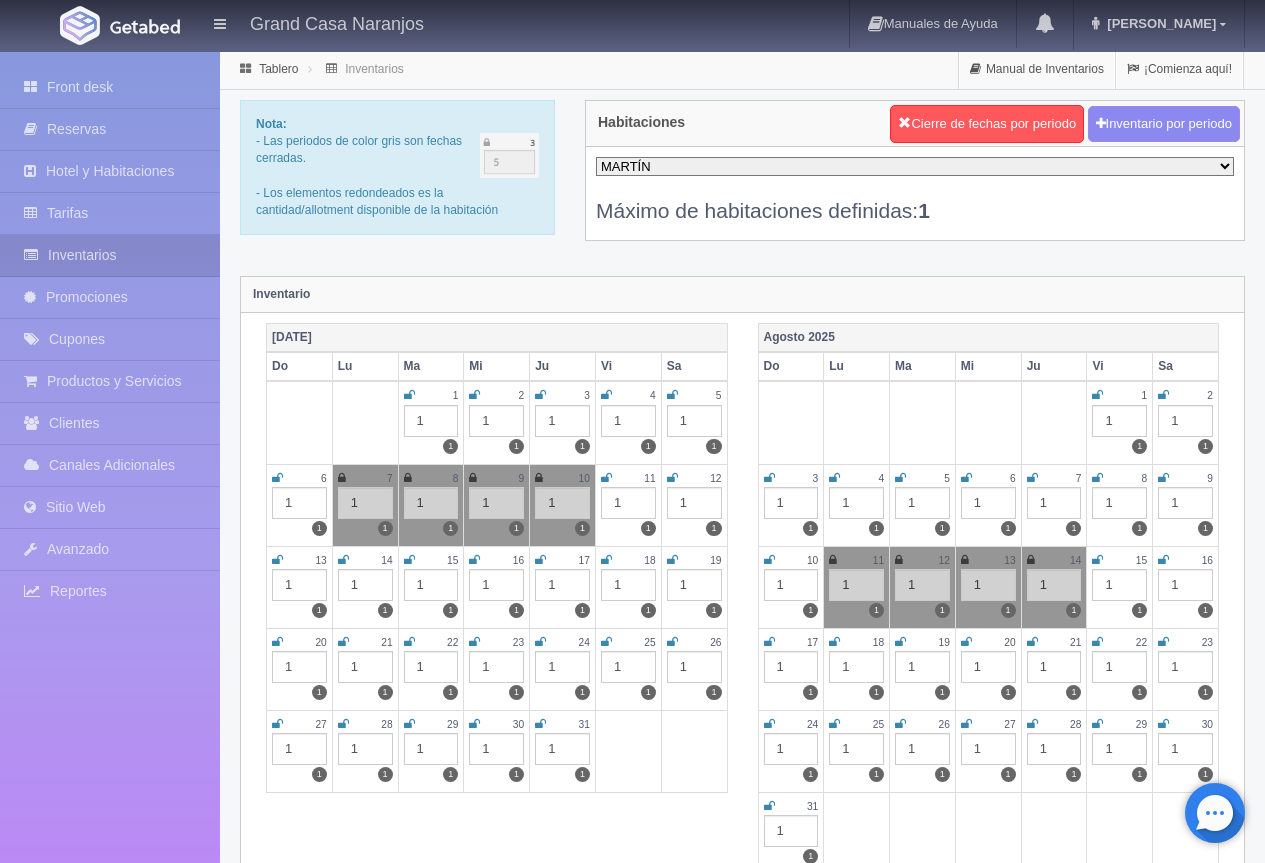 scroll, scrollTop: 0, scrollLeft: 0, axis: both 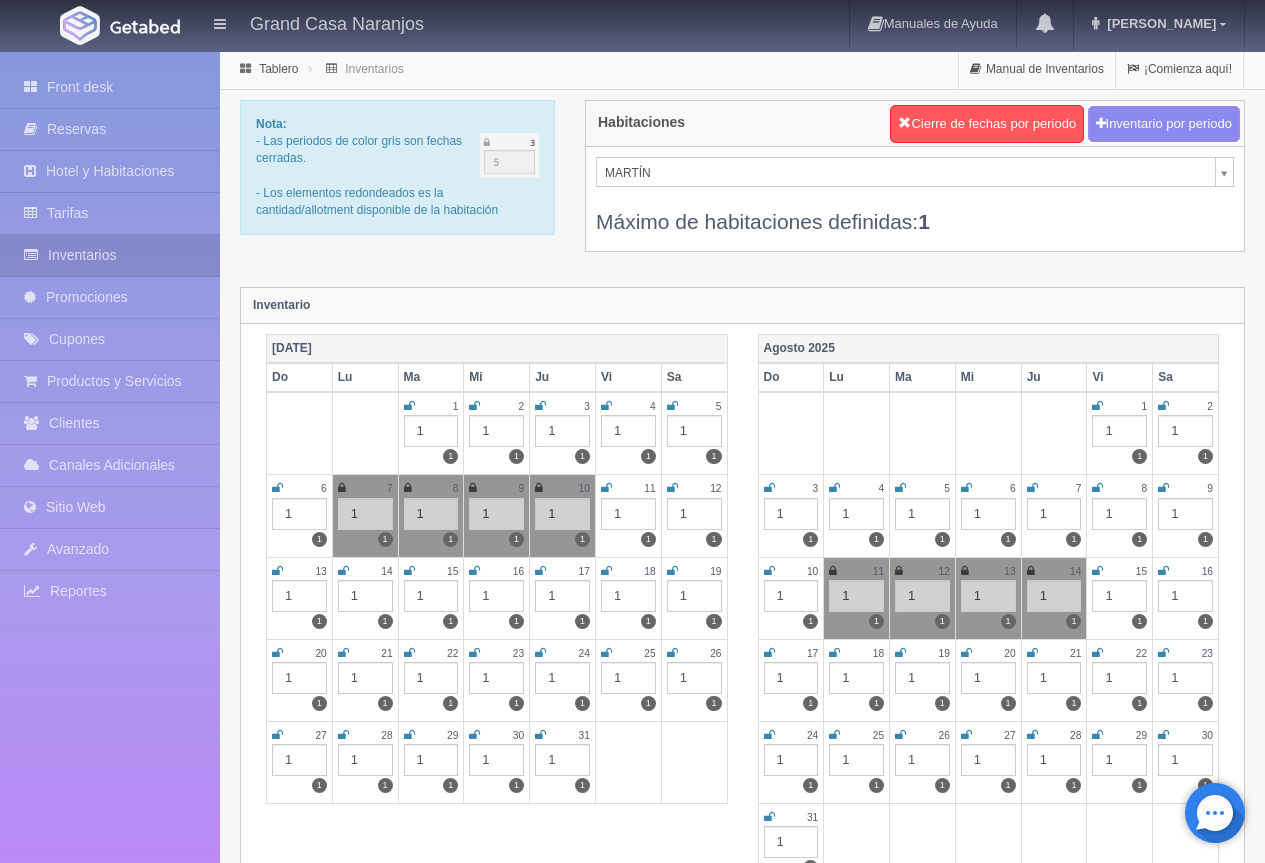 click at bounding box center [277, 571] 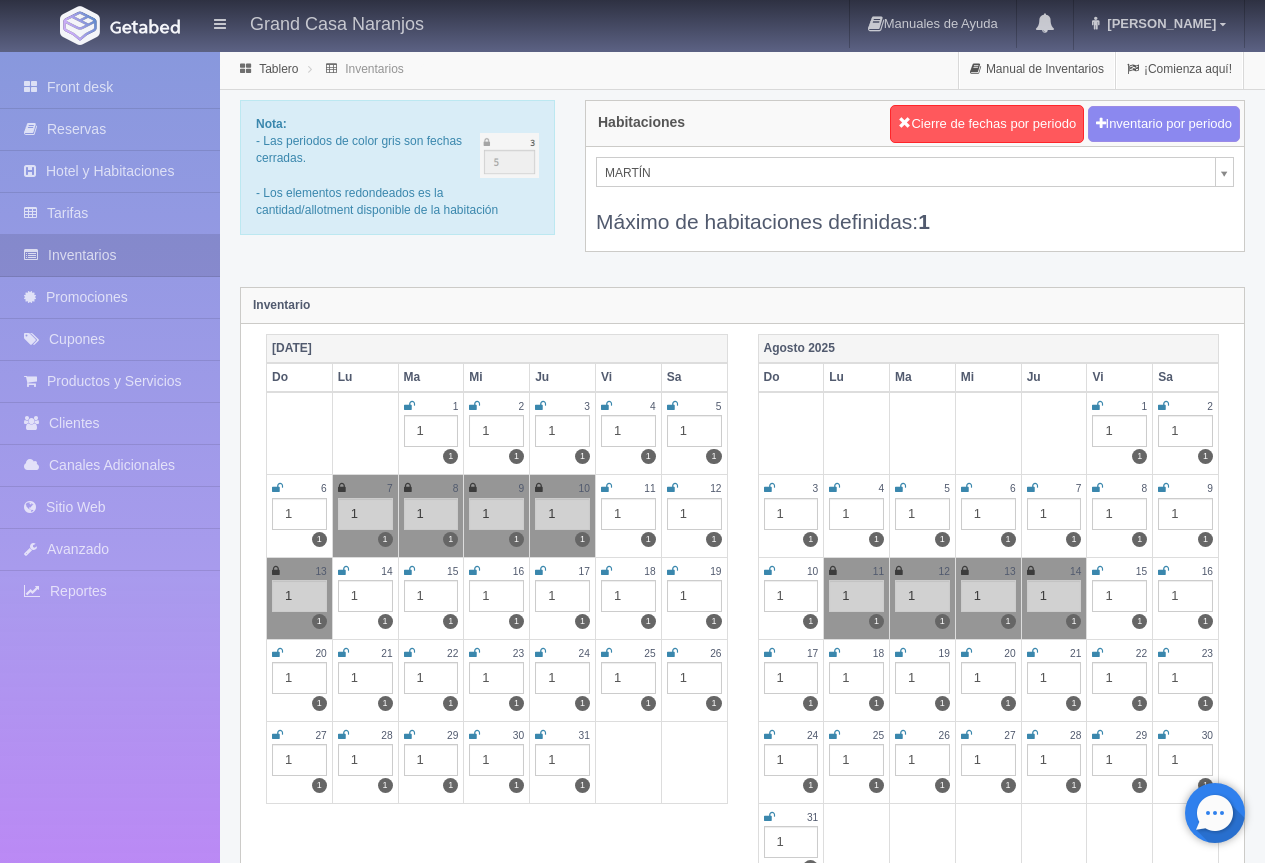 click on "Grand Casa Naranjos
Manuales de Ayuda
Actualizaciones recientes
[PERSON_NAME]
Mi Perfil
Salir / Log Out
Procesando...
Front desk
Reservas
Hotel y Habitaciones
Tarifas
Inventarios
Promociones
Cupones
Productos y Servicios
Clientes
Canales Adicionales
Facebook Fan Page" at bounding box center (632, 1777) 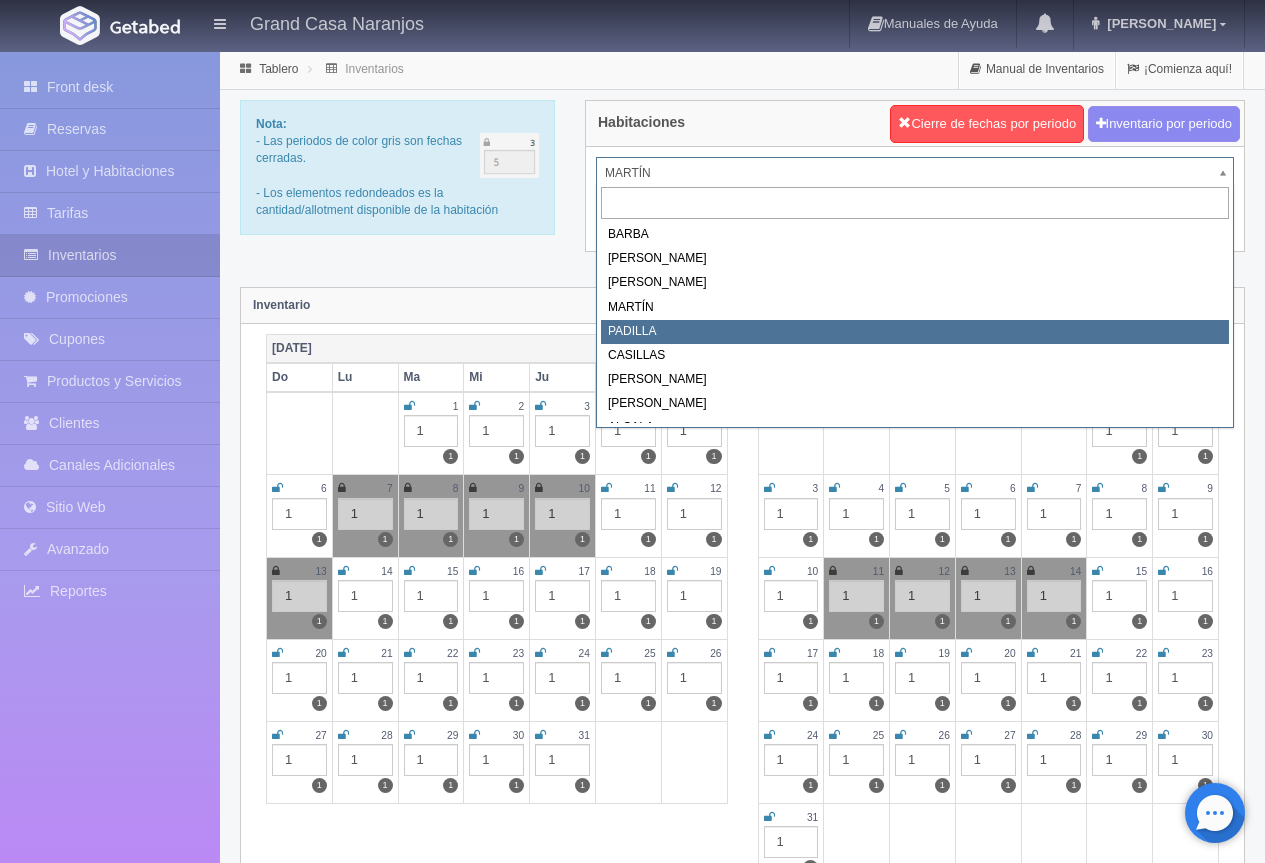 select on "2064" 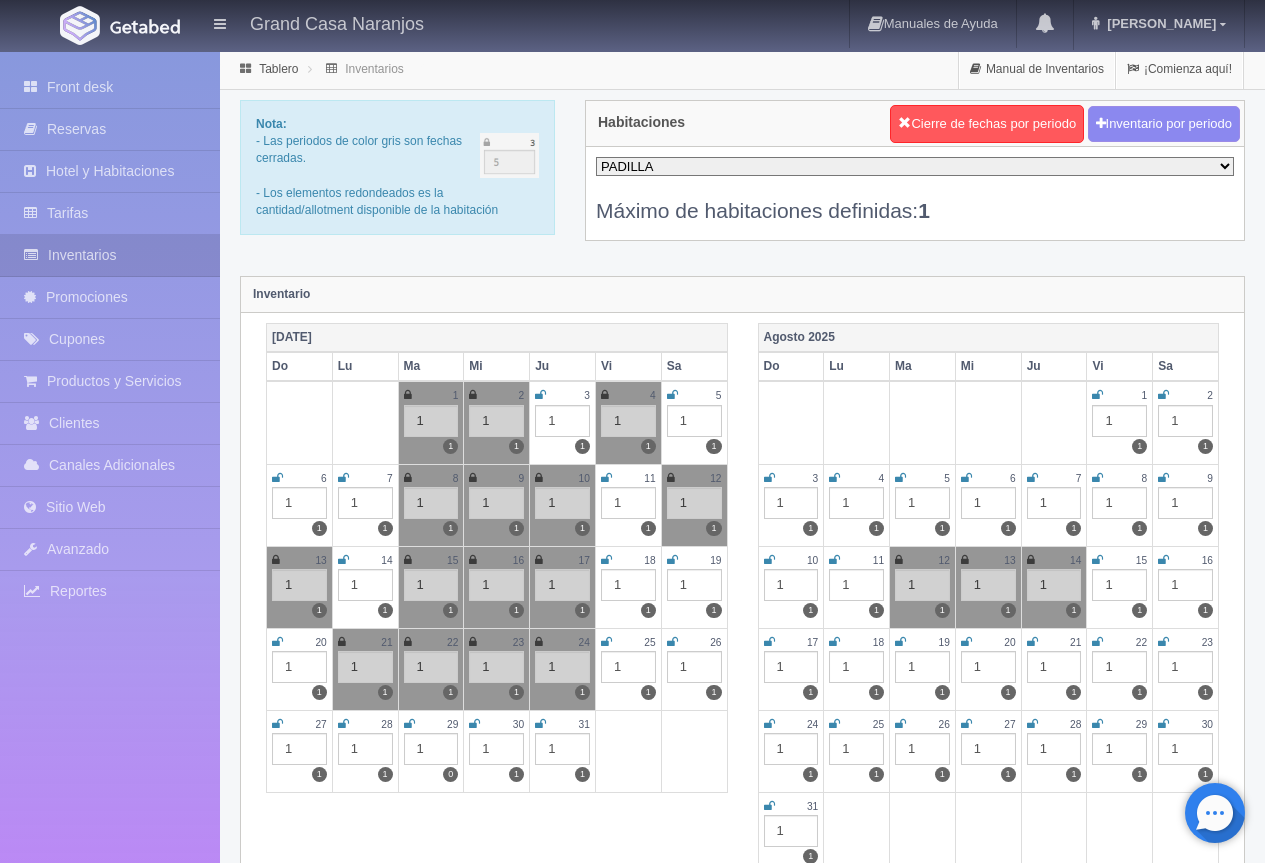 scroll, scrollTop: 0, scrollLeft: 0, axis: both 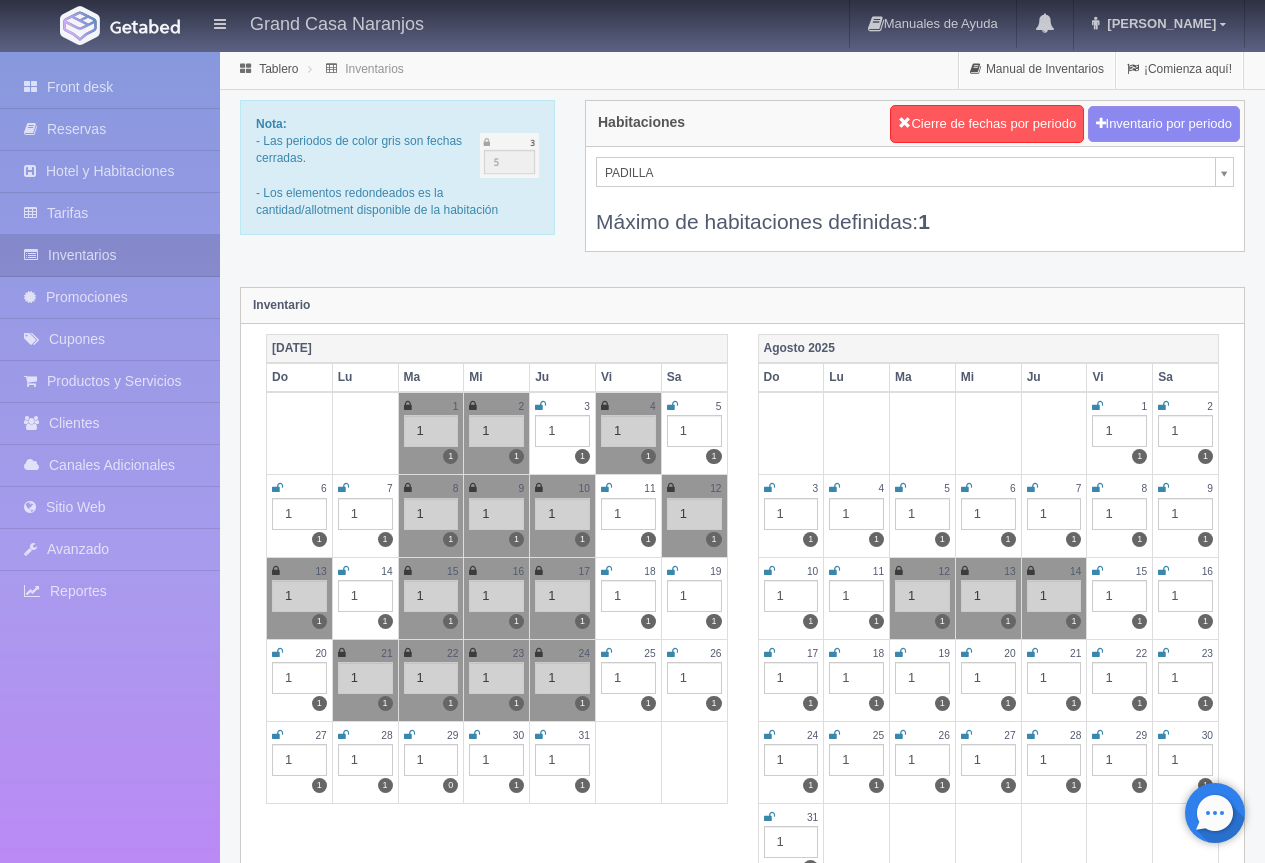 click on "Grand Casa Naranjos
Manuales de Ayuda
Actualizaciones recientes
[PERSON_NAME]
Mi Perfil
Salir / Log Out
Procesando...
Front desk
Reservas
Hotel y Habitaciones
Tarifas
Inventarios
Promociones
Cupones
Productos y Servicios
Clientes
Canales Adicionales
Facebook Fan Page" at bounding box center (632, 1777) 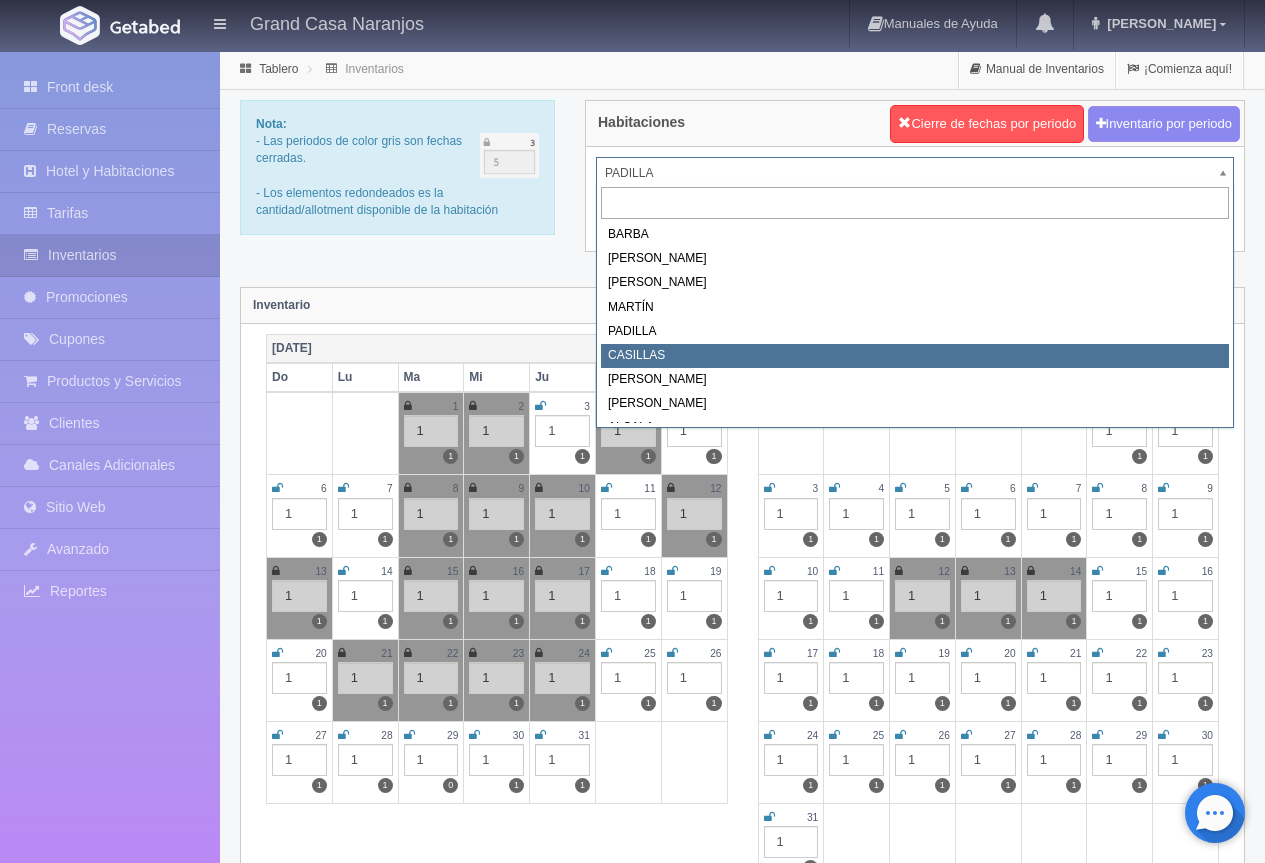 select on "2065" 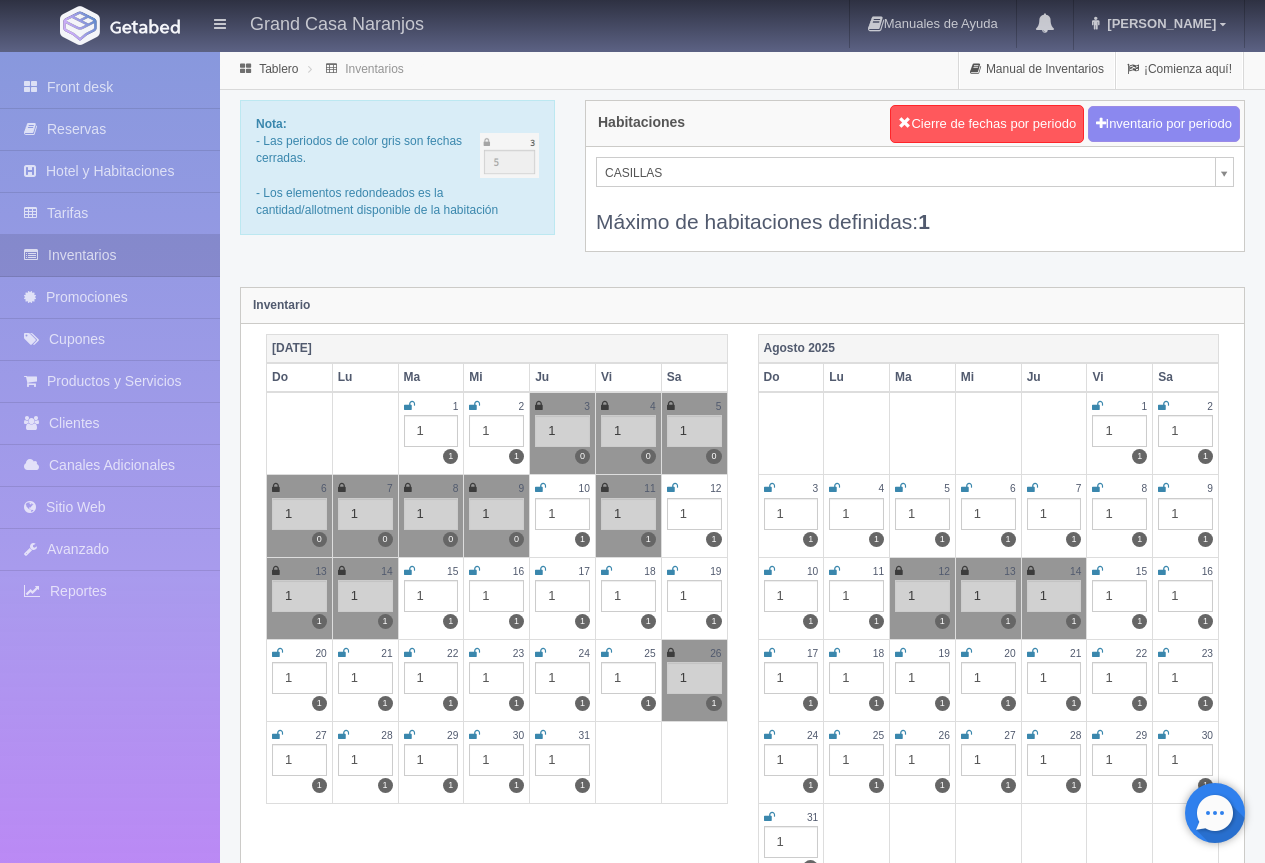 scroll, scrollTop: 0, scrollLeft: 0, axis: both 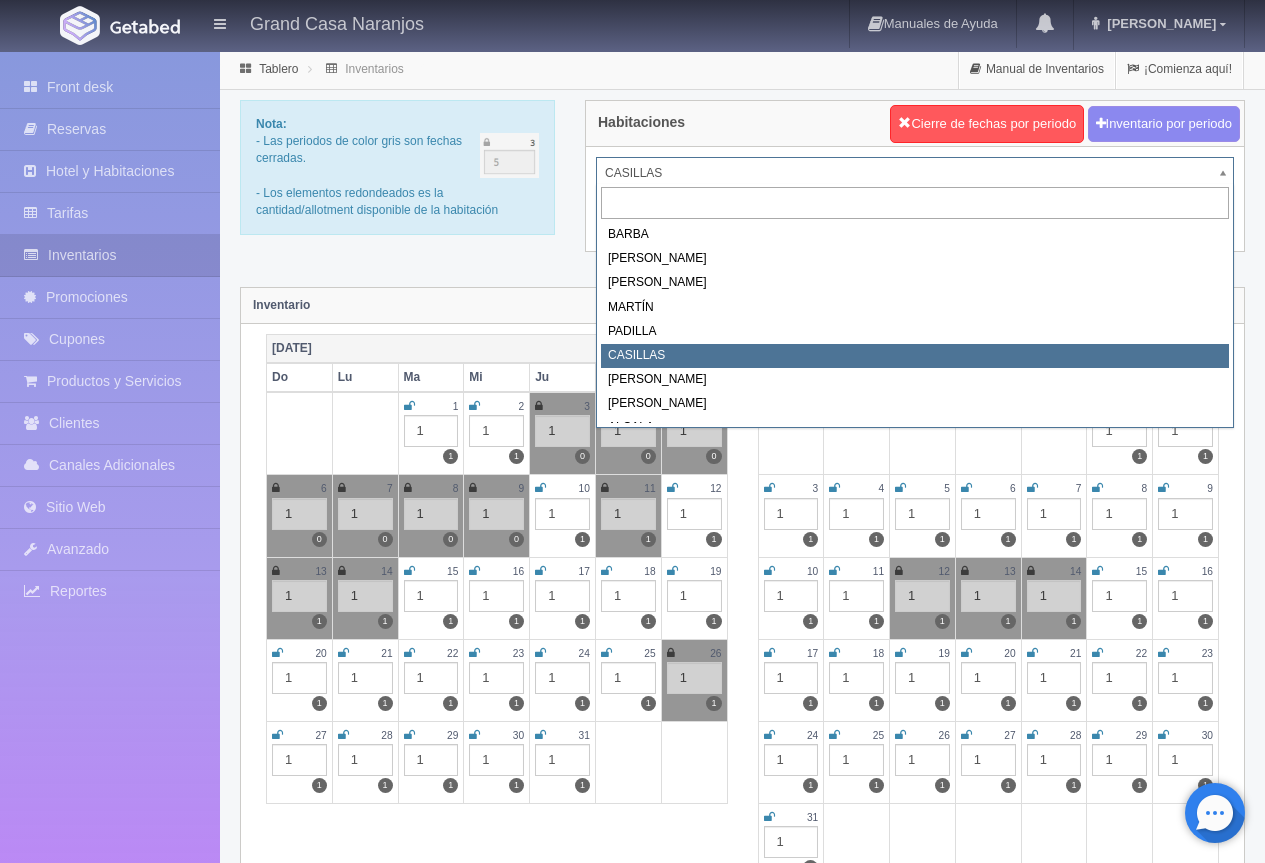 click on "Grand Casa Naranjos
Manuales de Ayuda
Actualizaciones recientes
[PERSON_NAME]
Mi Perfil
Salir / Log Out
Procesando...
Front desk
Reservas
Hotel y Habitaciones
Tarifas
Inventarios
Promociones
Cupones
Productos y Servicios
Clientes
Canales Adicionales
Facebook Fan Page" at bounding box center [632, 1777] 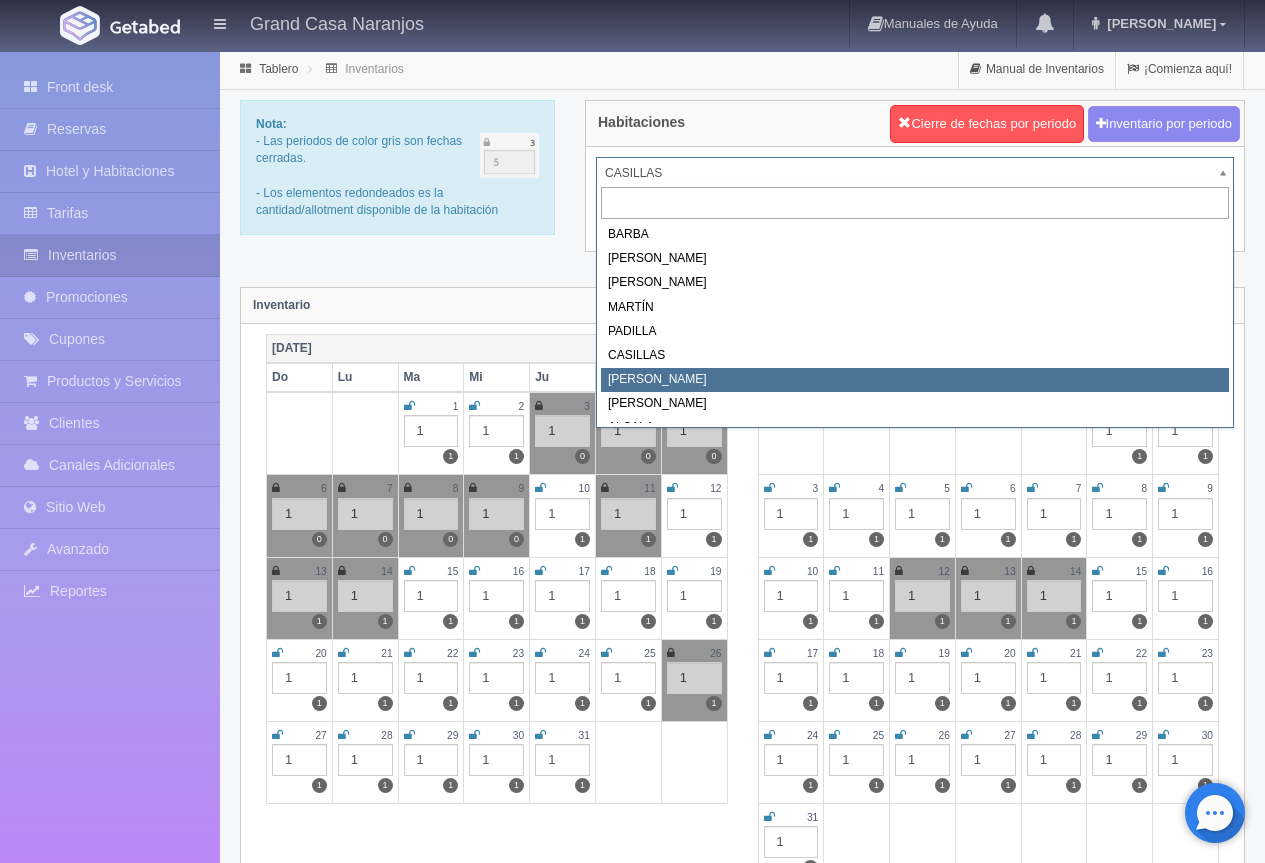 select on "2066" 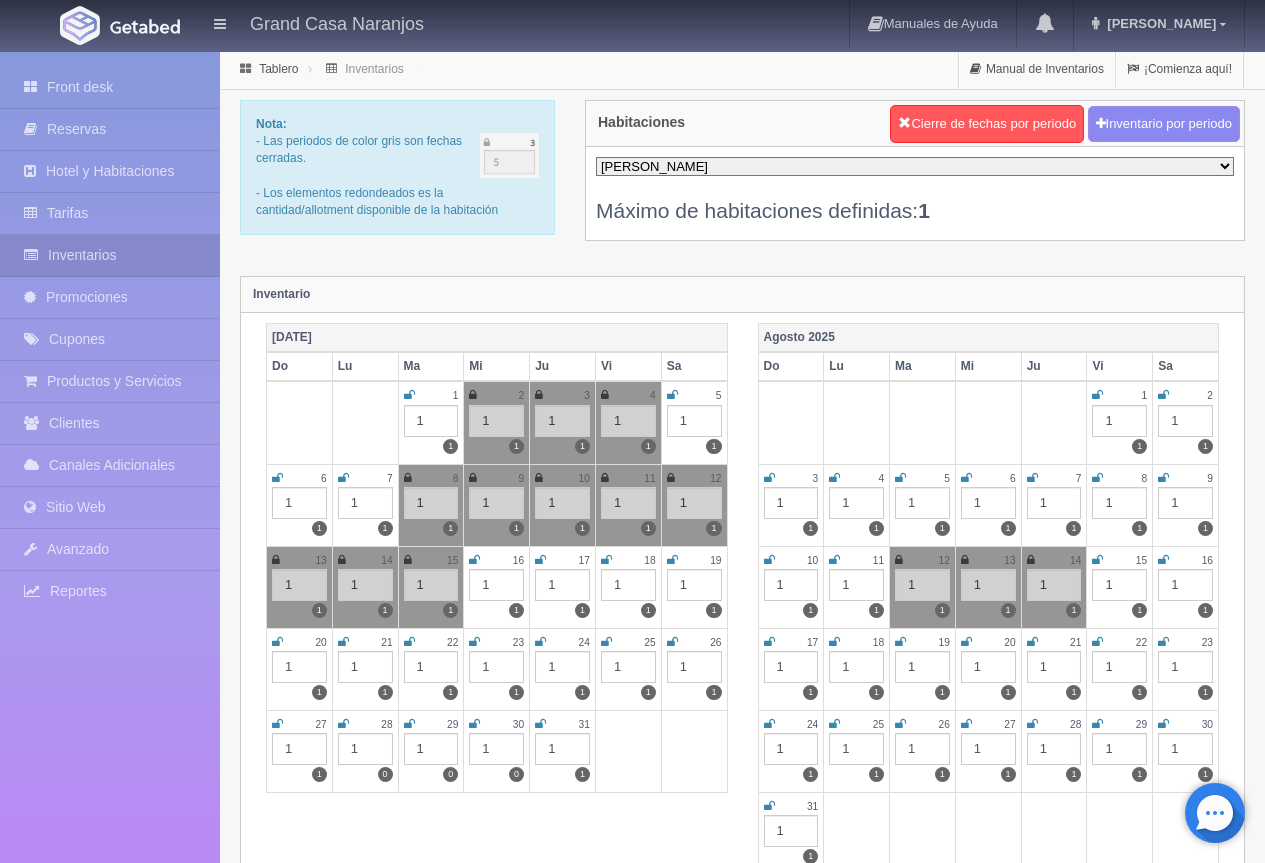 scroll, scrollTop: 0, scrollLeft: 0, axis: both 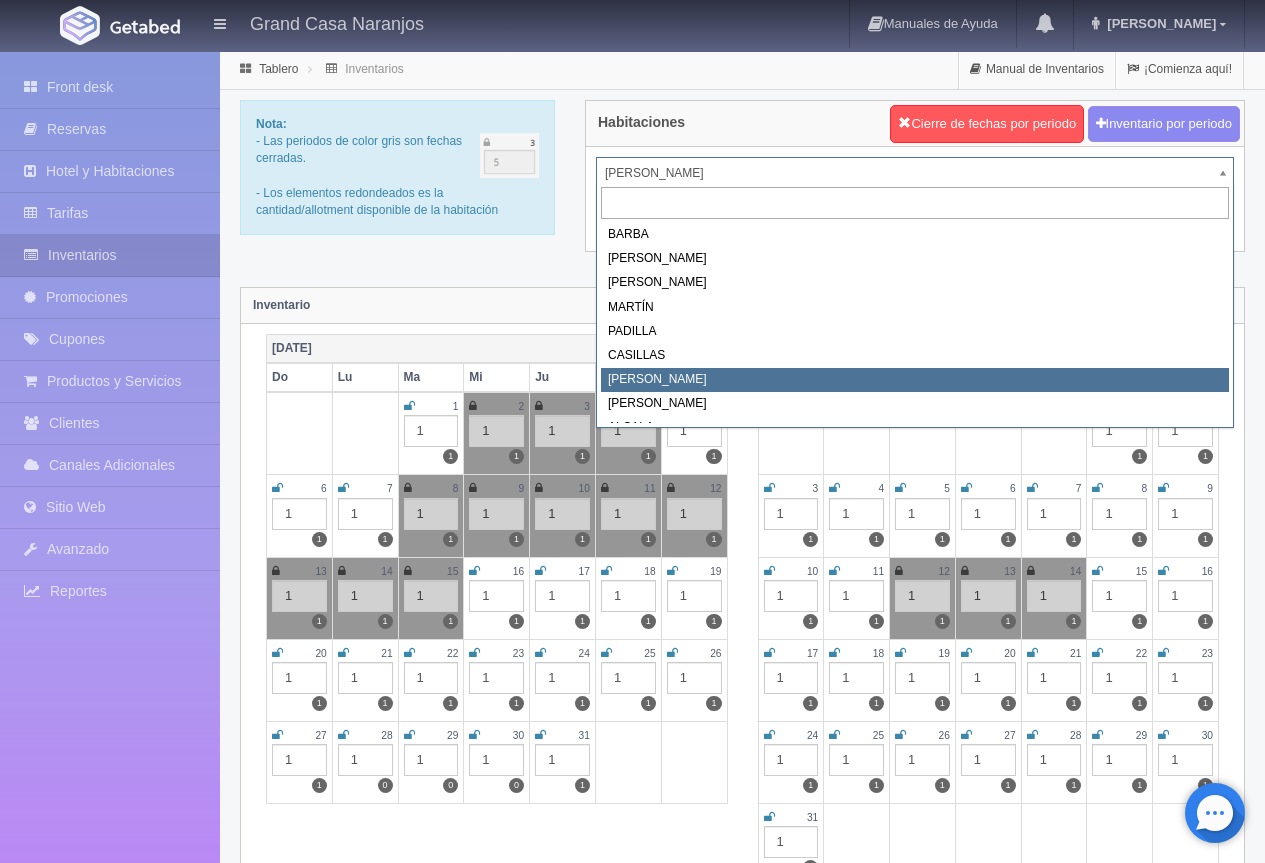 click on "Grand Casa Naranjos
Manuales de Ayuda
Actualizaciones recientes
[PERSON_NAME]
Mi Perfil
Salir / Log Out
Procesando...
Front desk
Reservas
Hotel y Habitaciones
Tarifas
Inventarios
Promociones
Cupones
Productos y Servicios
Clientes
Canales Adicionales
Facebook Fan Page" at bounding box center (632, 1777) 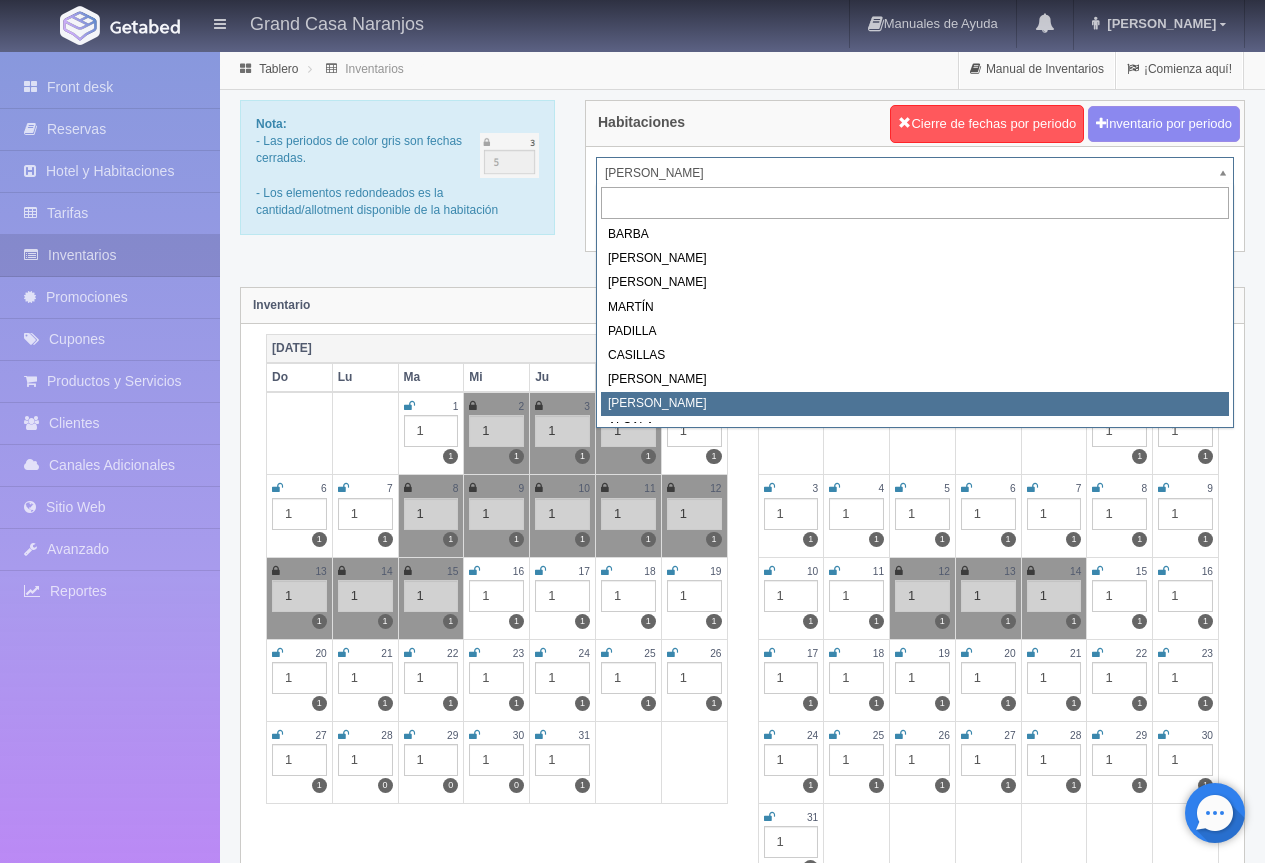 select on "2067" 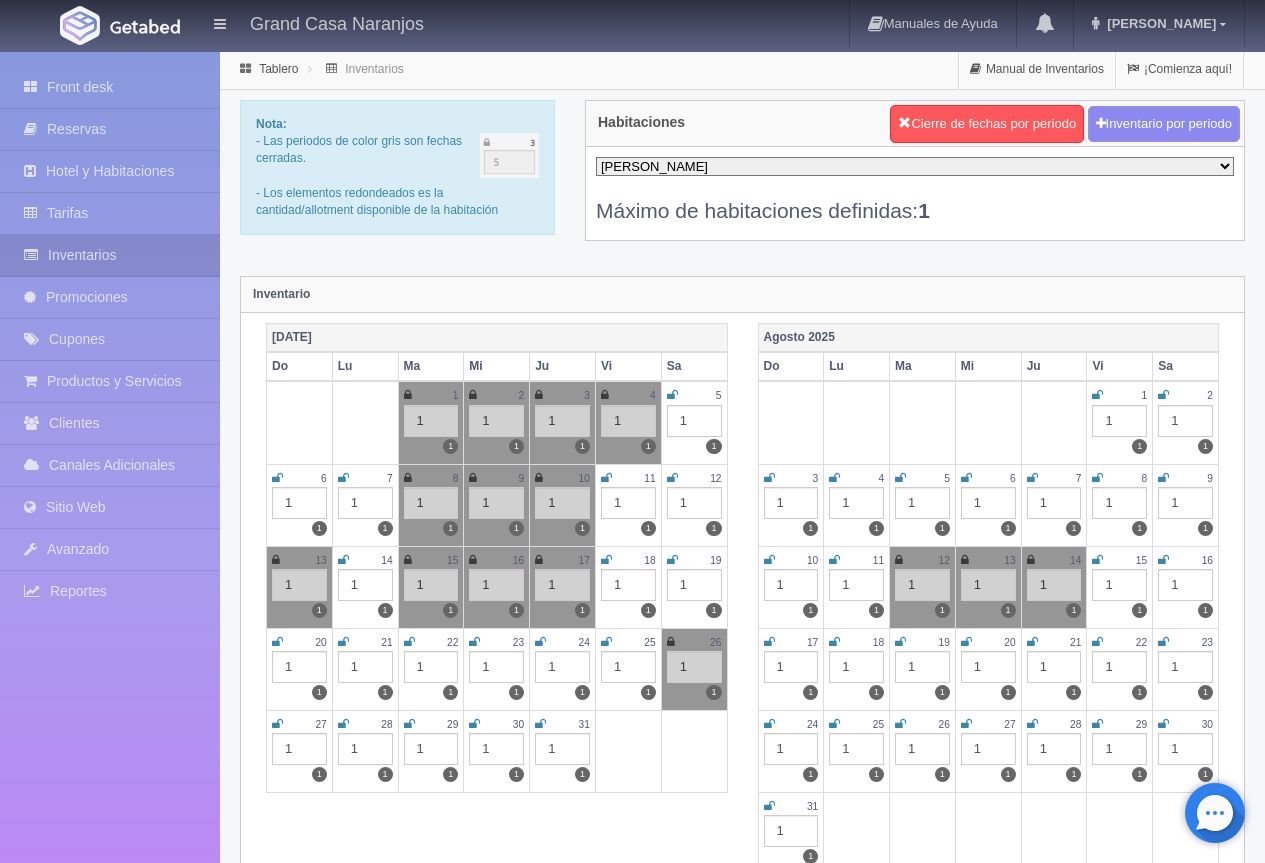 scroll, scrollTop: 0, scrollLeft: 0, axis: both 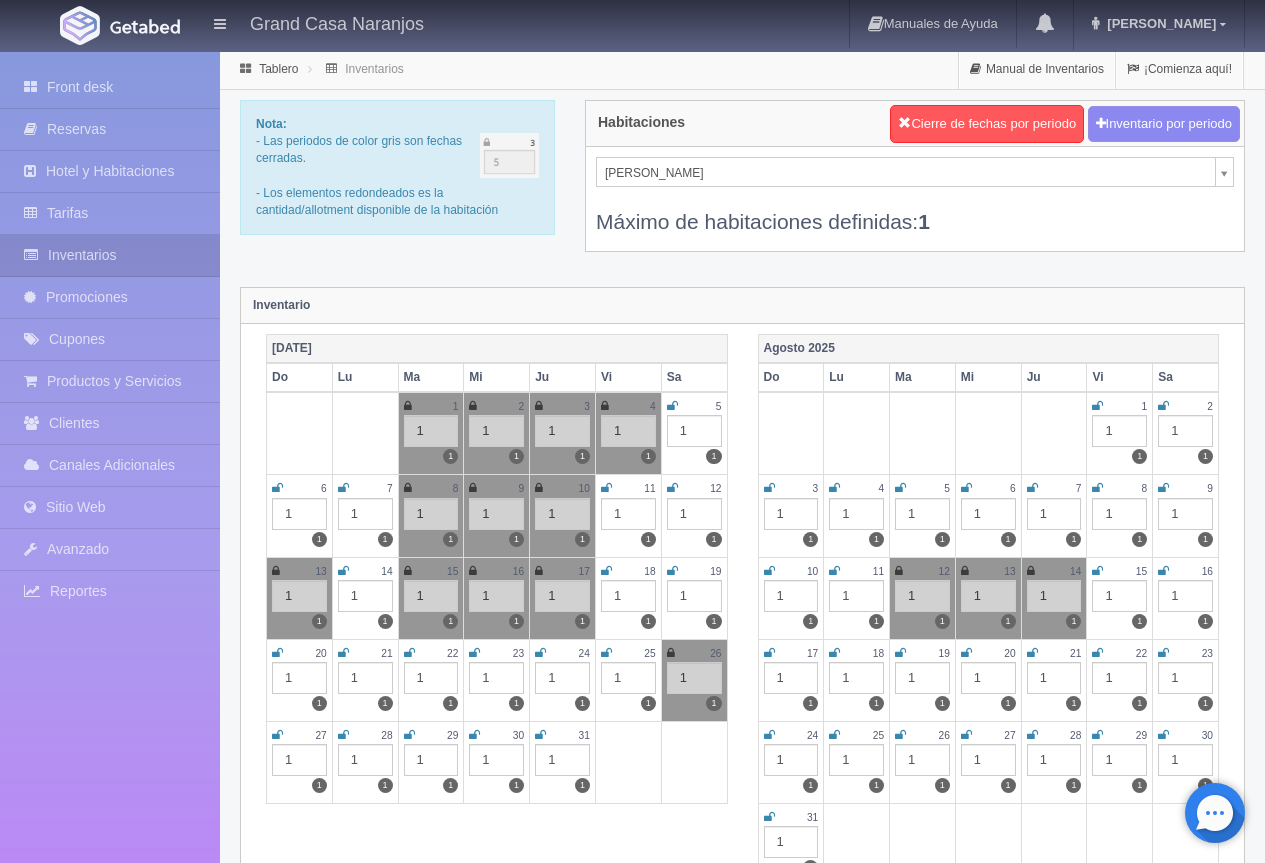 click on "Grand Casa Naranjos
Manuales de Ayuda
Actualizaciones recientes
[PERSON_NAME]
Mi Perfil
Salir / Log Out
Procesando...
Front desk
Reservas
Hotel y Habitaciones
Tarifas
Inventarios
Promociones
Cupones
Productos y Servicios
Clientes
Canales Adicionales
Facebook Fan Page" at bounding box center [632, 1777] 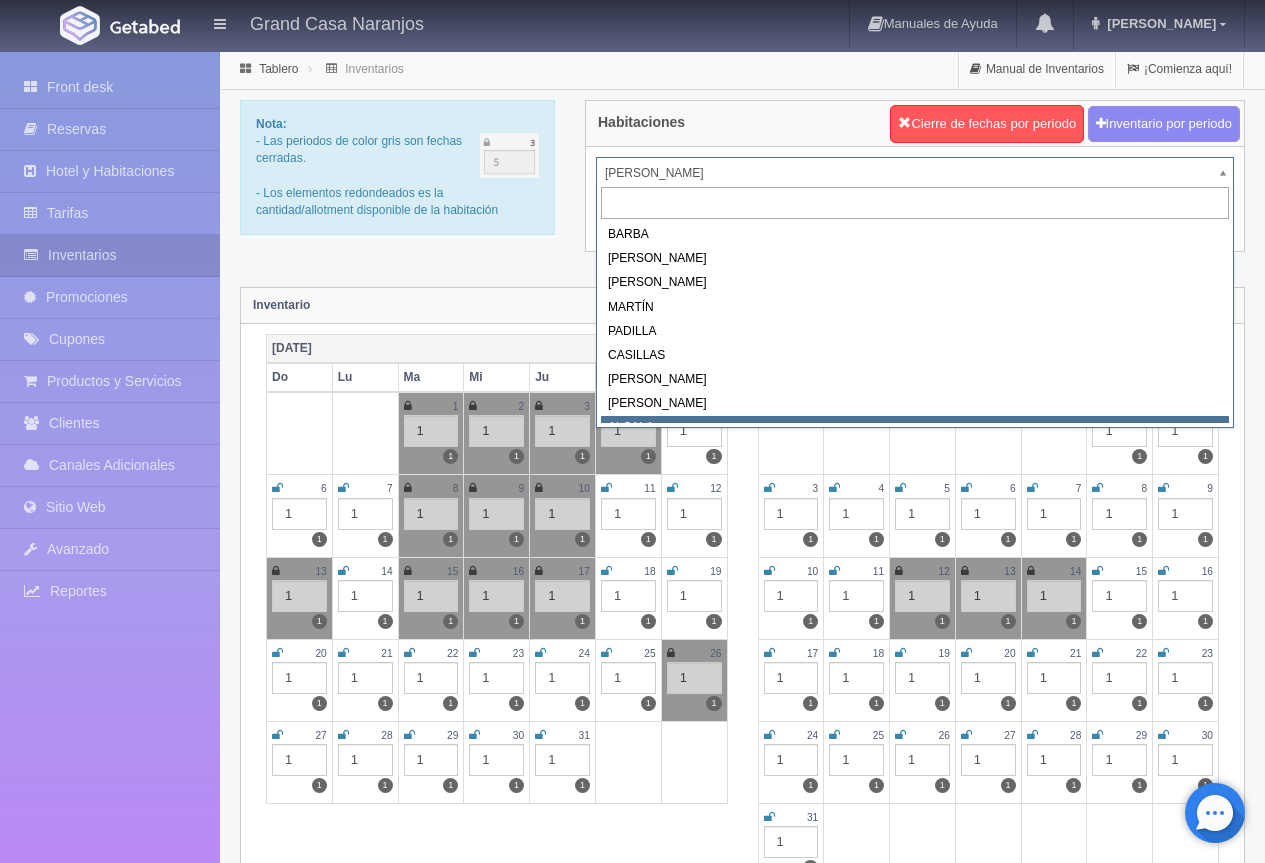 scroll, scrollTop: 9, scrollLeft: 0, axis: vertical 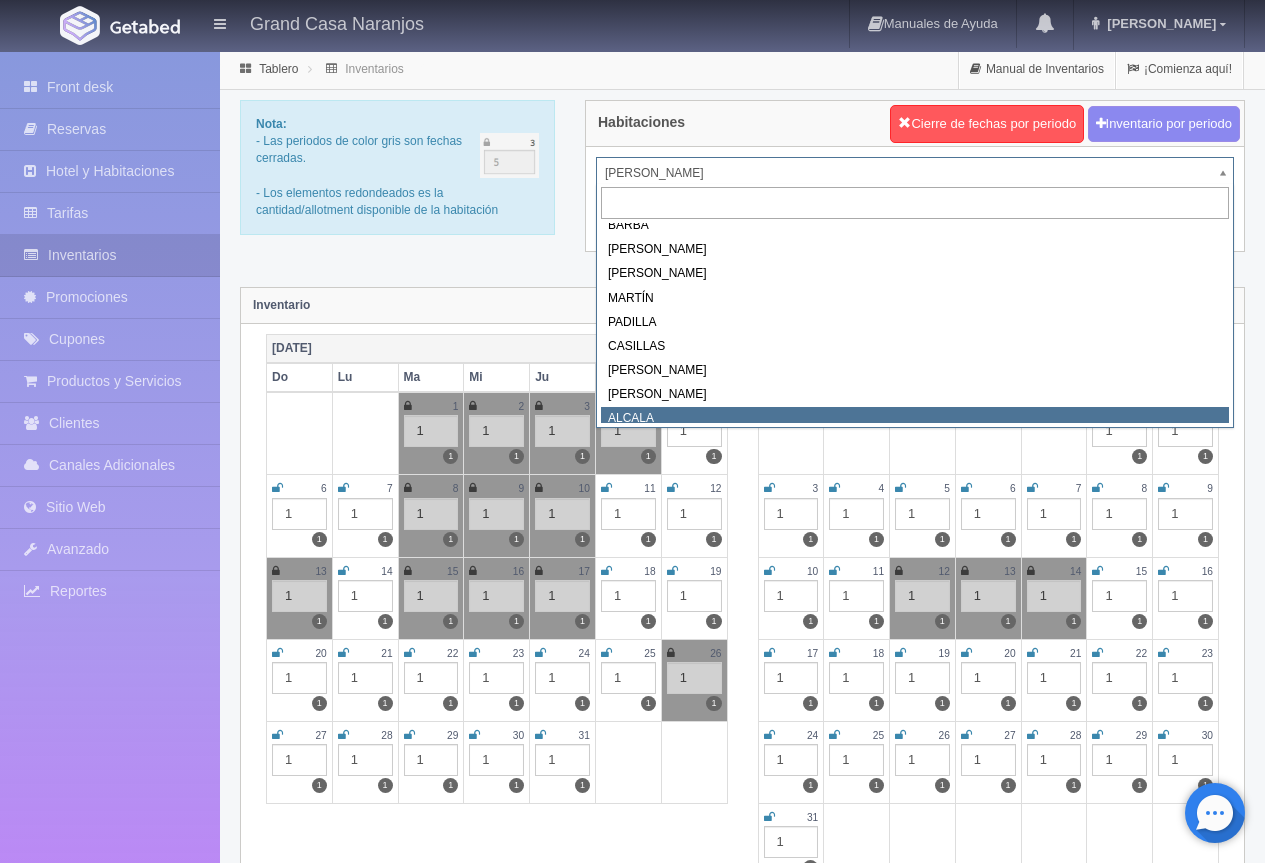select on "2222" 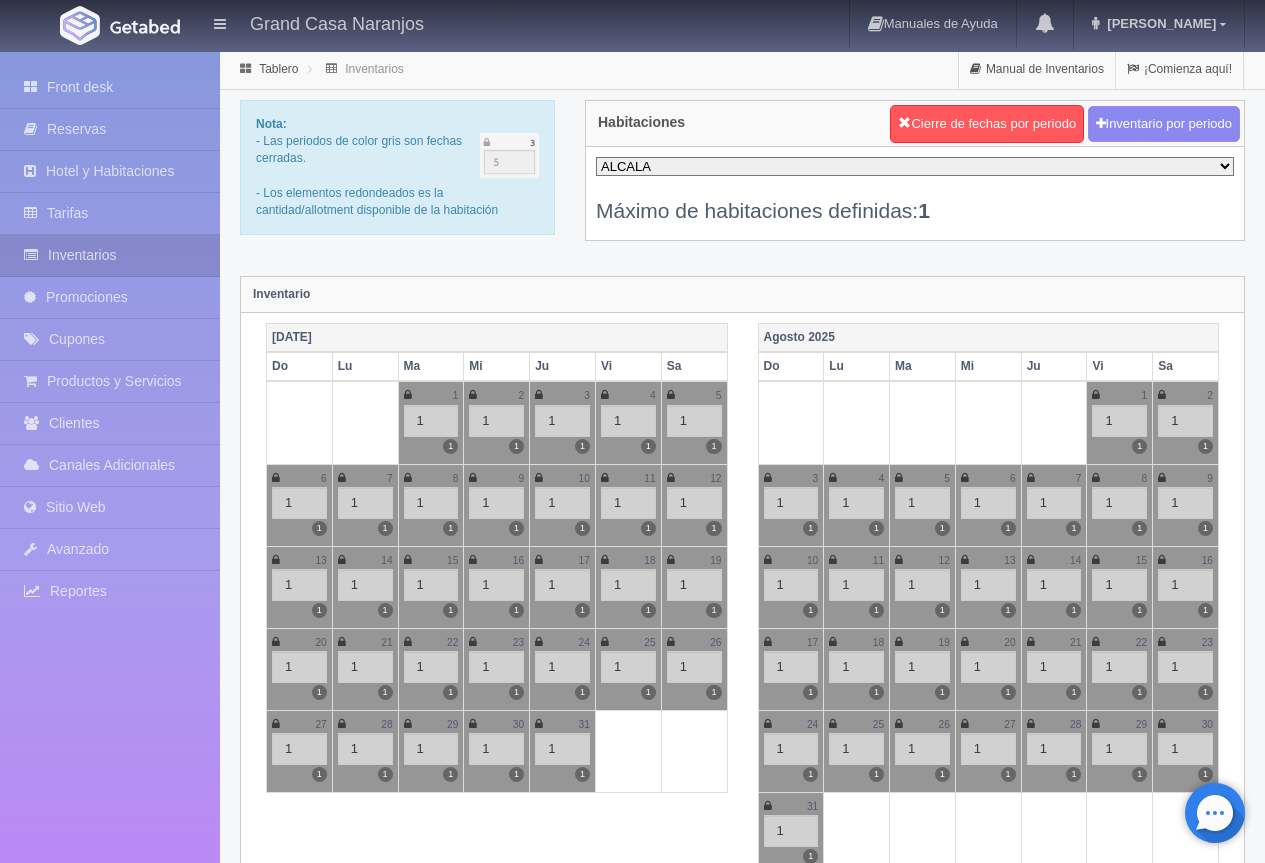 scroll, scrollTop: 0, scrollLeft: 0, axis: both 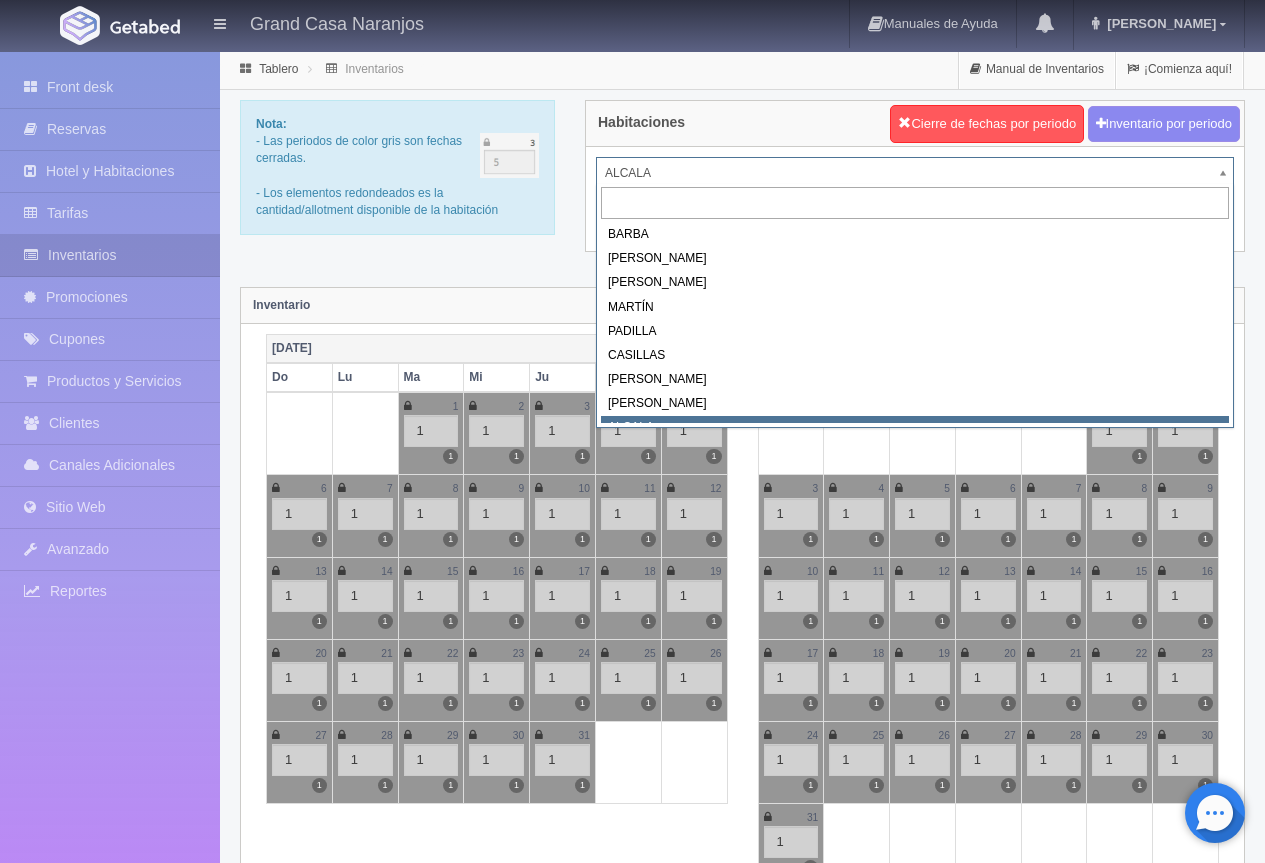 click on "Grand Casa Naranjos
Manuales de Ayuda
Actualizaciones recientes
[PERSON_NAME]
Mi Perfil
Salir / Log Out
Procesando...
Front desk
Reservas
Hotel y Habitaciones
Tarifas
Inventarios
Promociones
Cupones
Productos y Servicios
Clientes
Canales Adicionales
Facebook Fan Page" at bounding box center (632, 1777) 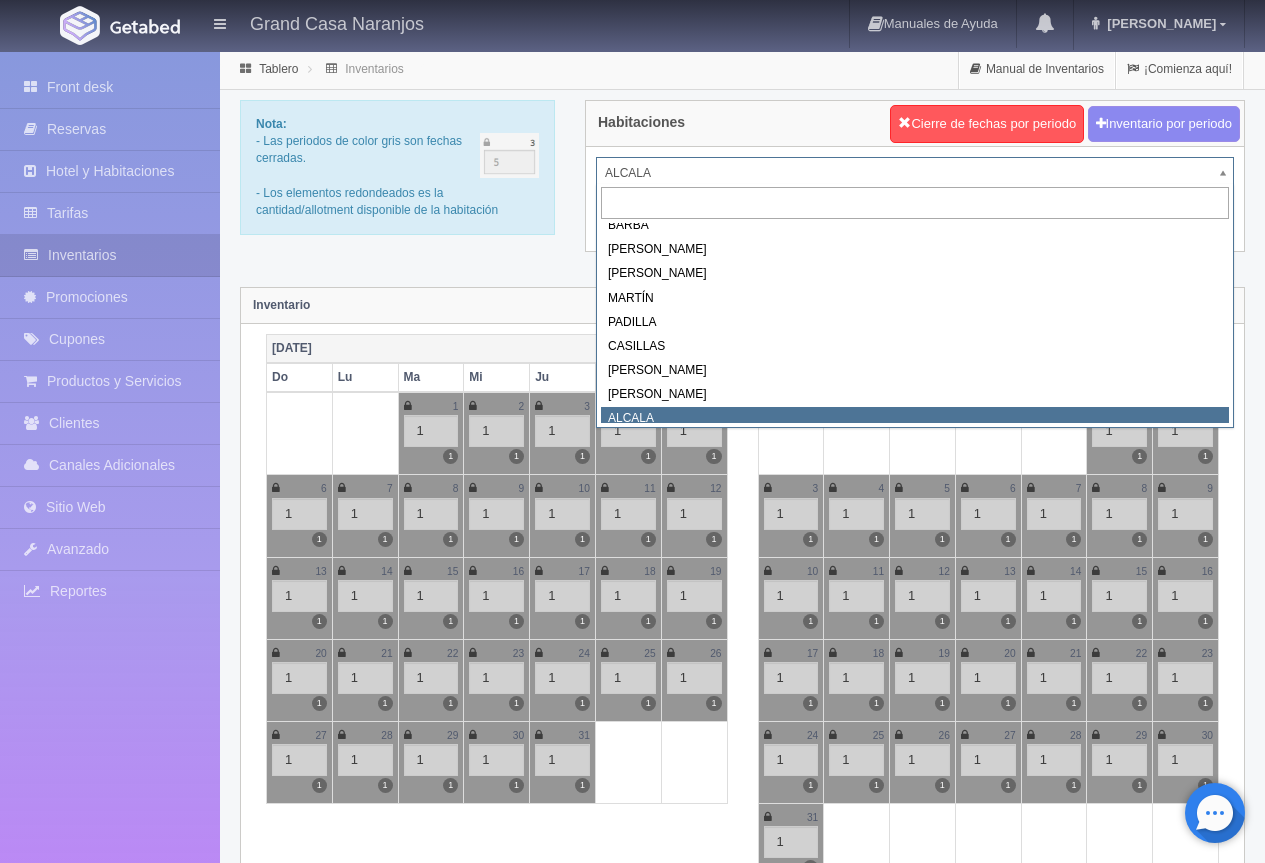 scroll, scrollTop: 0, scrollLeft: 0, axis: both 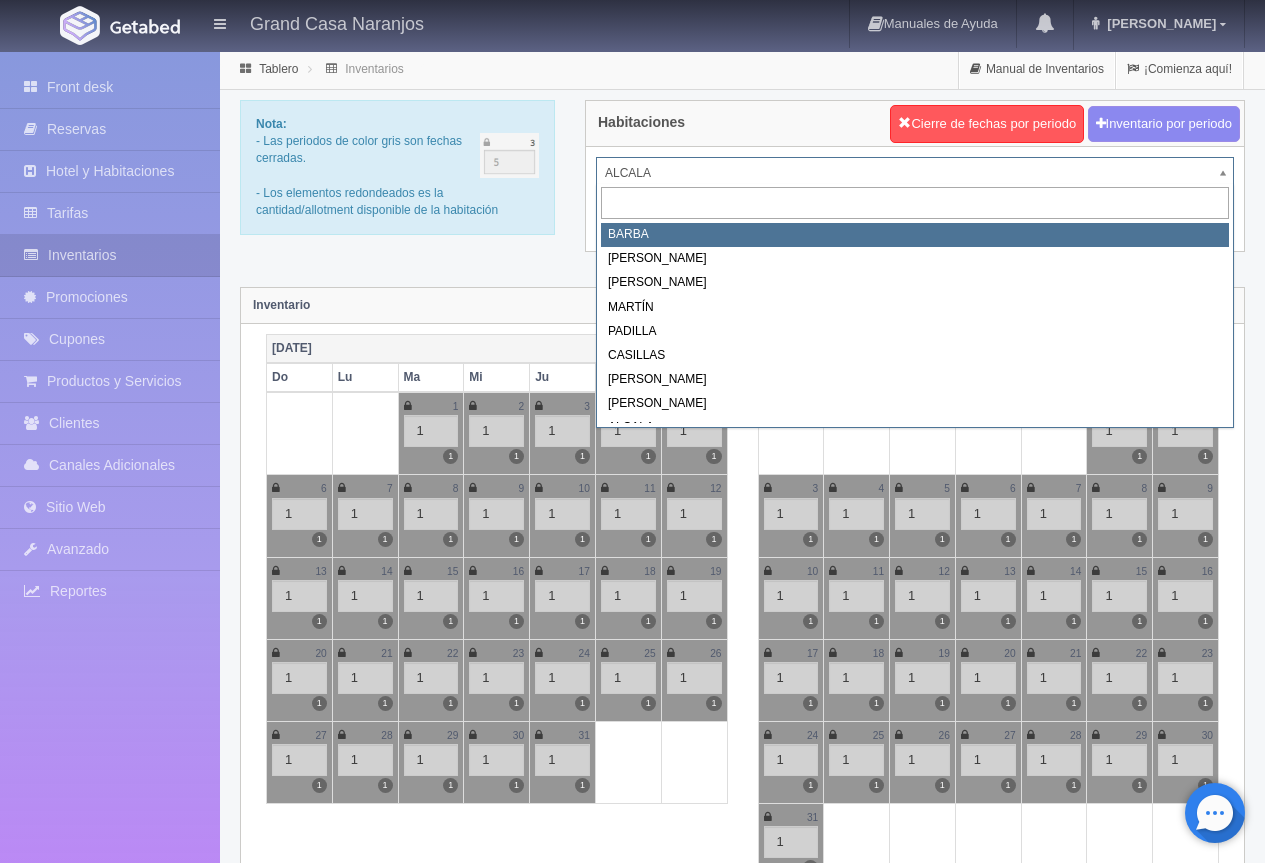 select on "2058" 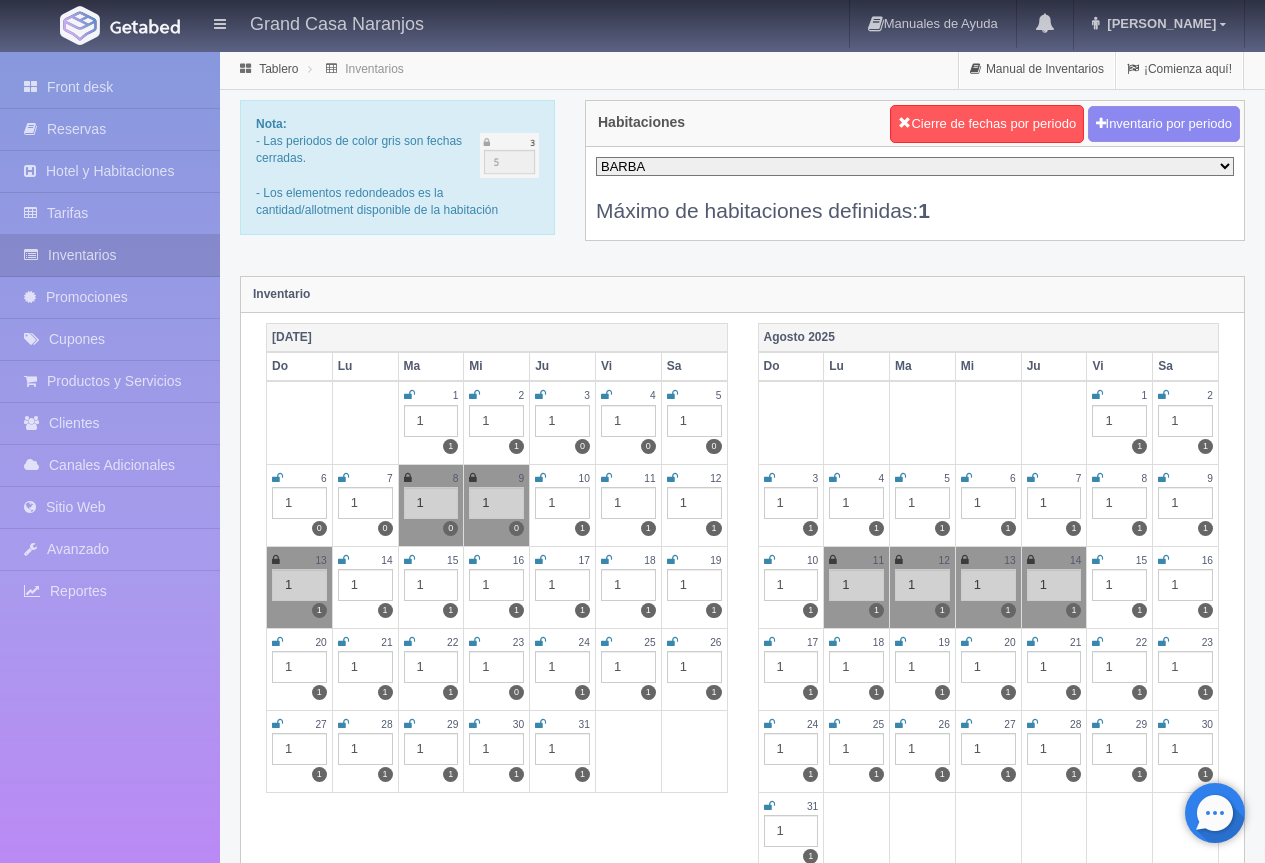 scroll, scrollTop: 0, scrollLeft: 0, axis: both 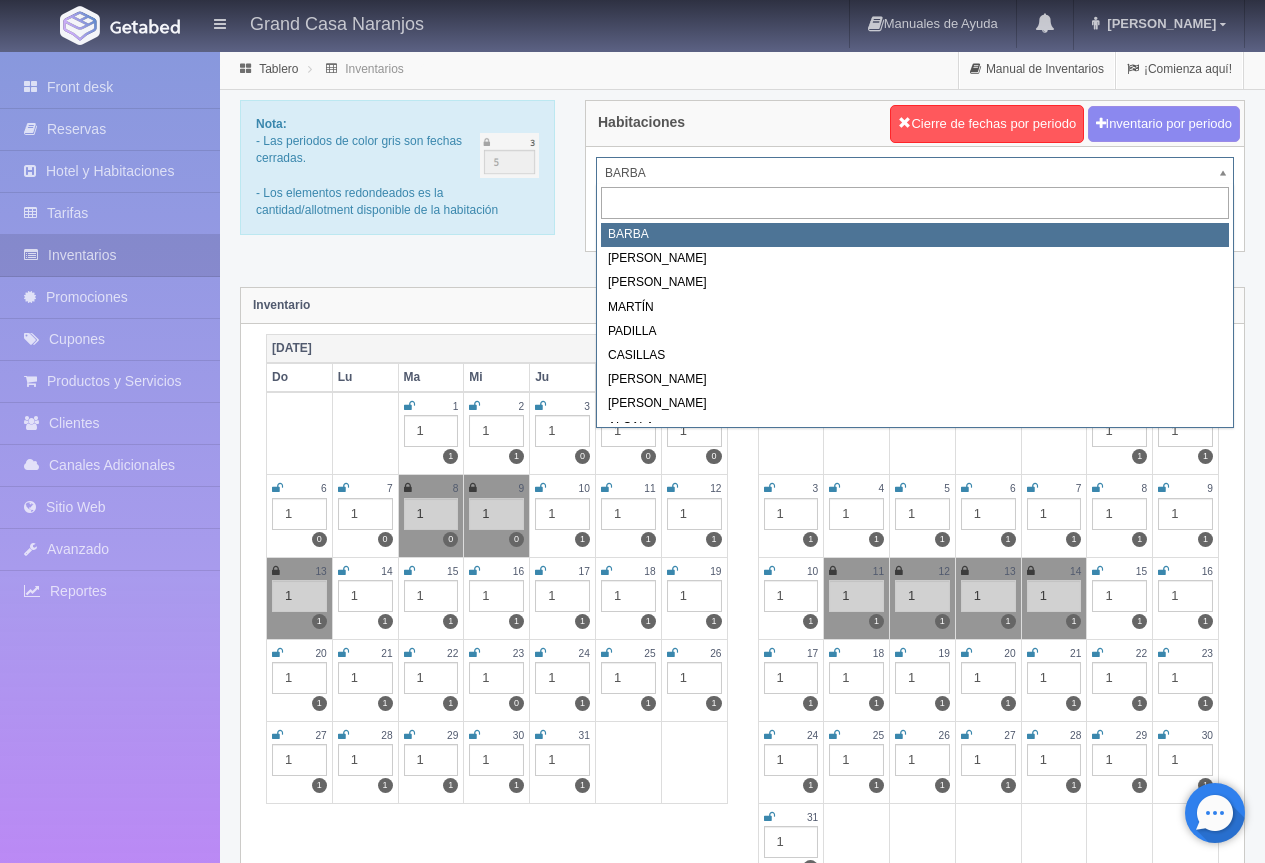 click on "Grand Casa Naranjos
Manuales de Ayuda
Actualizaciones recientes
[PERSON_NAME]
Mi Perfil
Salir / Log Out
Procesando...
Front desk
Reservas
Hotel y Habitaciones
Tarifas
Inventarios
Promociones
Cupones
Productos y Servicios
Clientes
Canales Adicionales
Facebook Fan Page" at bounding box center (632, 1777) 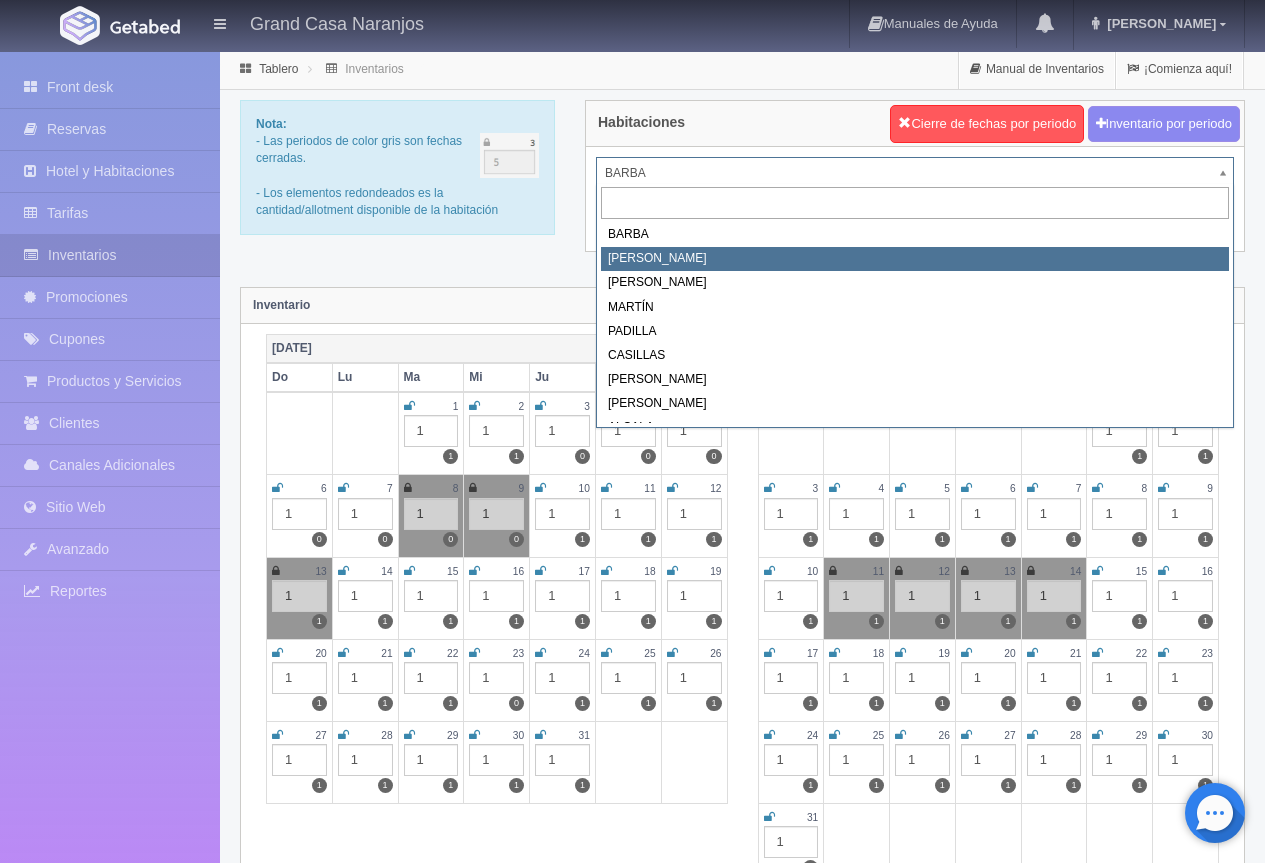 select on "2060" 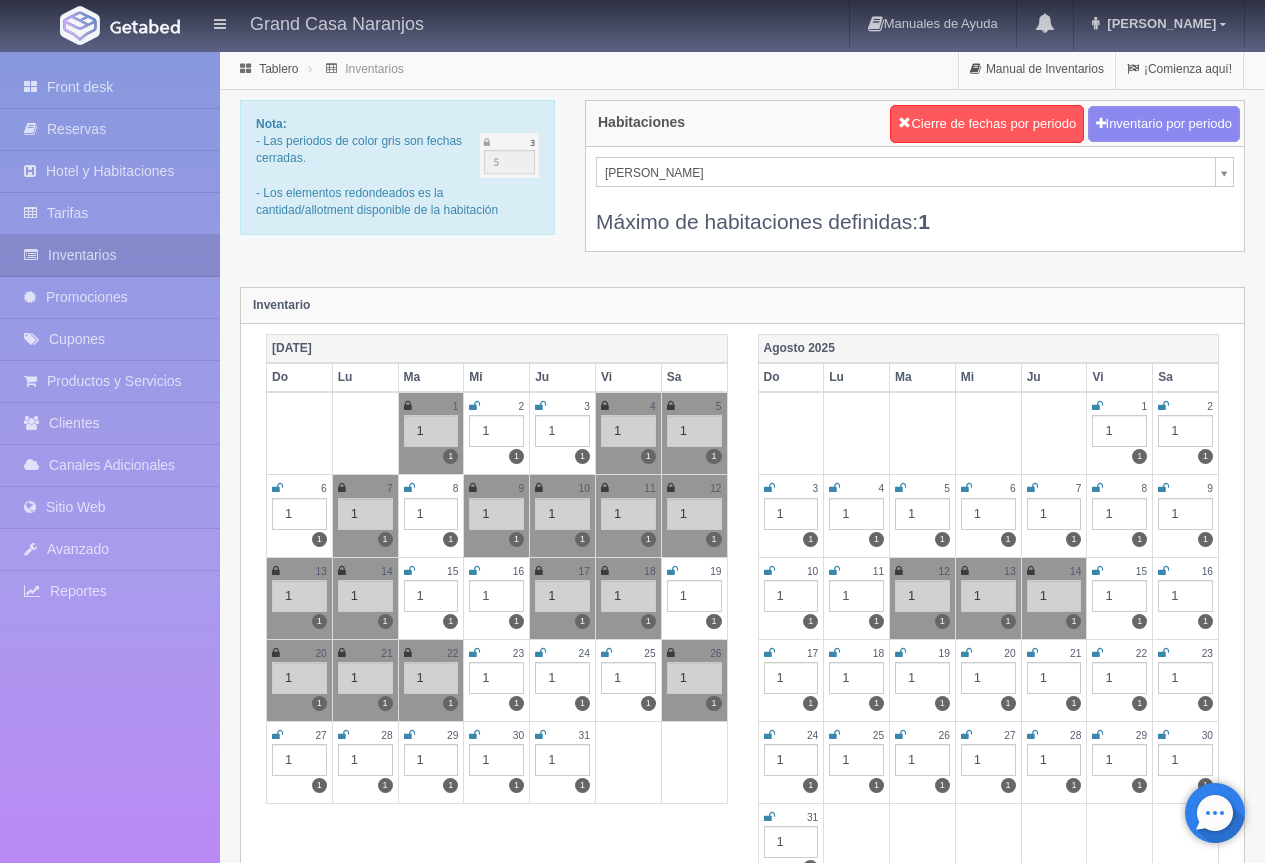 scroll, scrollTop: 0, scrollLeft: 0, axis: both 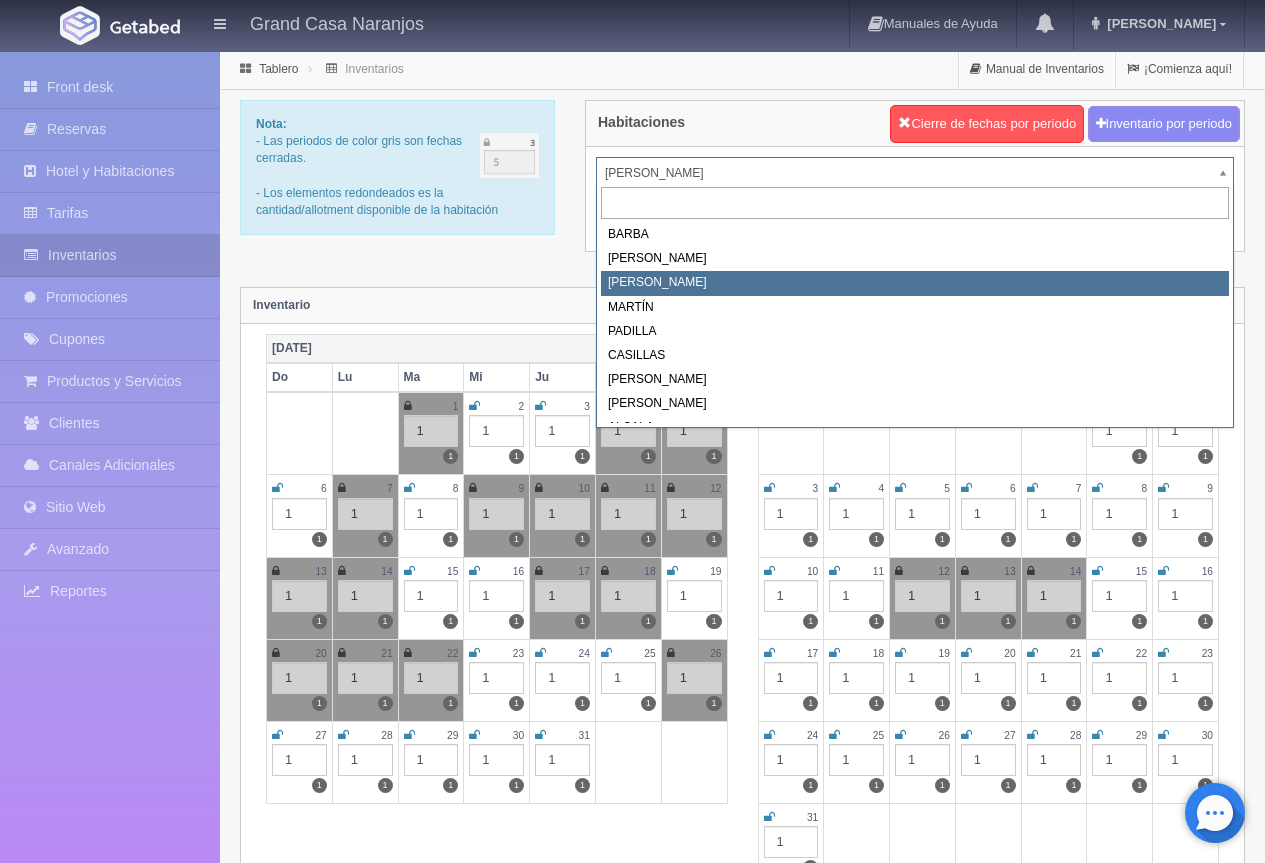 select on "2062" 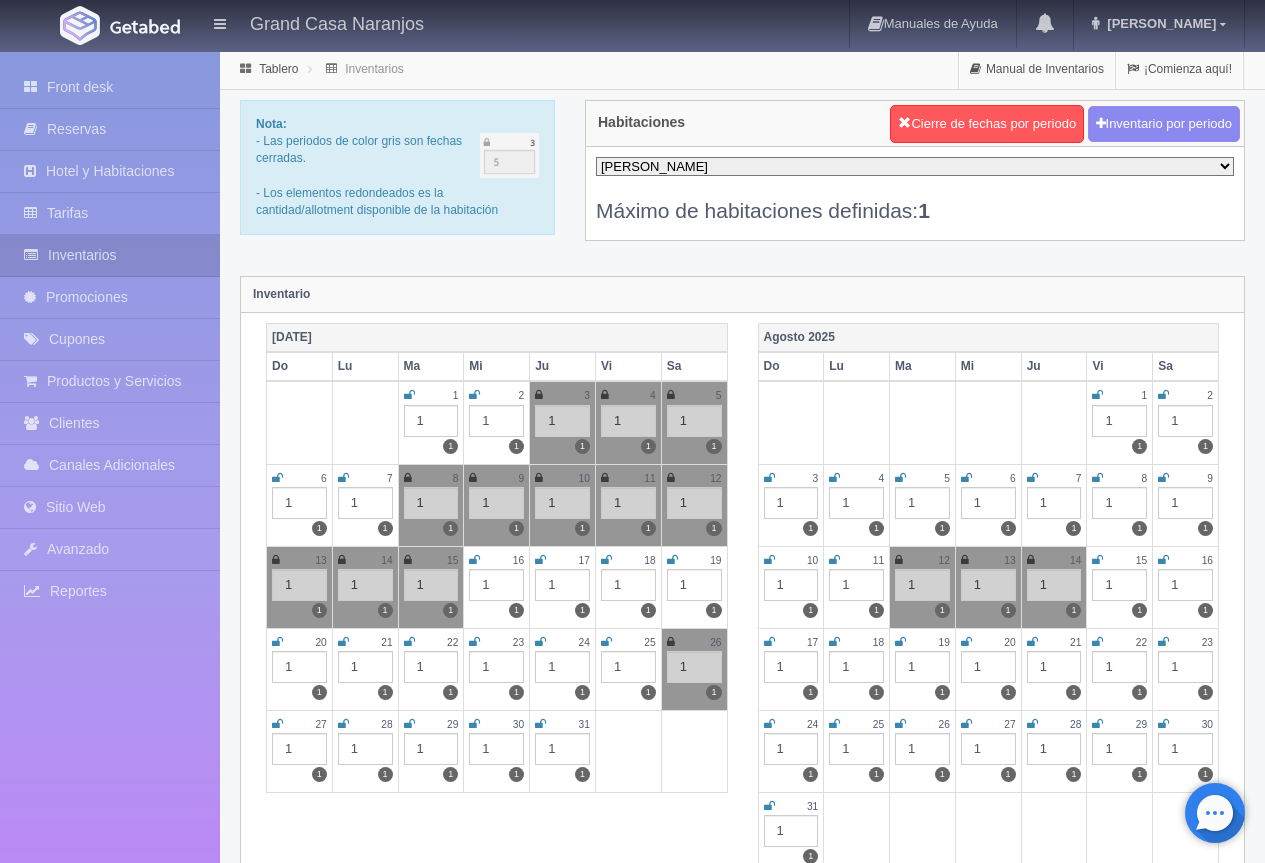 scroll, scrollTop: 0, scrollLeft: 0, axis: both 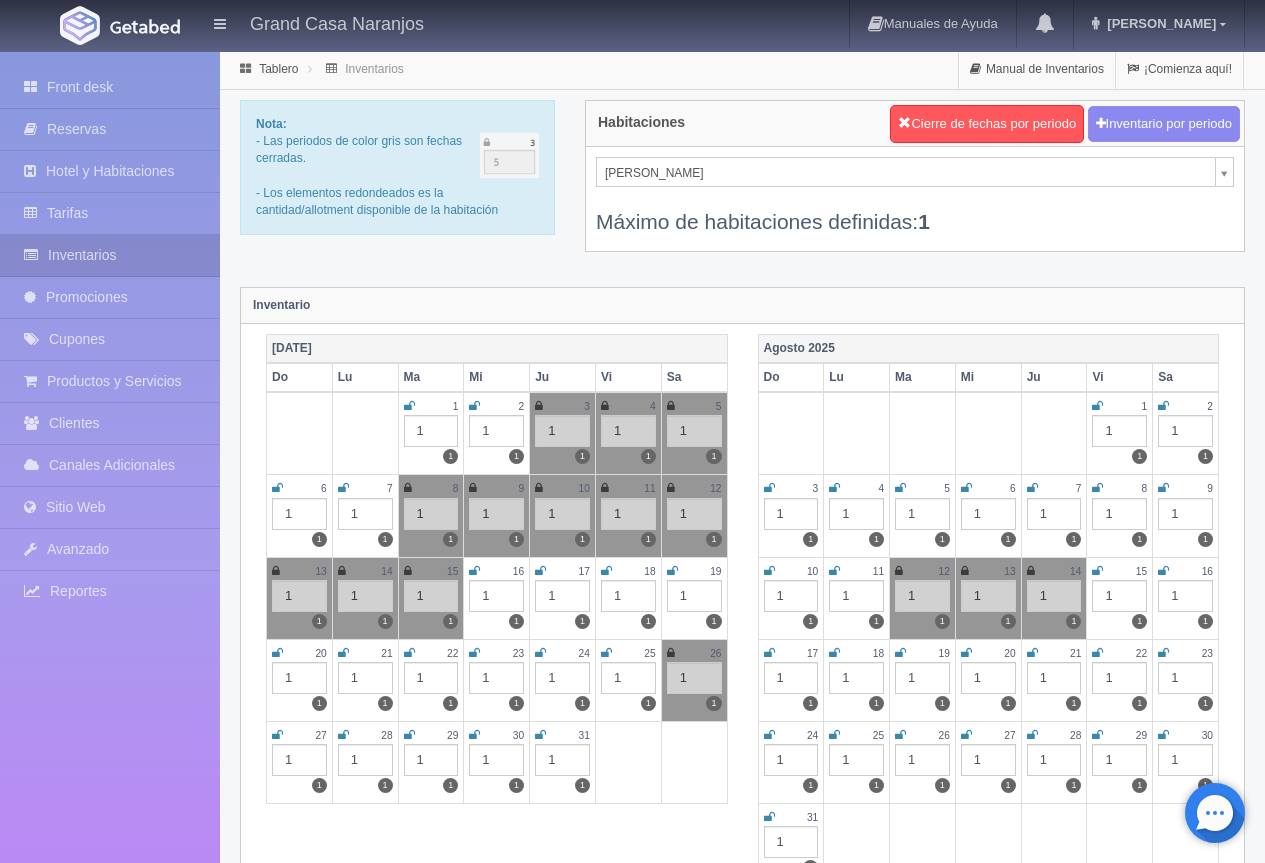 click on "Grand Casa Naranjos
Manuales de Ayuda
Actualizaciones recientes
[PERSON_NAME]
Mi Perfil
Salir / Log Out
Procesando...
Front desk
Reservas
Hotel y Habitaciones
Tarifas
Inventarios
Promociones
Cupones
Productos y Servicios
Clientes
Canales Adicionales
Facebook Fan Page" at bounding box center (632, 1777) 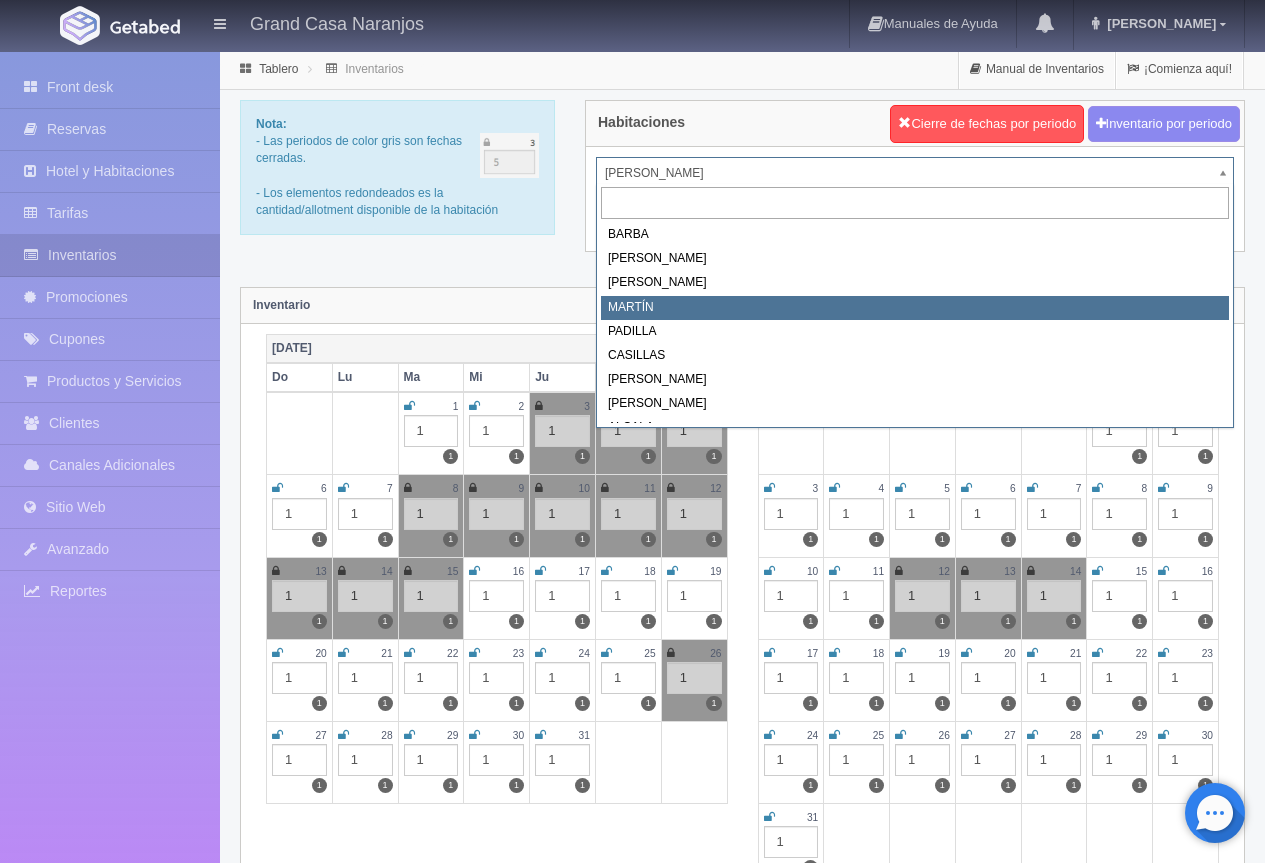select on "2063" 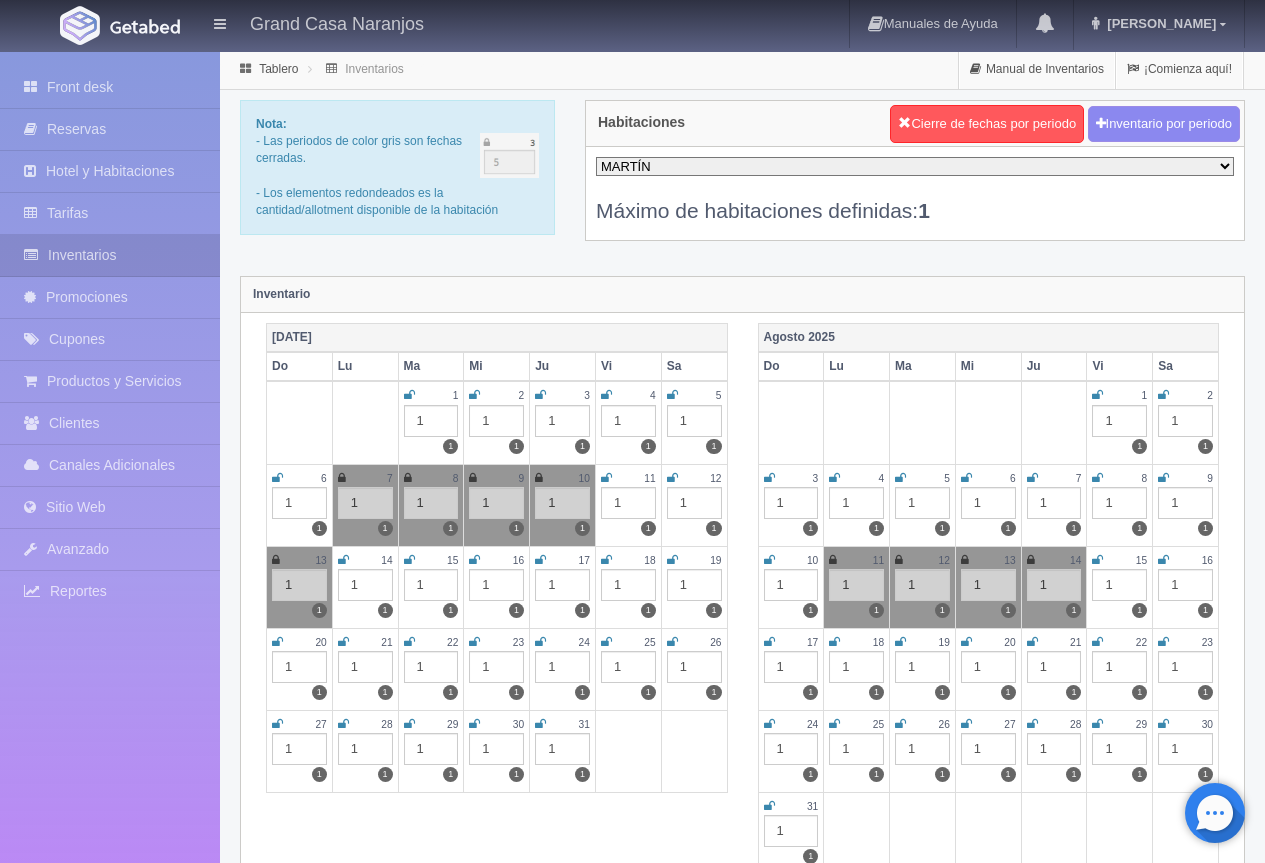 scroll, scrollTop: 0, scrollLeft: 0, axis: both 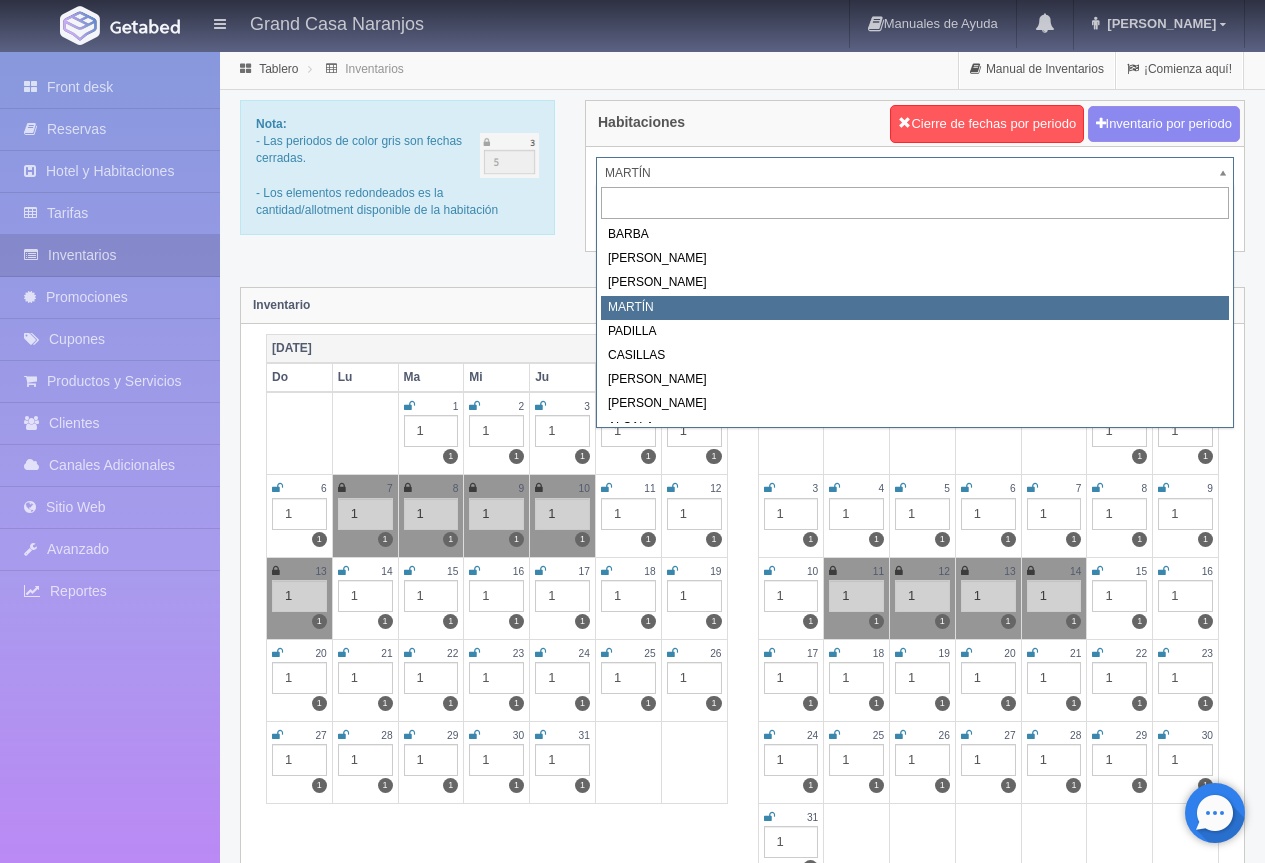 click on "Grand Casa Naranjos
Manuales de Ayuda
Actualizaciones recientes
[PERSON_NAME]
Mi Perfil
Salir / Log Out
Procesando...
Front desk
Reservas
Hotel y Habitaciones
Tarifas
Inventarios
Promociones
Cupones
Productos y Servicios
Clientes
Canales Adicionales
Facebook Fan Page" at bounding box center (632, 1777) 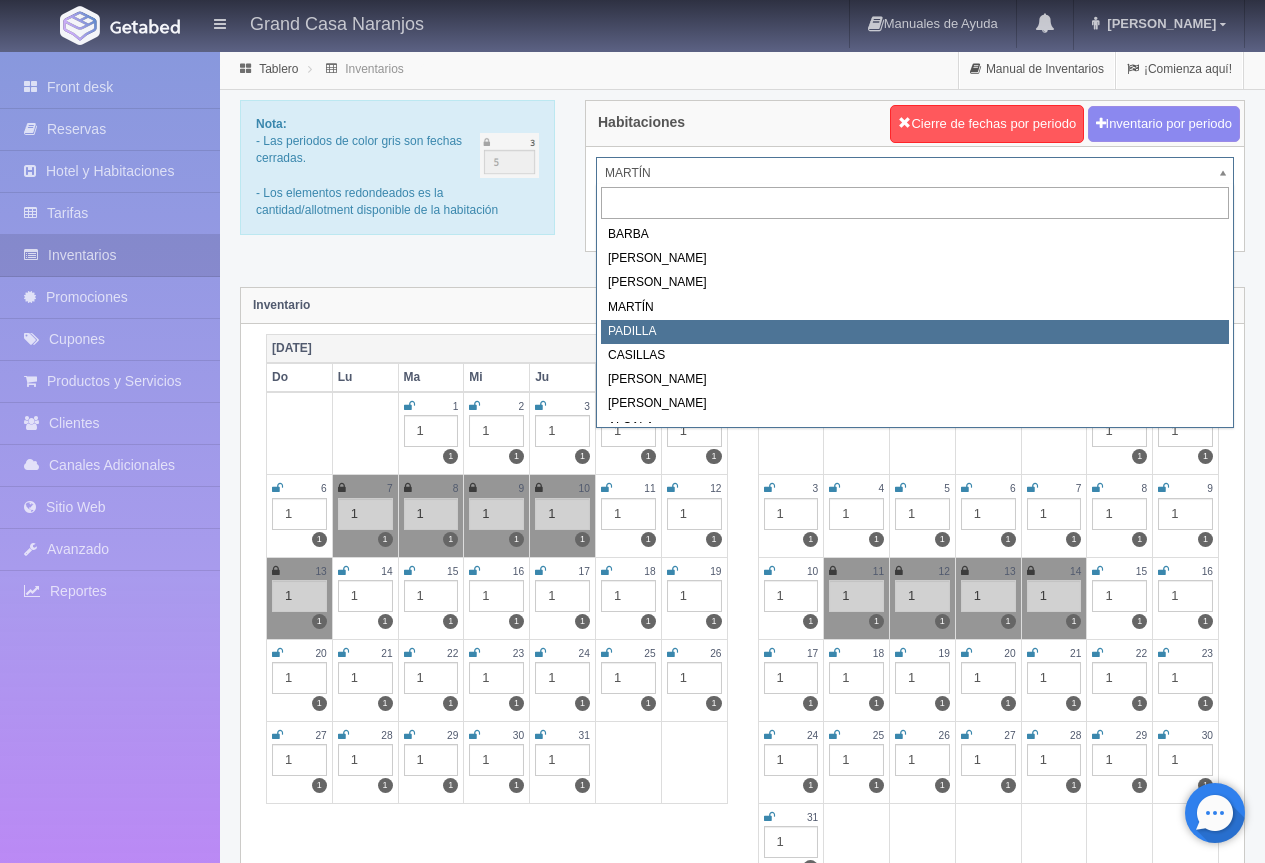 select on "2064" 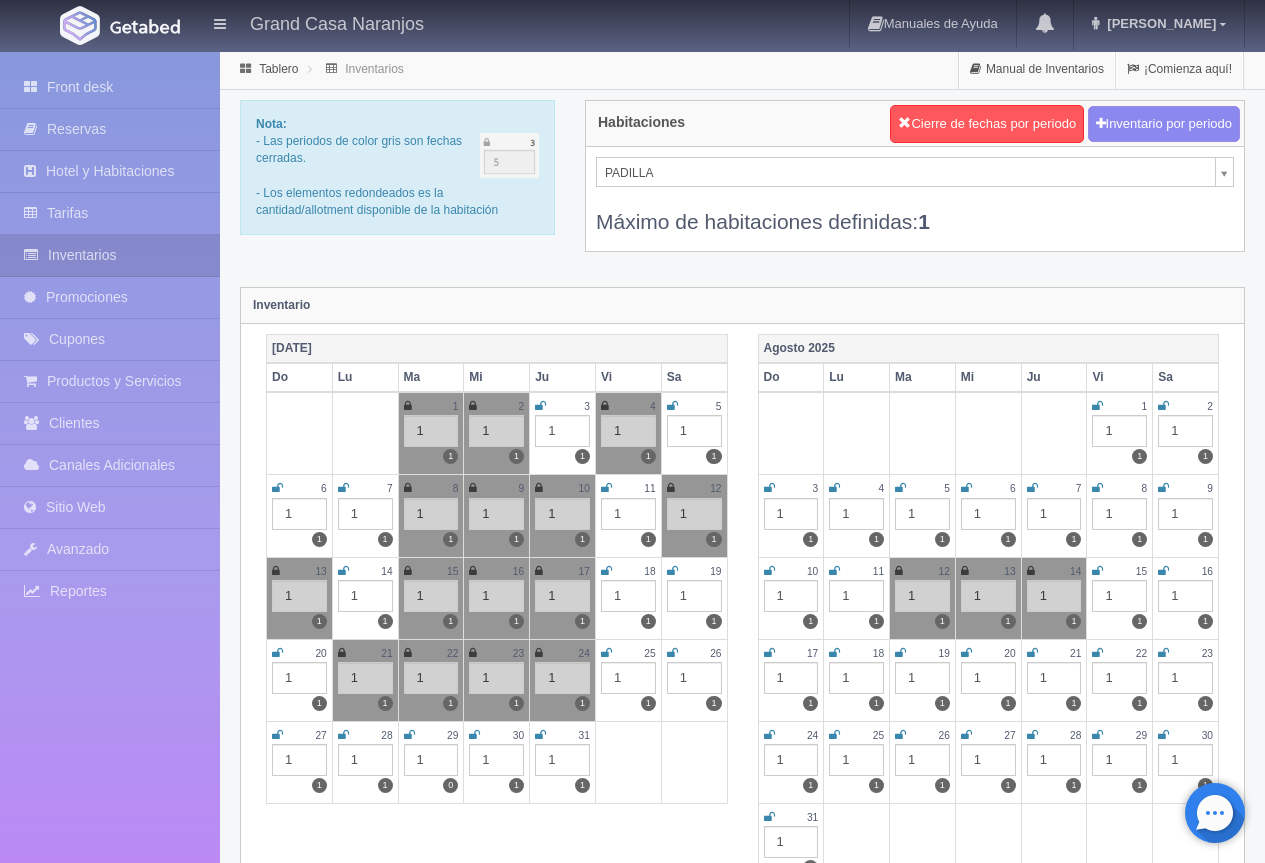 scroll, scrollTop: 0, scrollLeft: 0, axis: both 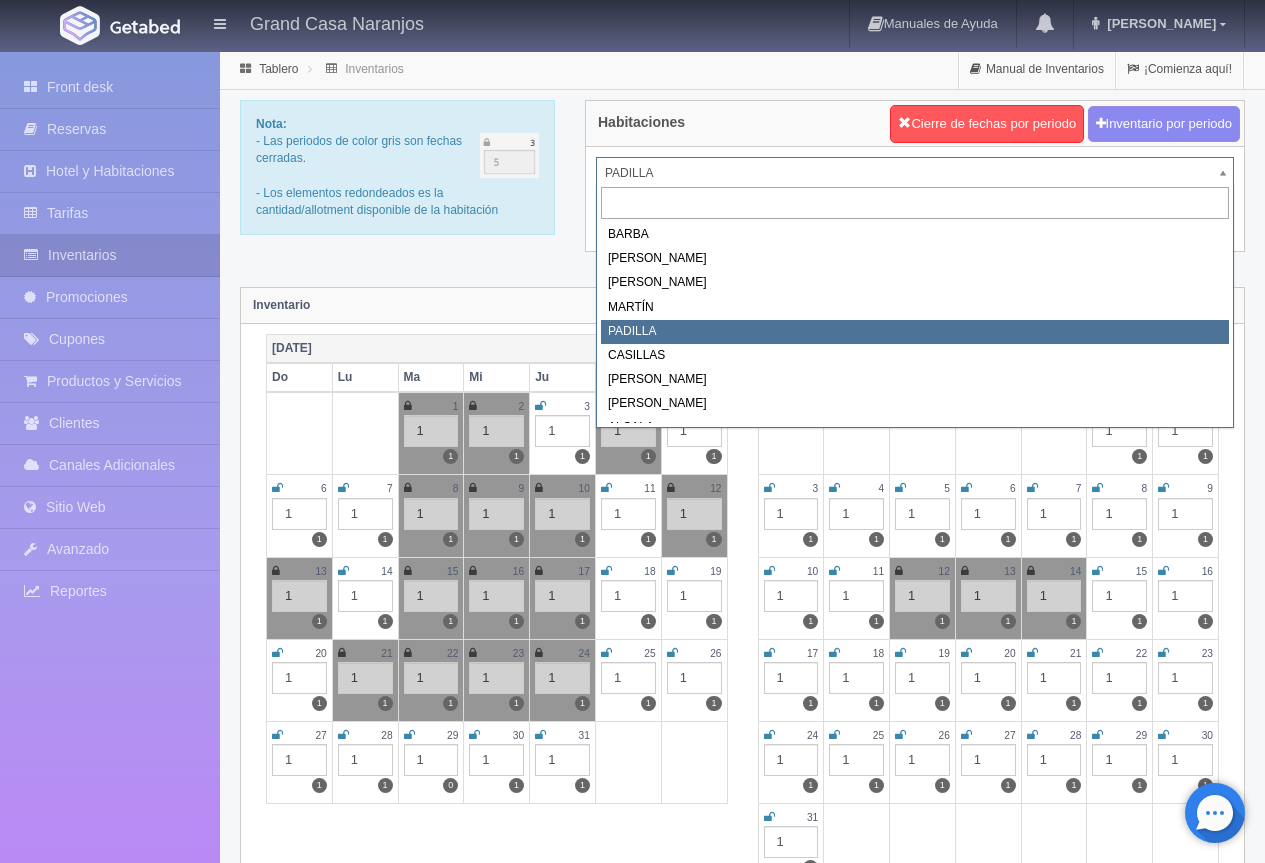click on "Grand Casa Naranjos
Manuales de Ayuda
Actualizaciones recientes
[PERSON_NAME]
Mi Perfil
Salir / Log Out
Procesando...
Front desk
Reservas
Hotel y Habitaciones
Tarifas
Inventarios
Promociones
Cupones
Productos y Servicios
Clientes
Canales Adicionales
Facebook Fan Page" at bounding box center [632, 1777] 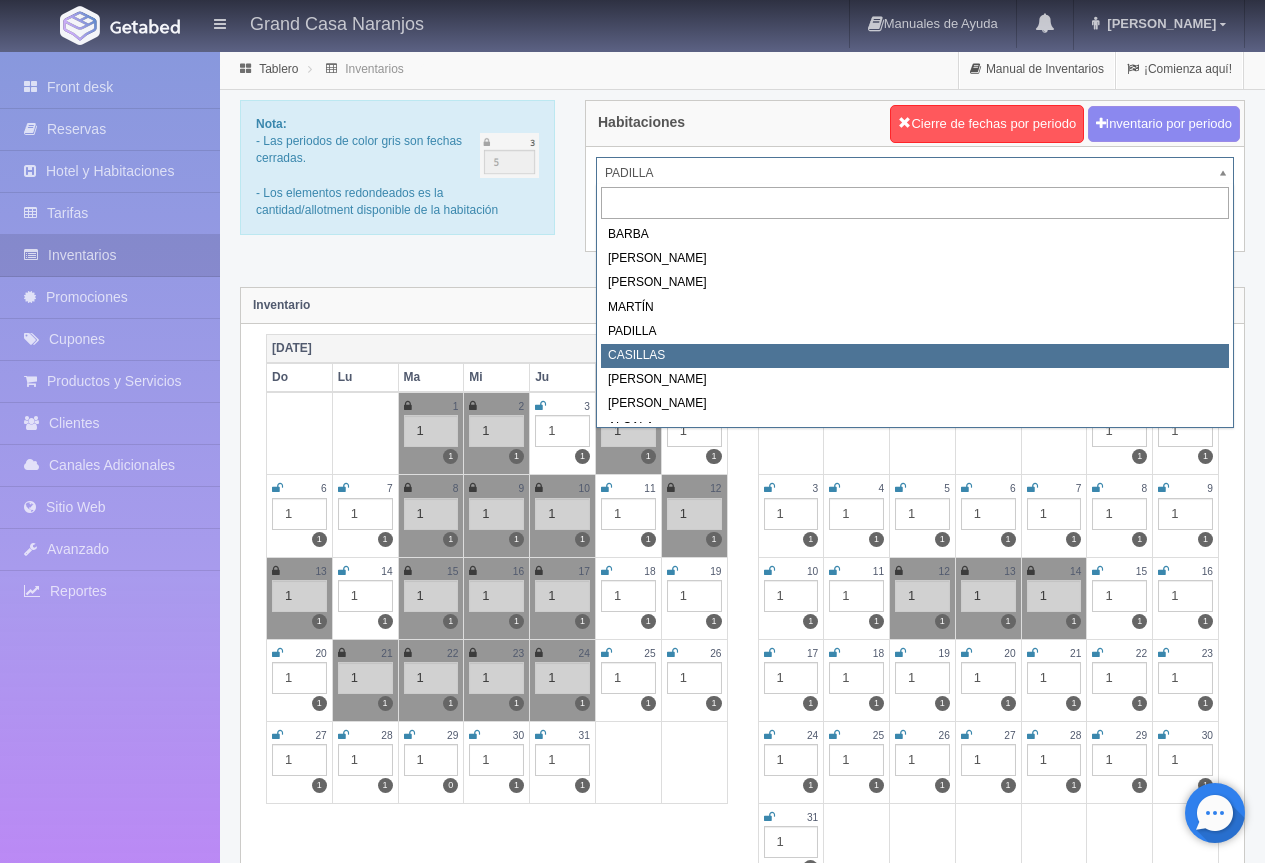select on "2065" 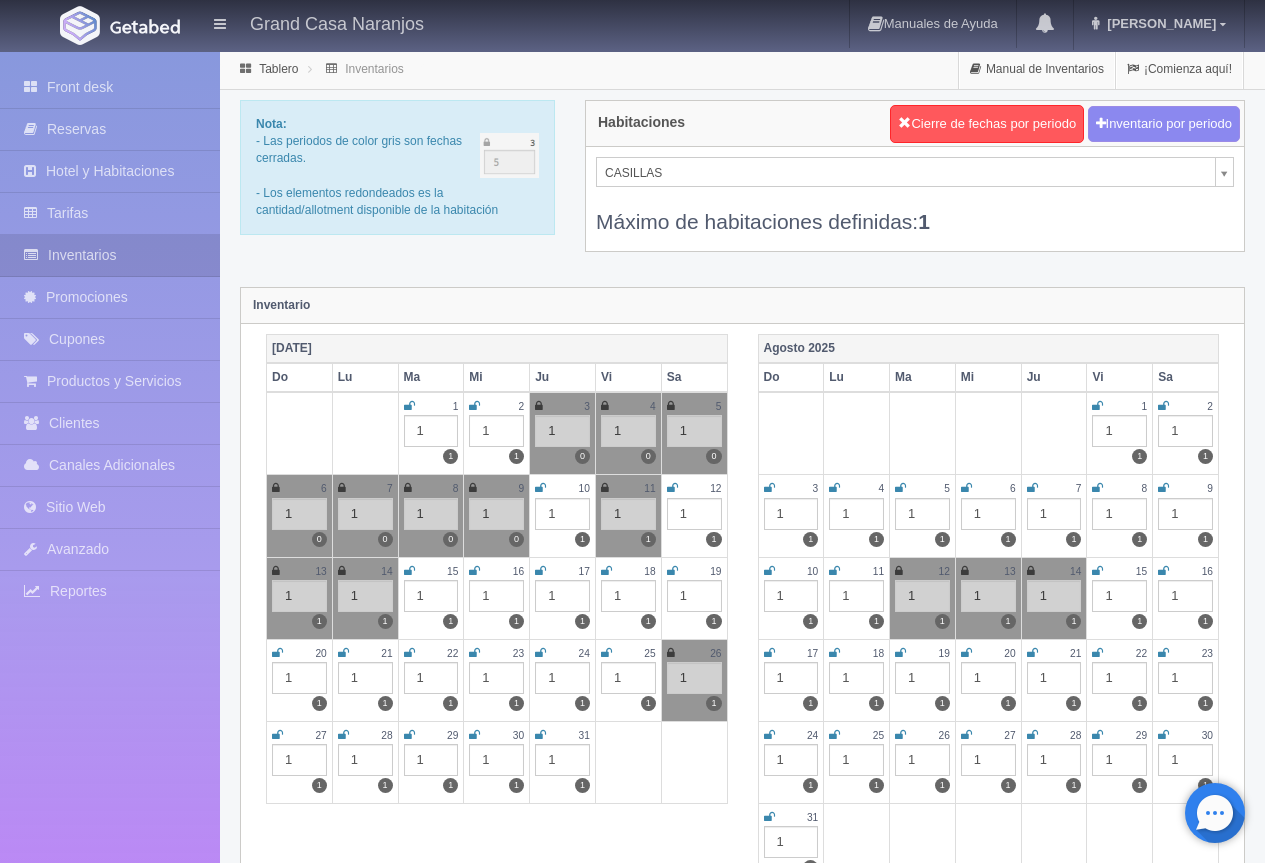 scroll, scrollTop: 0, scrollLeft: 0, axis: both 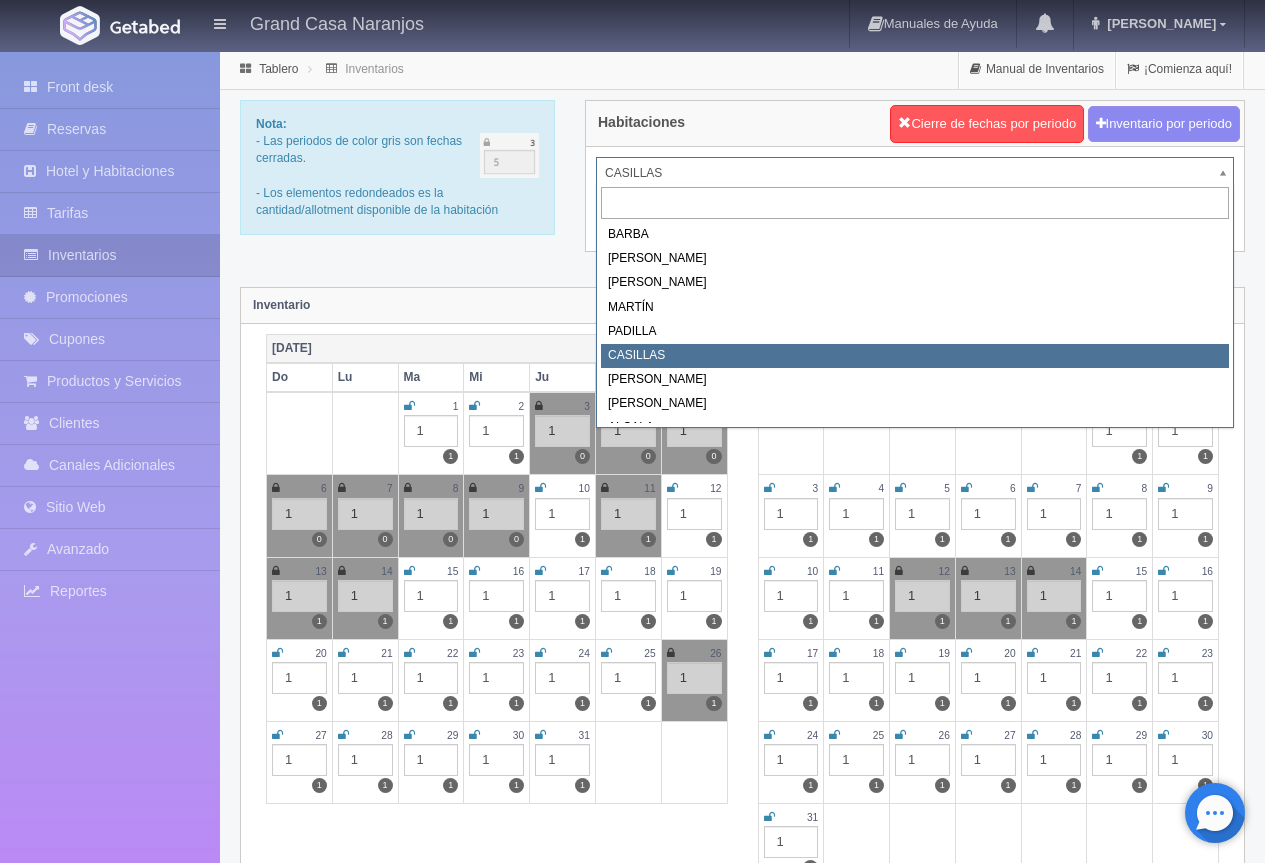 click on "Grand Casa Naranjos
Manuales de Ayuda
Actualizaciones recientes
[PERSON_NAME]
Mi Perfil
Salir / Log Out
Procesando...
Front desk
Reservas
Hotel y Habitaciones
Tarifas
Inventarios
Promociones
Cupones
Productos y Servicios
Clientes
Canales Adicionales
Facebook Fan Page" at bounding box center (632, 1777) 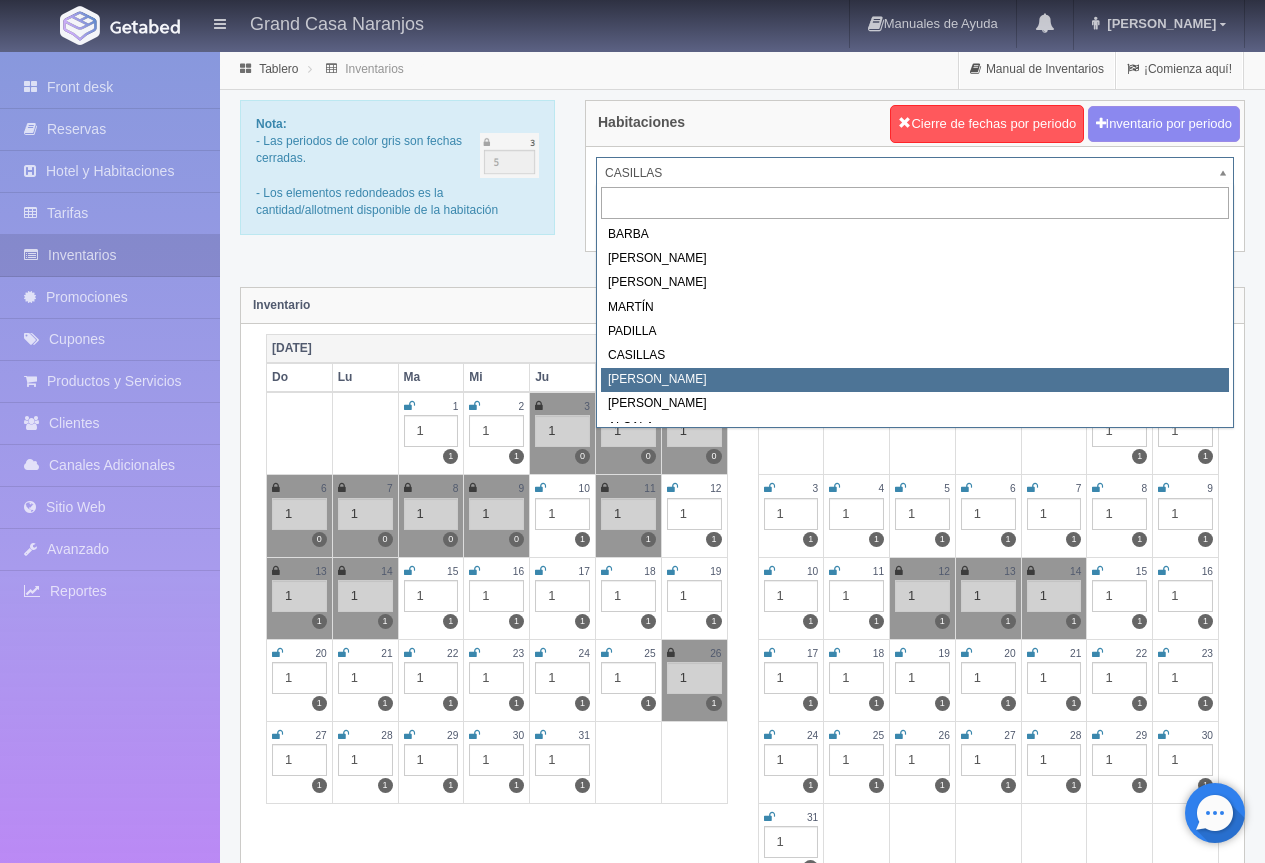 select on "2066" 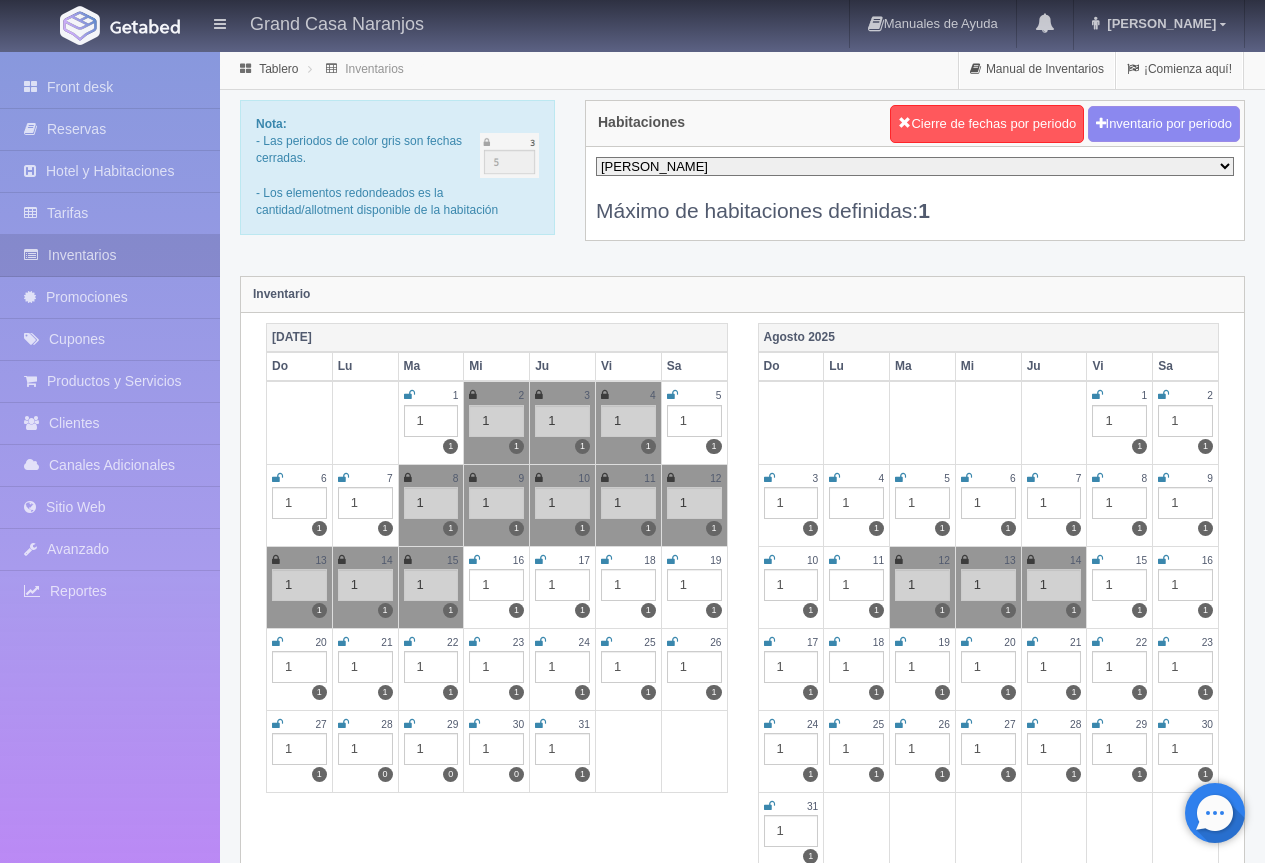 scroll, scrollTop: 0, scrollLeft: 0, axis: both 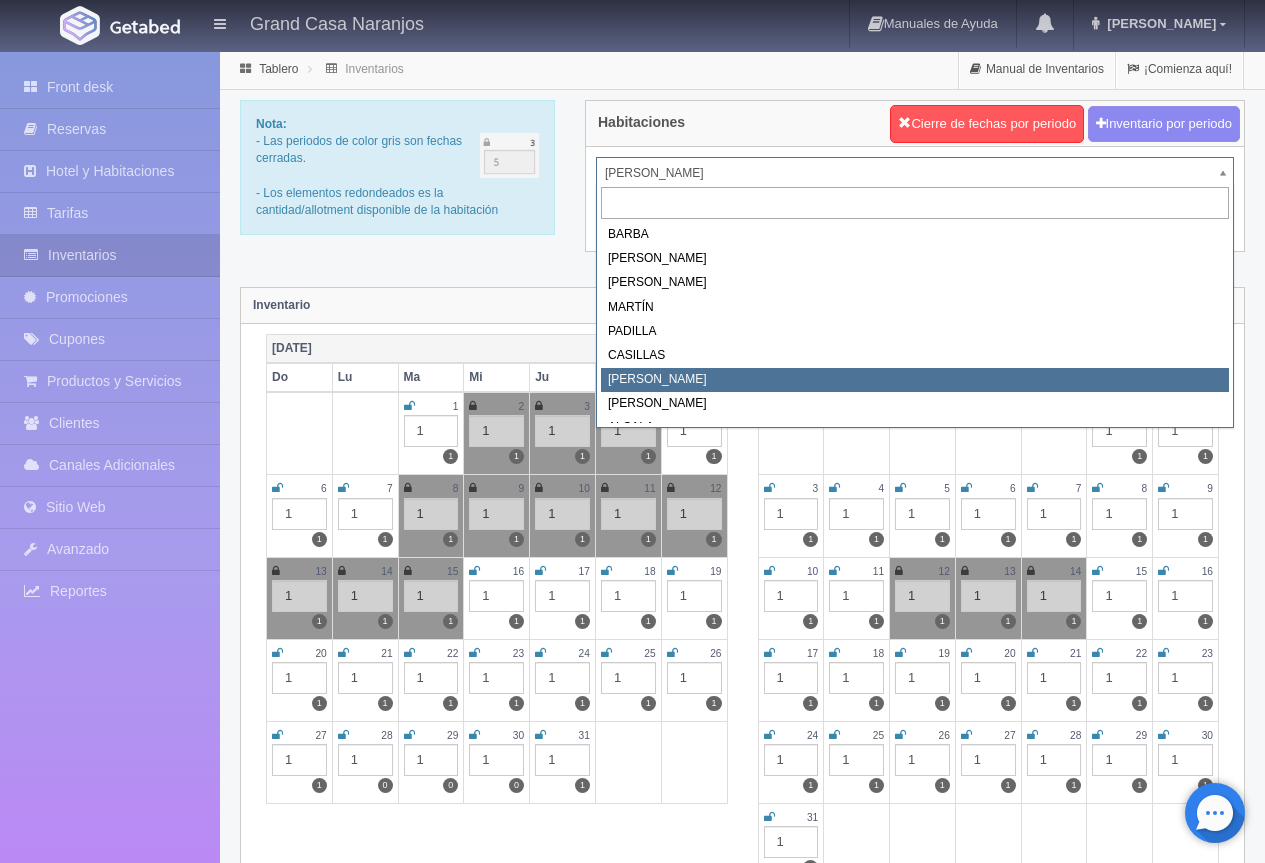 click on "Grand Casa Naranjos
Manuales de Ayuda
Actualizaciones recientes
[PERSON_NAME]
Mi Perfil
Salir / Log Out
Procesando...
Front desk
Reservas
Hotel y Habitaciones
Tarifas
Inventarios
Promociones
Cupones
Productos y Servicios
Clientes
Canales Adicionales
Facebook Fan Page" at bounding box center (632, 1777) 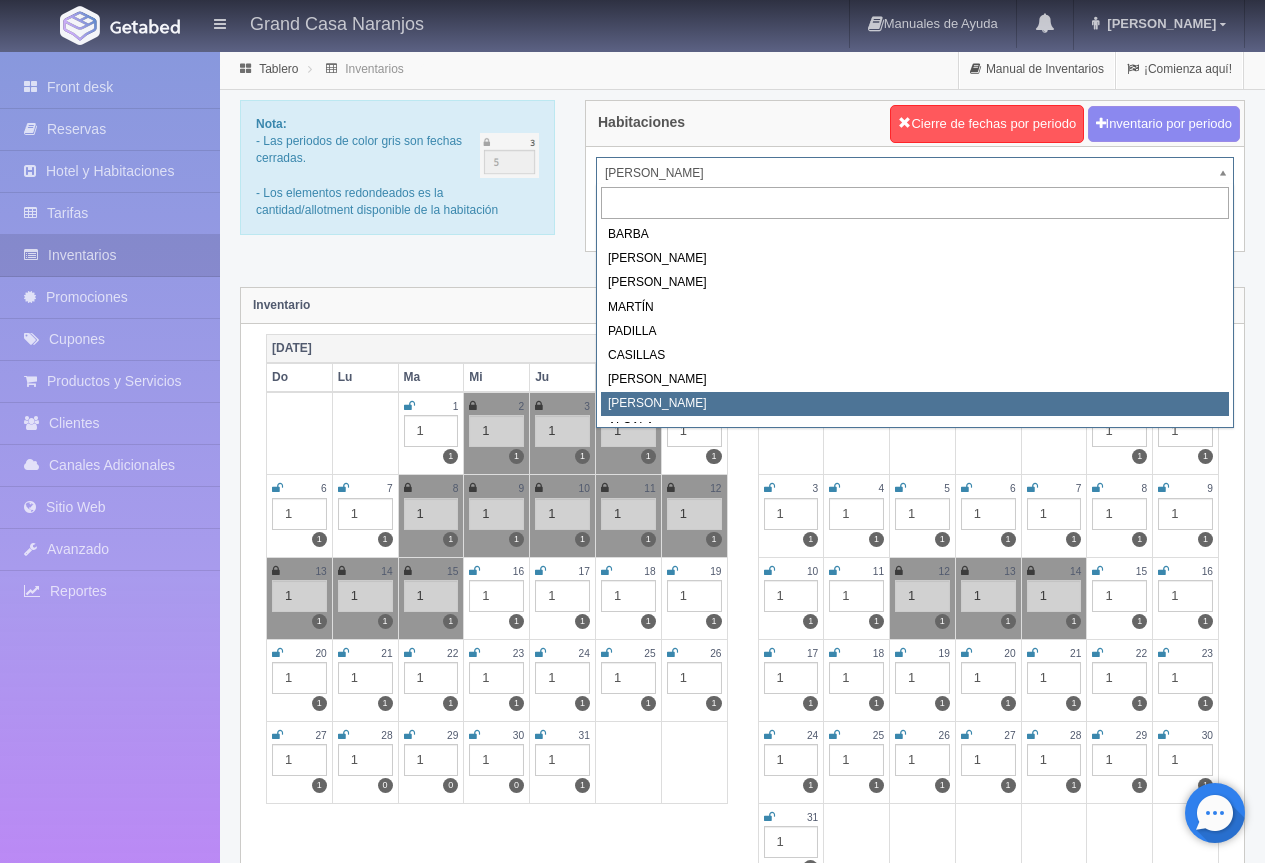 select on "2067" 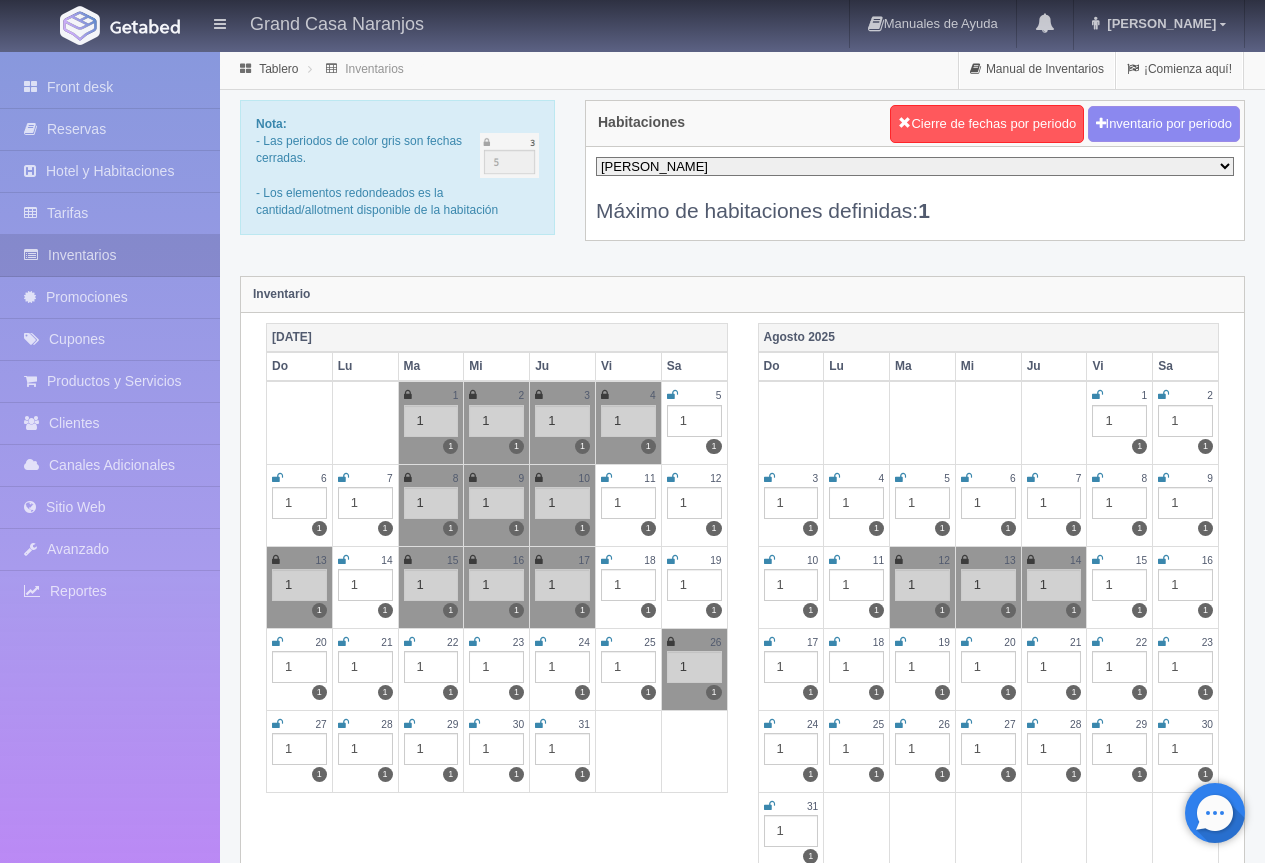 scroll, scrollTop: 0, scrollLeft: 0, axis: both 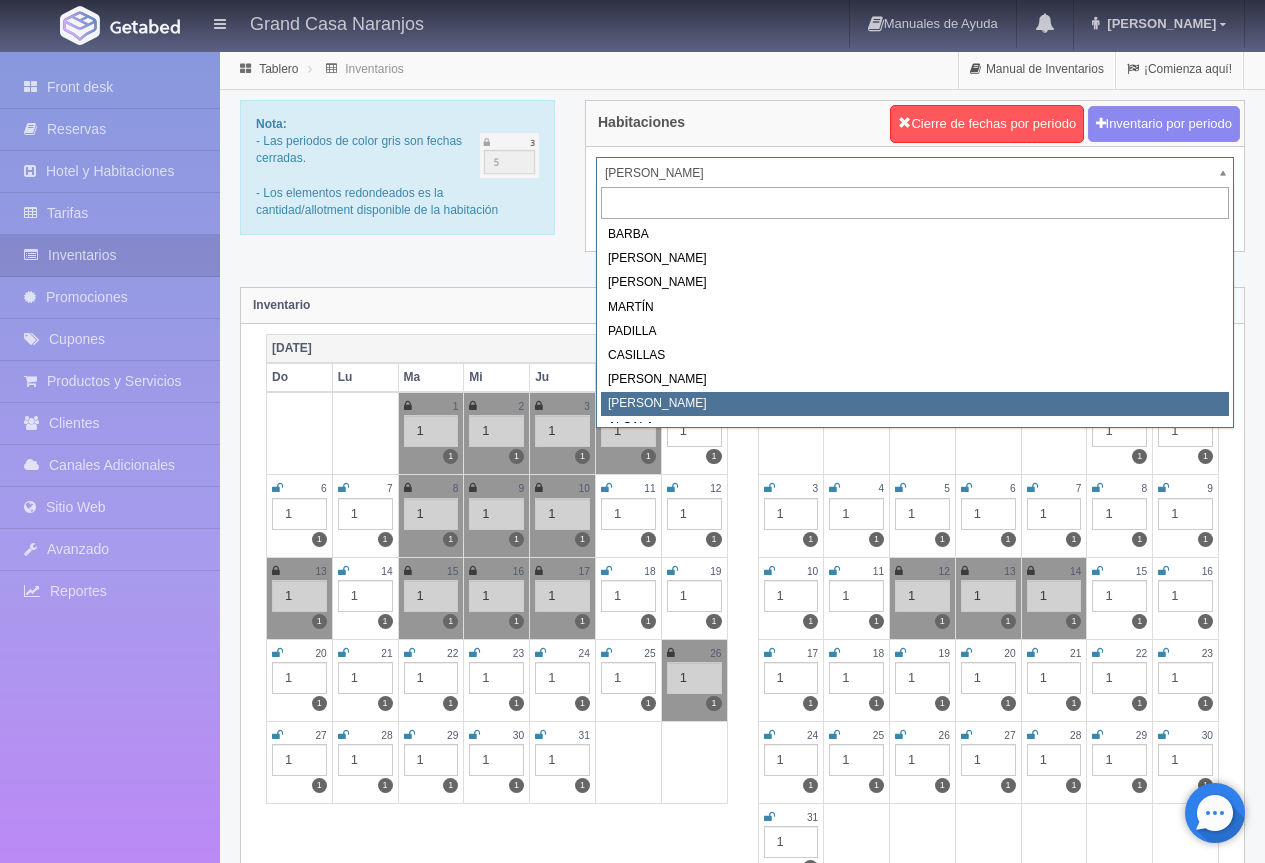 click on "Grand Casa Naranjos
Manuales de Ayuda
Actualizaciones recientes
[PERSON_NAME]
Mi Perfil
Salir / Log Out
Procesando...
Front desk
Reservas
Hotel y Habitaciones
Tarifas
Inventarios
Promociones
Cupones
Productos y Servicios
Clientes
Canales Adicionales
Facebook Fan Page" at bounding box center [632, 1777] 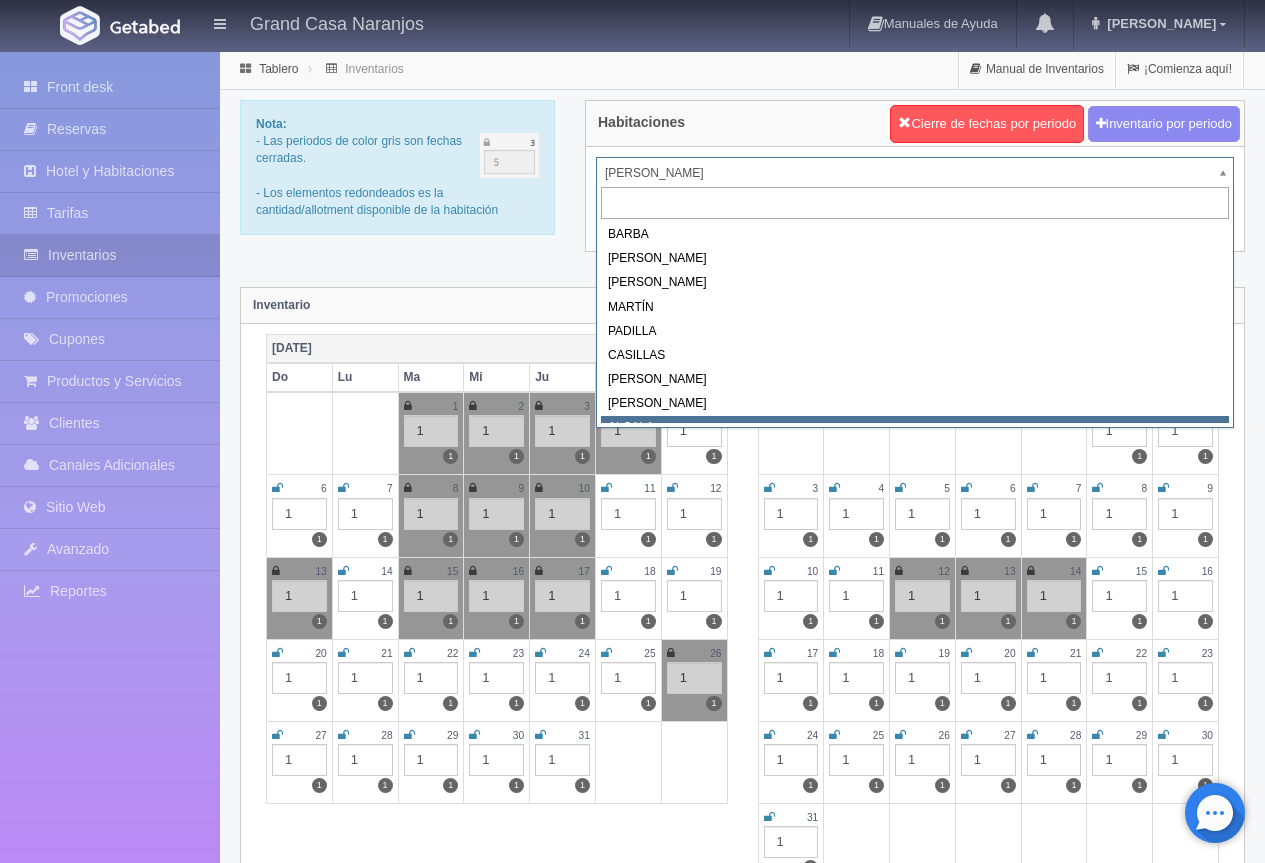 scroll, scrollTop: 9, scrollLeft: 0, axis: vertical 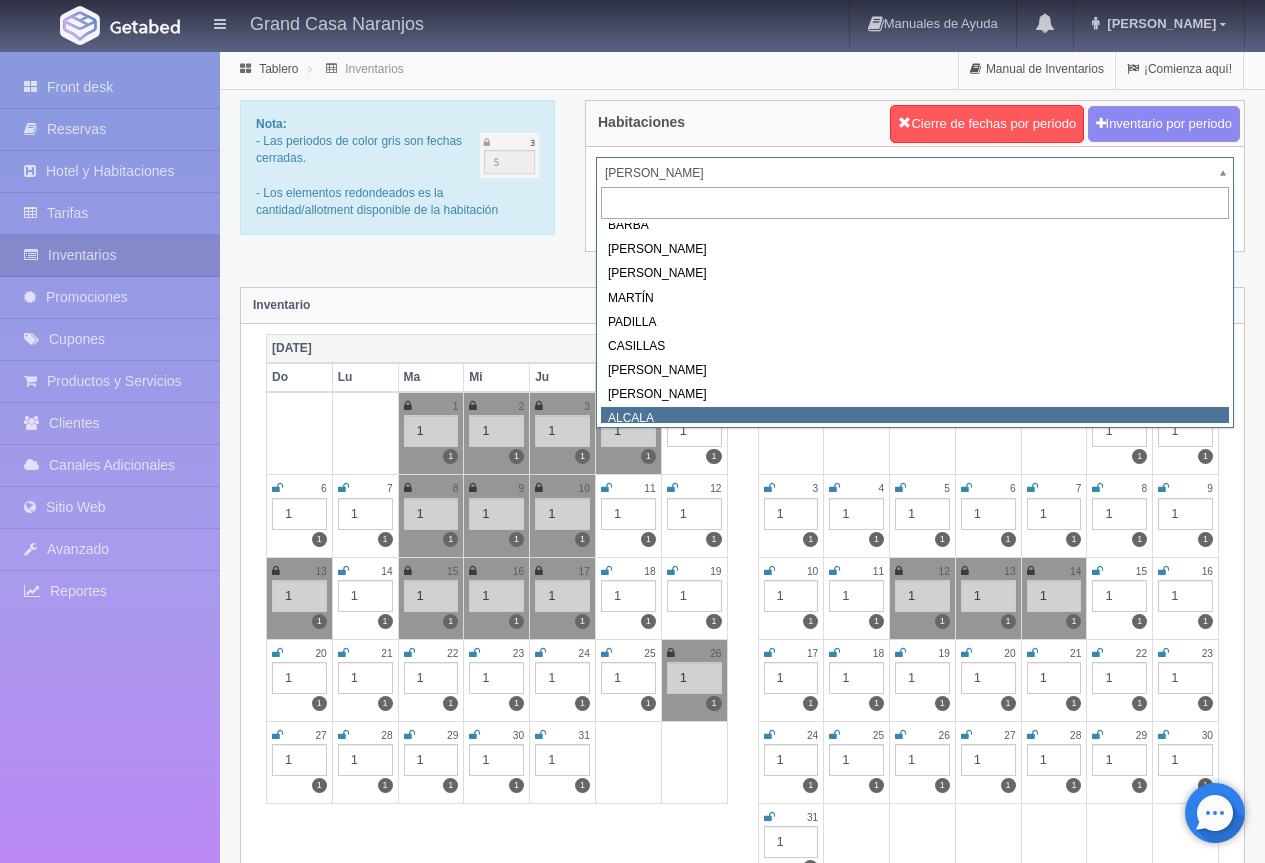 select on "2222" 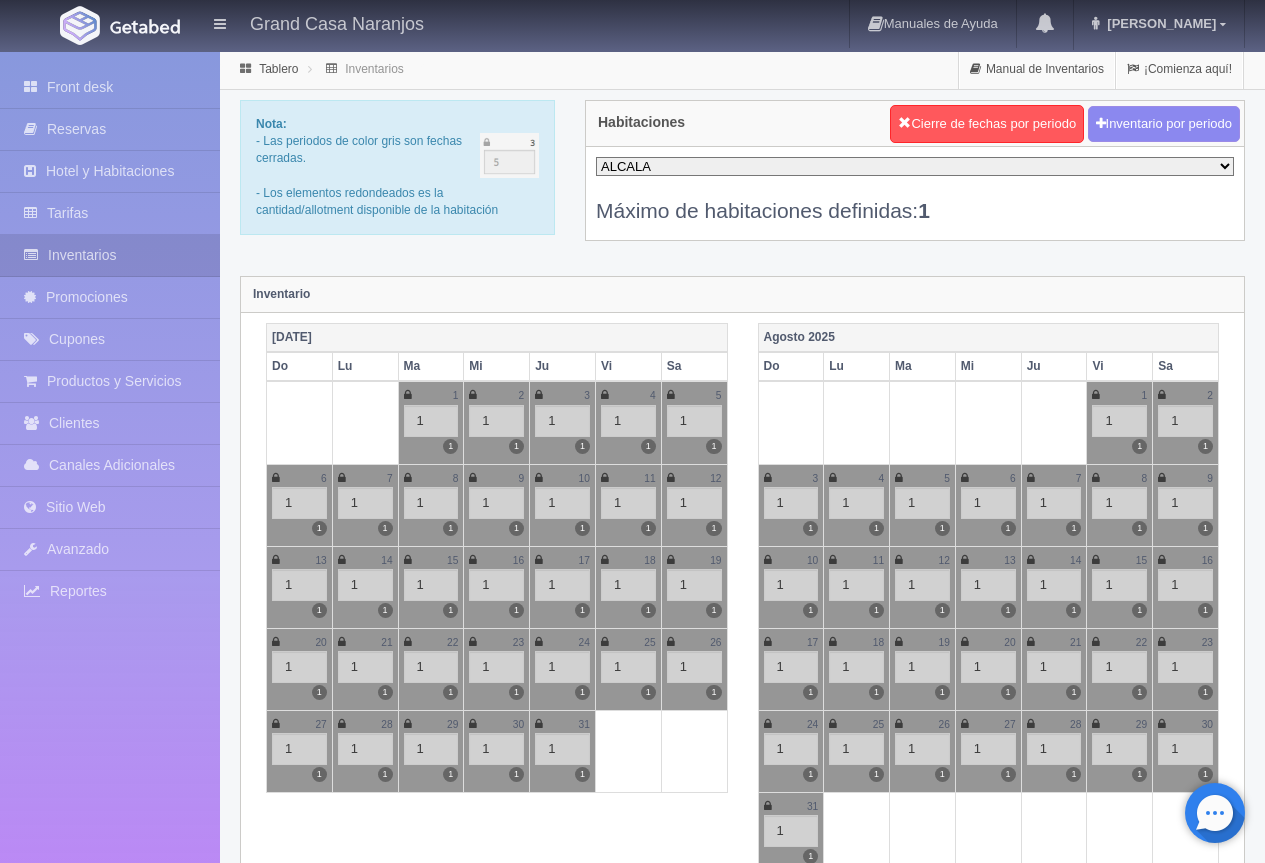 scroll, scrollTop: 0, scrollLeft: 0, axis: both 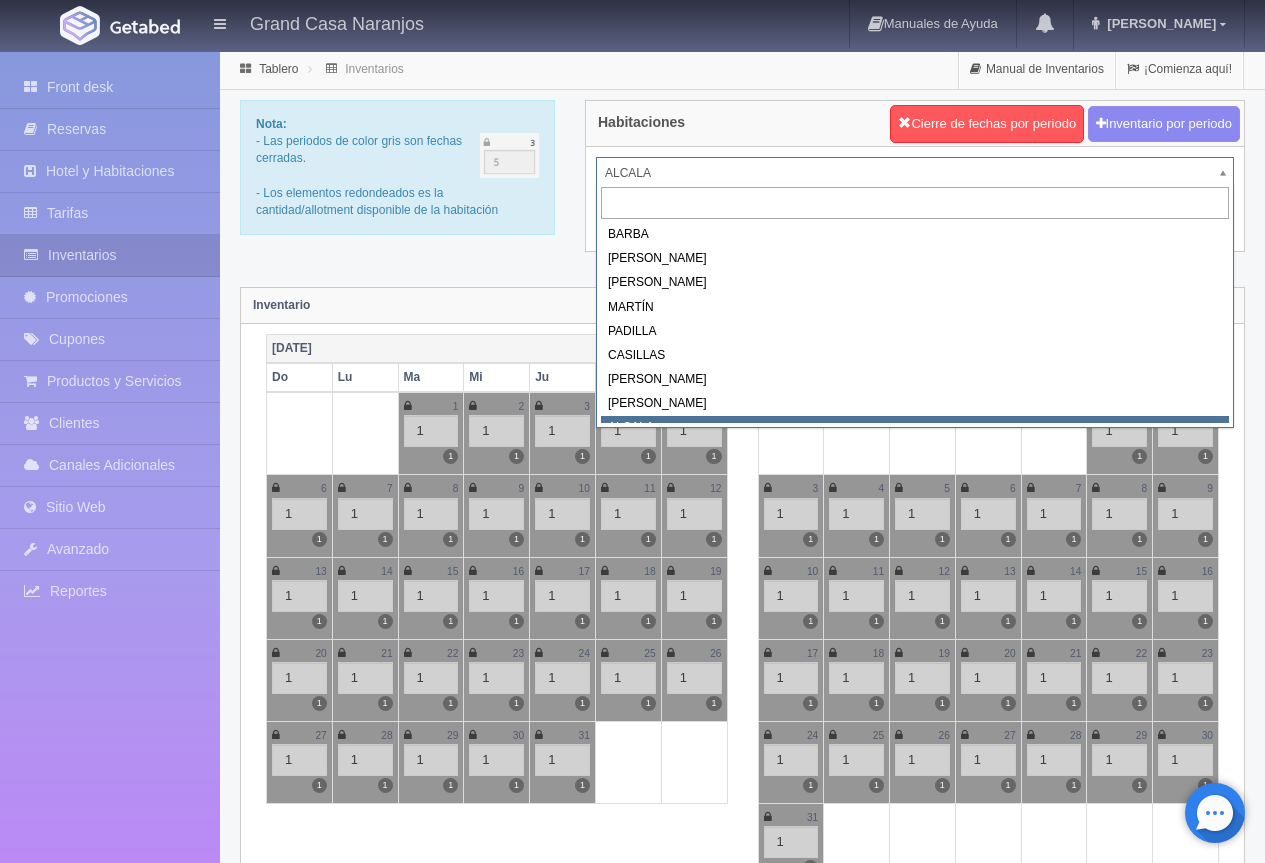 click on "Grand Casa Naranjos
Manuales de Ayuda
Actualizaciones recientes
[PERSON_NAME]
Mi Perfil
Salir / Log Out
Procesando...
Front desk
Reservas
Hotel y Habitaciones
Tarifas
Inventarios
Promociones
Cupones
Productos y Servicios
Clientes
Canales Adicionales
Facebook Fan Page" at bounding box center (632, 1777) 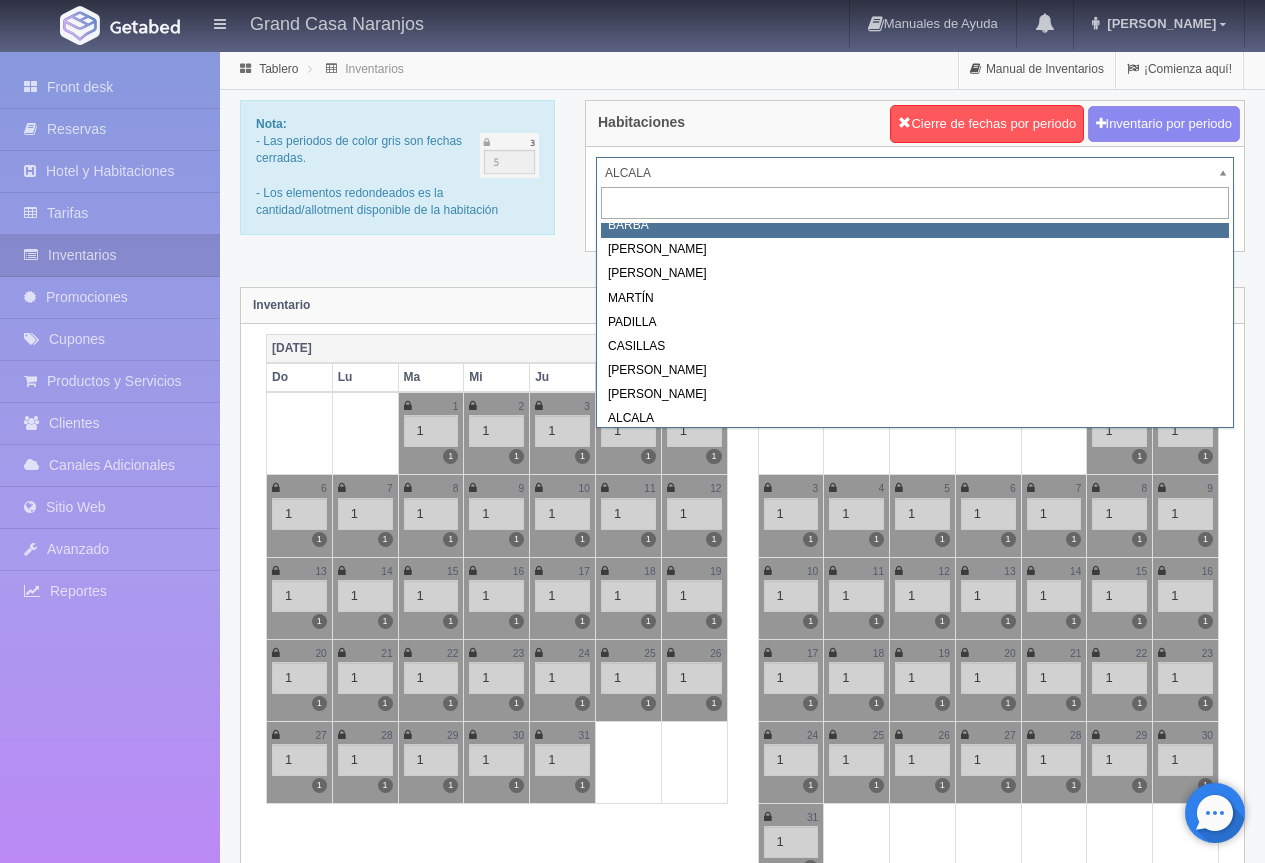 scroll, scrollTop: 0, scrollLeft: 0, axis: both 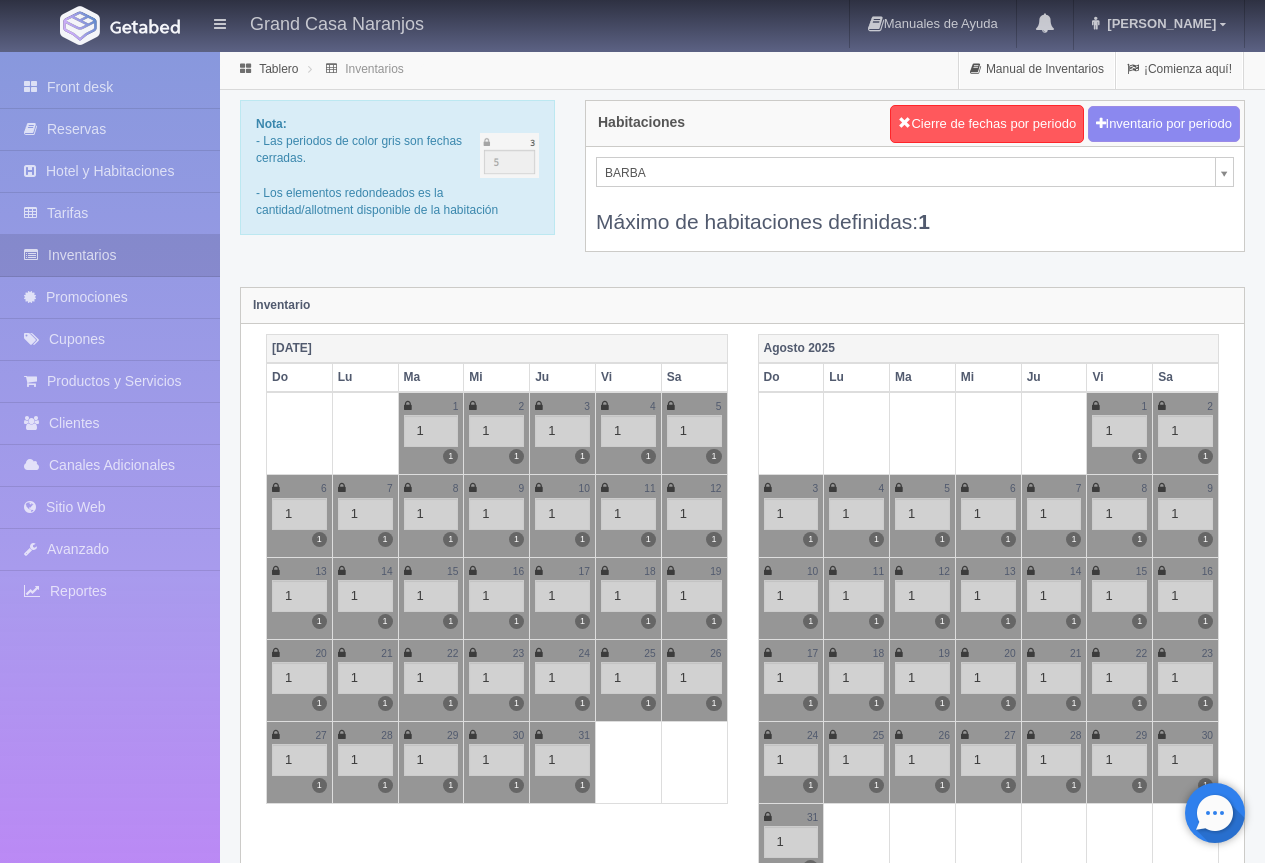 select on "2058" 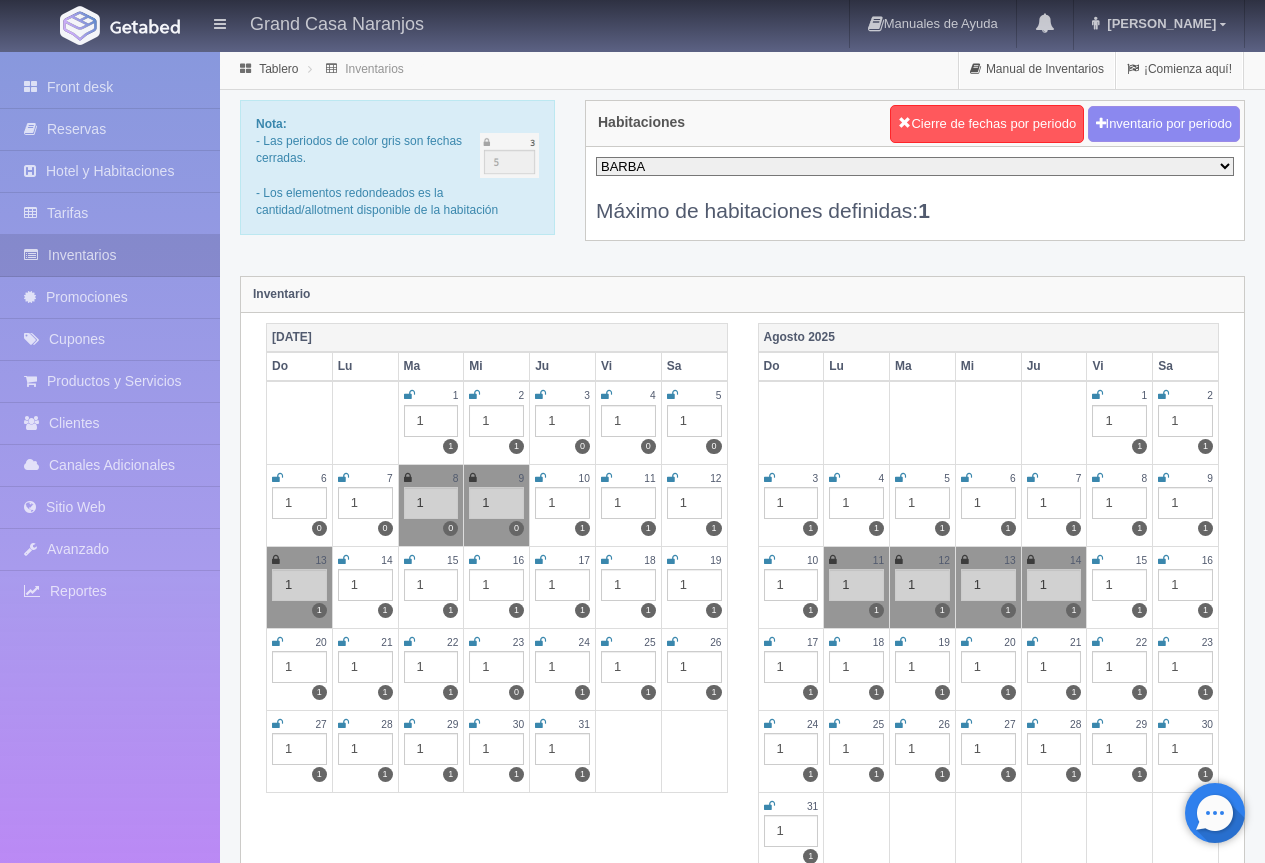 scroll, scrollTop: 0, scrollLeft: 0, axis: both 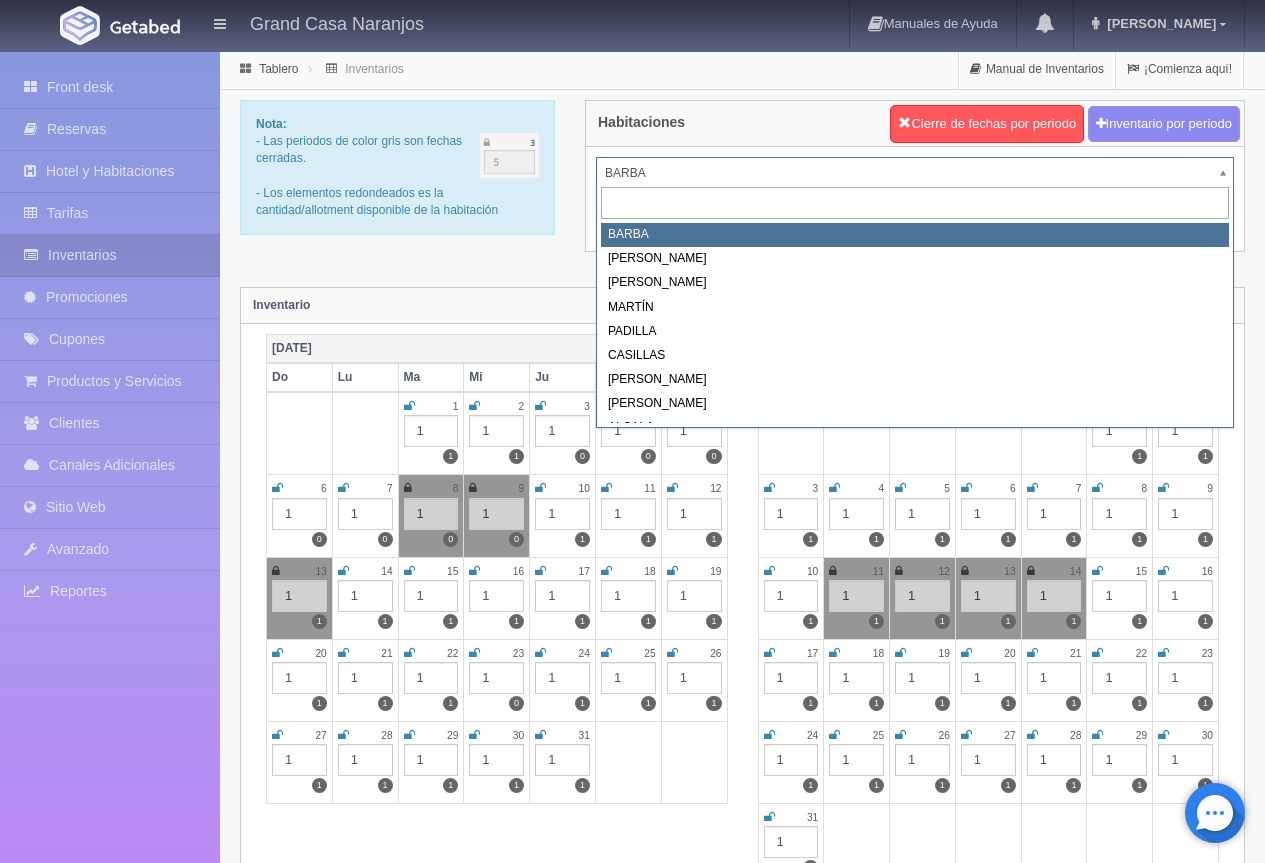 click on "Grand Casa Naranjos
Manuales de Ayuda
Actualizaciones recientes
[PERSON_NAME]
Mi Perfil
Salir / Log Out
Procesando...
Front desk
Reservas
Hotel y Habitaciones
Tarifas
Inventarios
Promociones
Cupones
Productos y Servicios
Clientes
Canales Adicionales
Facebook Fan Page" at bounding box center [632, 1777] 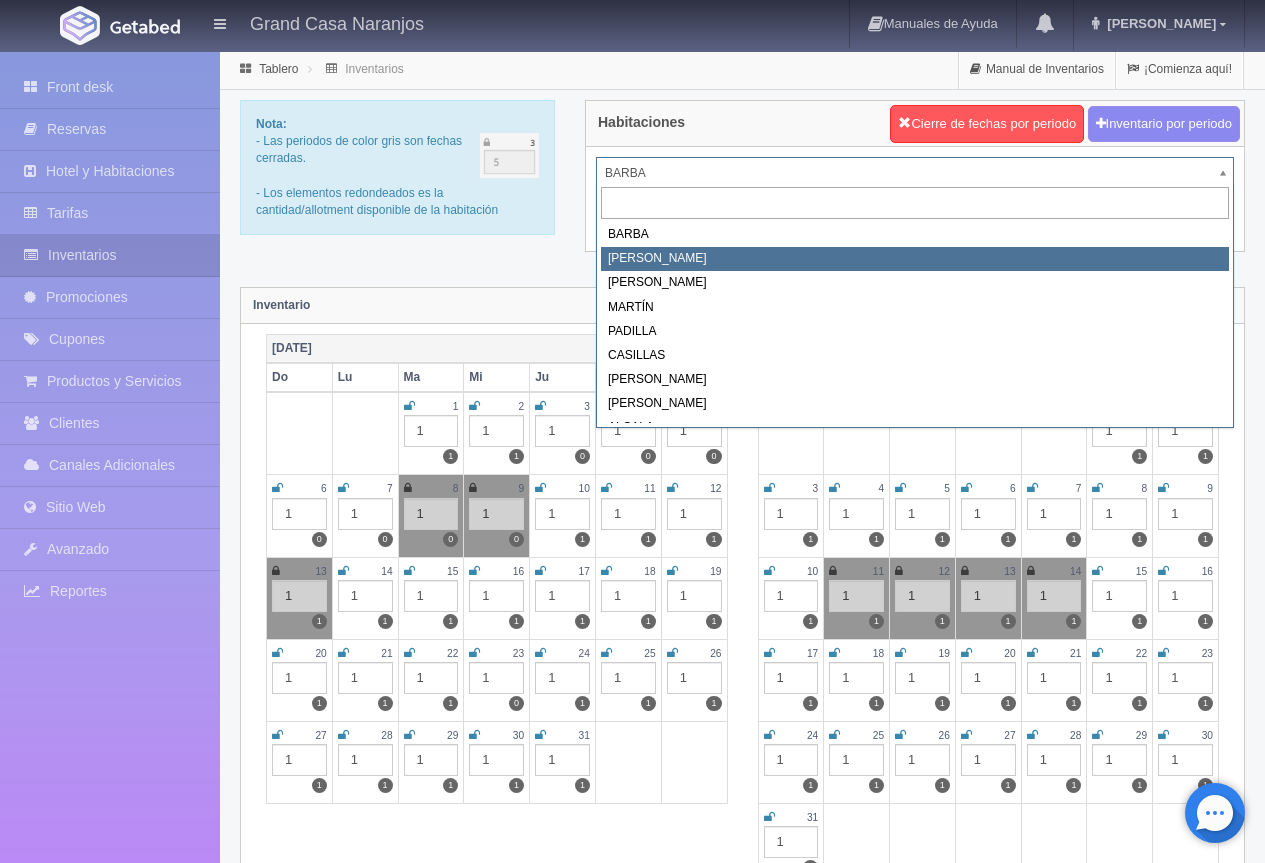 select on "2060" 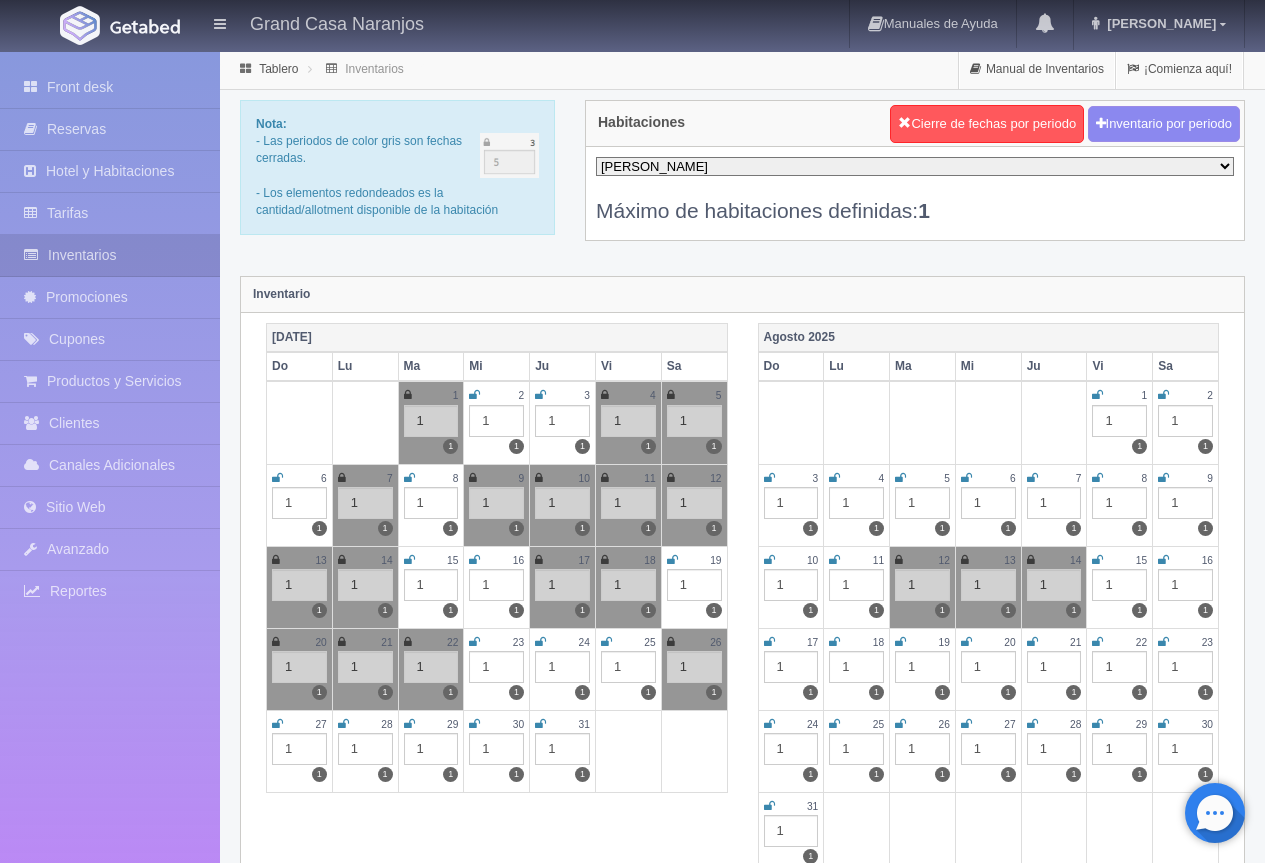 scroll, scrollTop: 0, scrollLeft: 0, axis: both 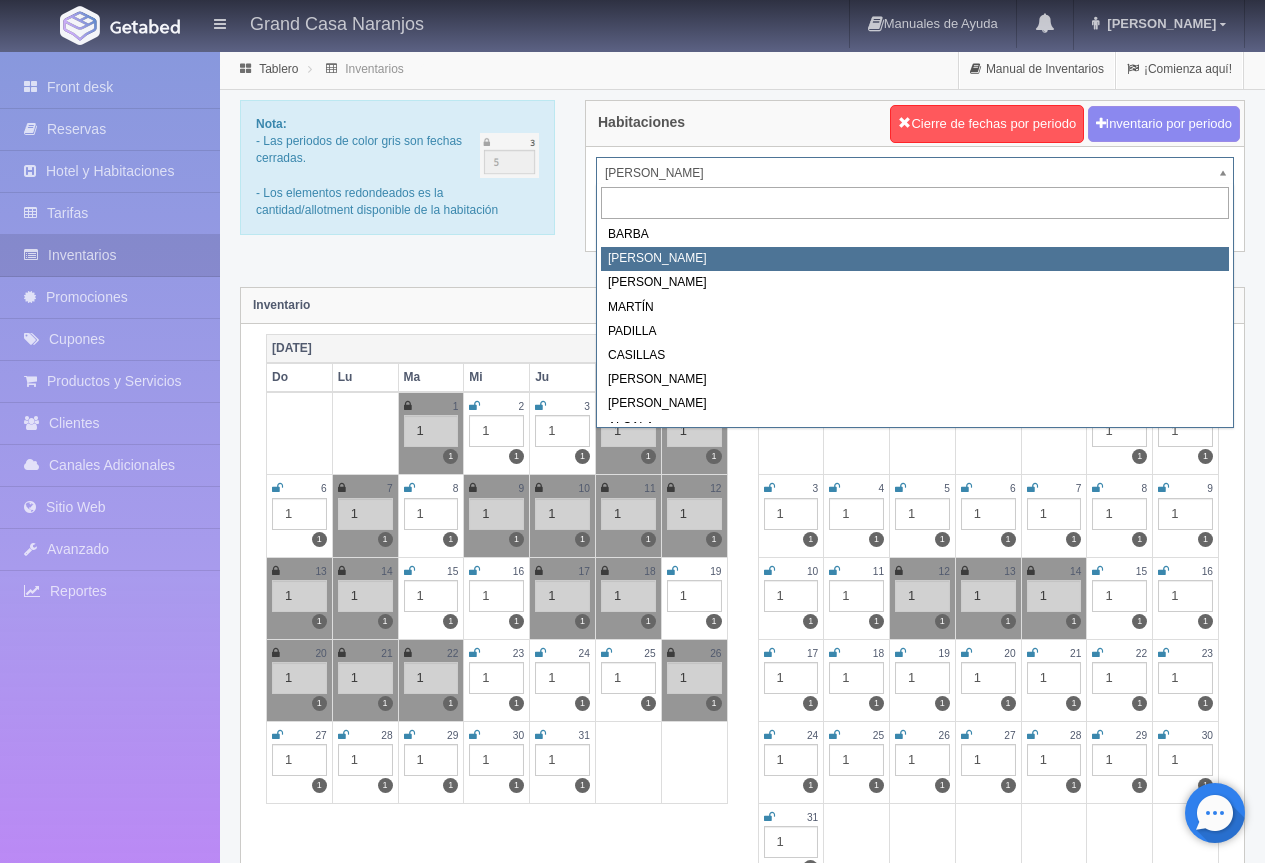 click on "Grand Casa Naranjos
Manuales de Ayuda
Actualizaciones recientes
[PERSON_NAME]
Mi Perfil
Salir / Log Out
Procesando...
Front desk
Reservas
Hotel y Habitaciones
Tarifas
Inventarios
Promociones
Cupones
Productos y Servicios
Clientes
Canales Adicionales
Facebook Fan Page" at bounding box center [632, 1777] 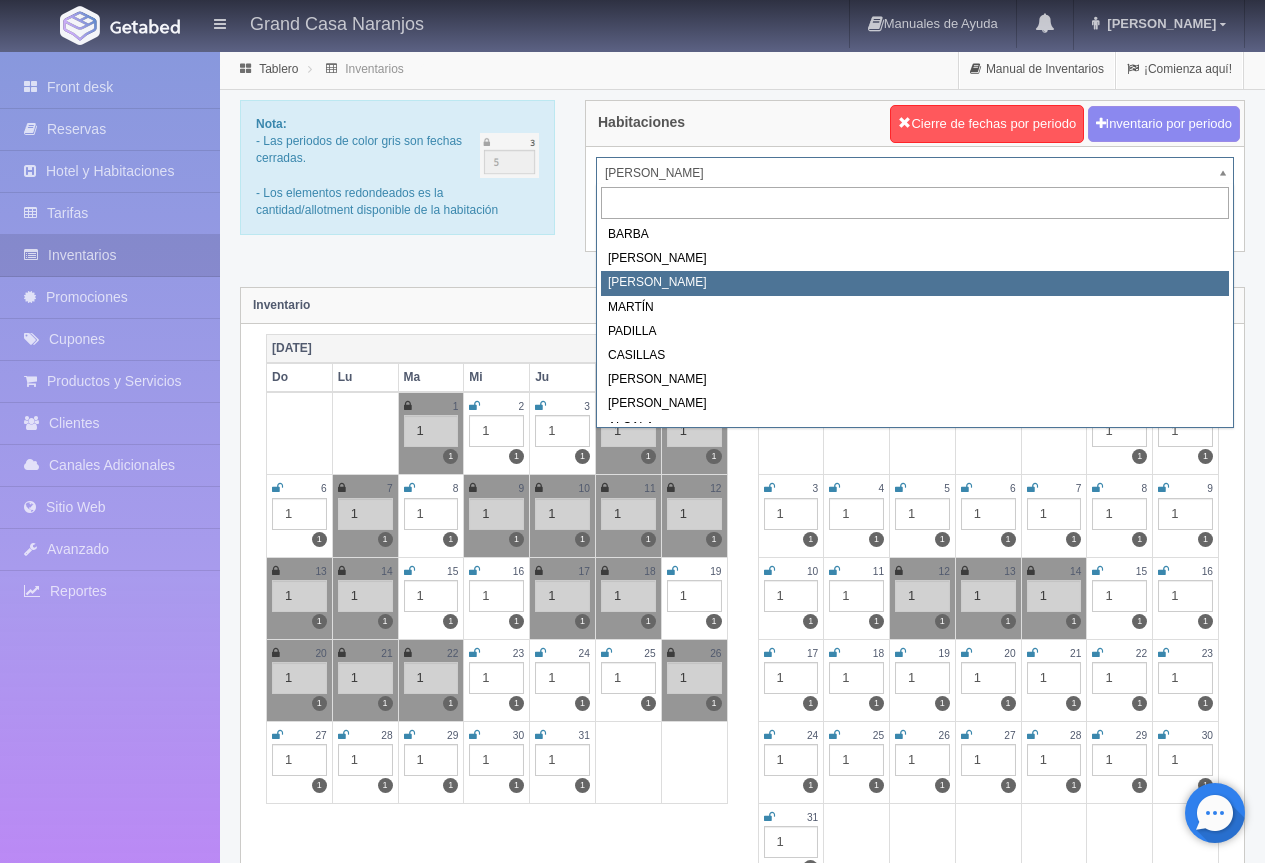 select on "2062" 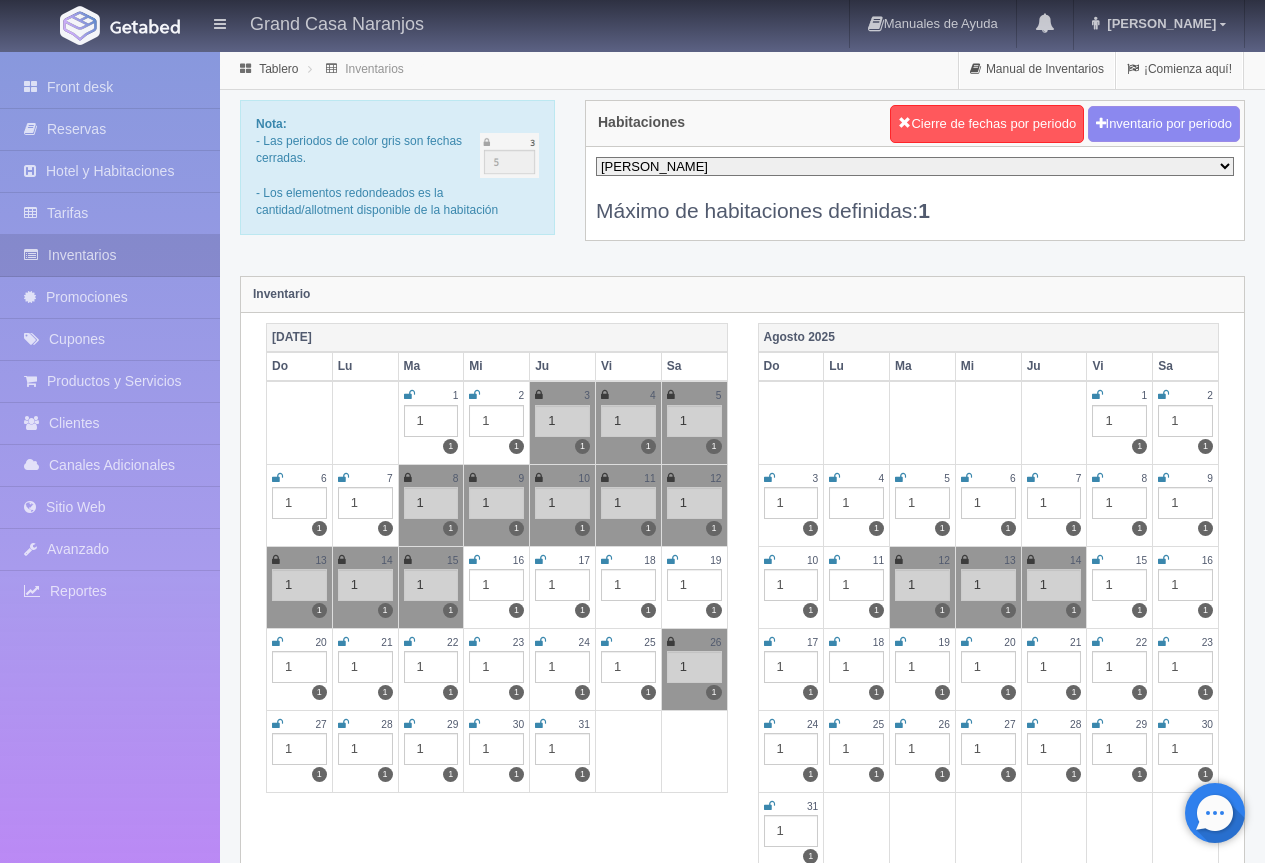 scroll, scrollTop: 0, scrollLeft: 0, axis: both 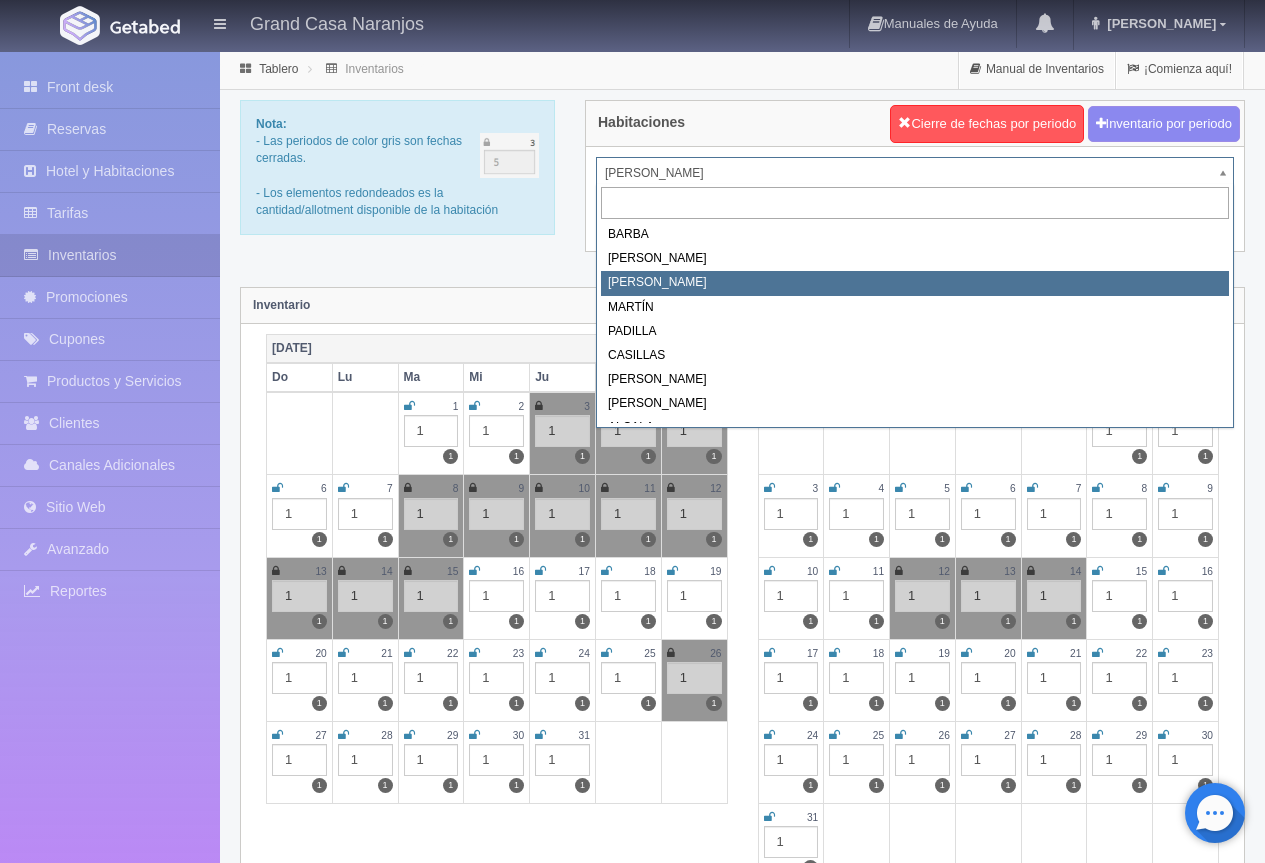 click on "Grand Casa Naranjos
Manuales de Ayuda
Actualizaciones recientes
[PERSON_NAME]
Mi Perfil
Salir / Log Out
Procesando...
Front desk
Reservas
Hotel y Habitaciones
Tarifas
Inventarios
Promociones
Cupones
Productos y Servicios
Clientes
Canales Adicionales
Facebook Fan Page" at bounding box center (632, 1777) 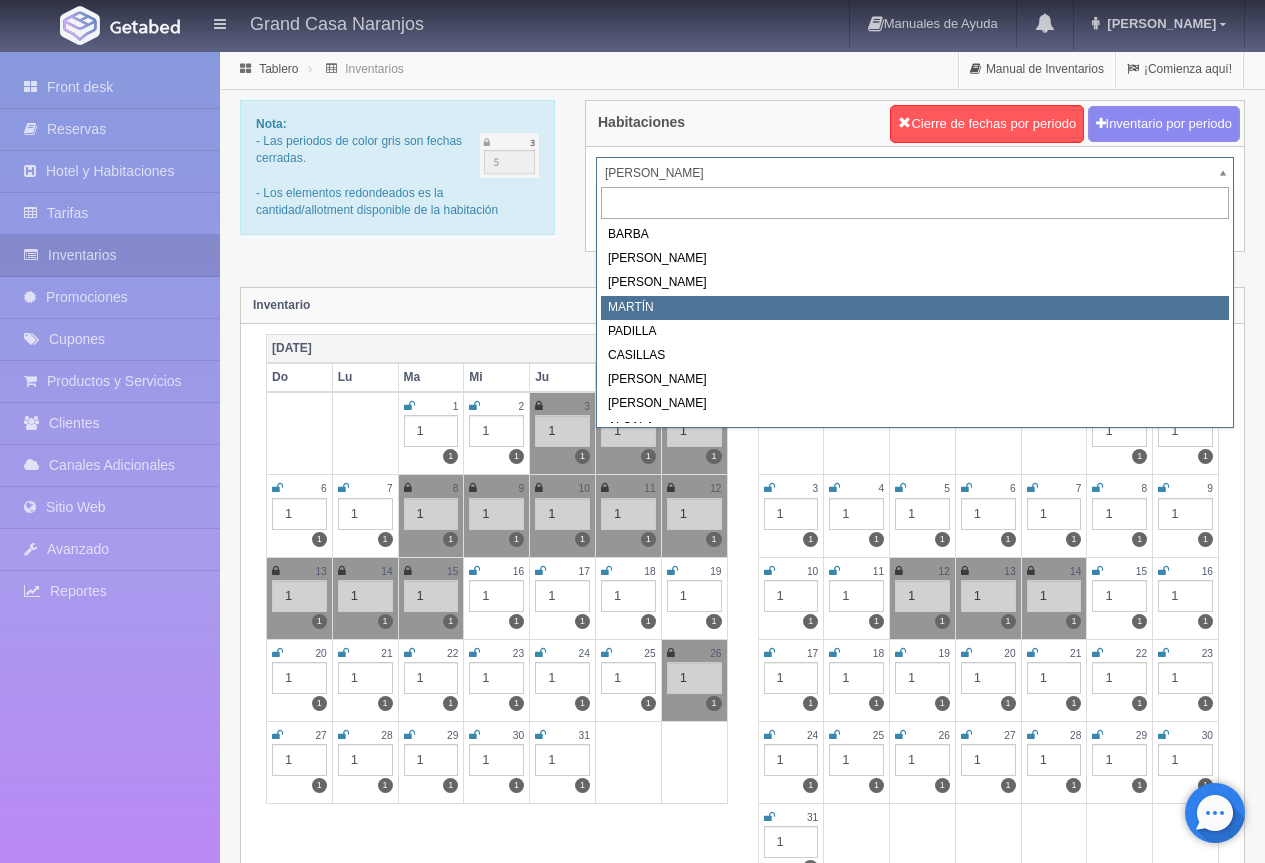select on "2063" 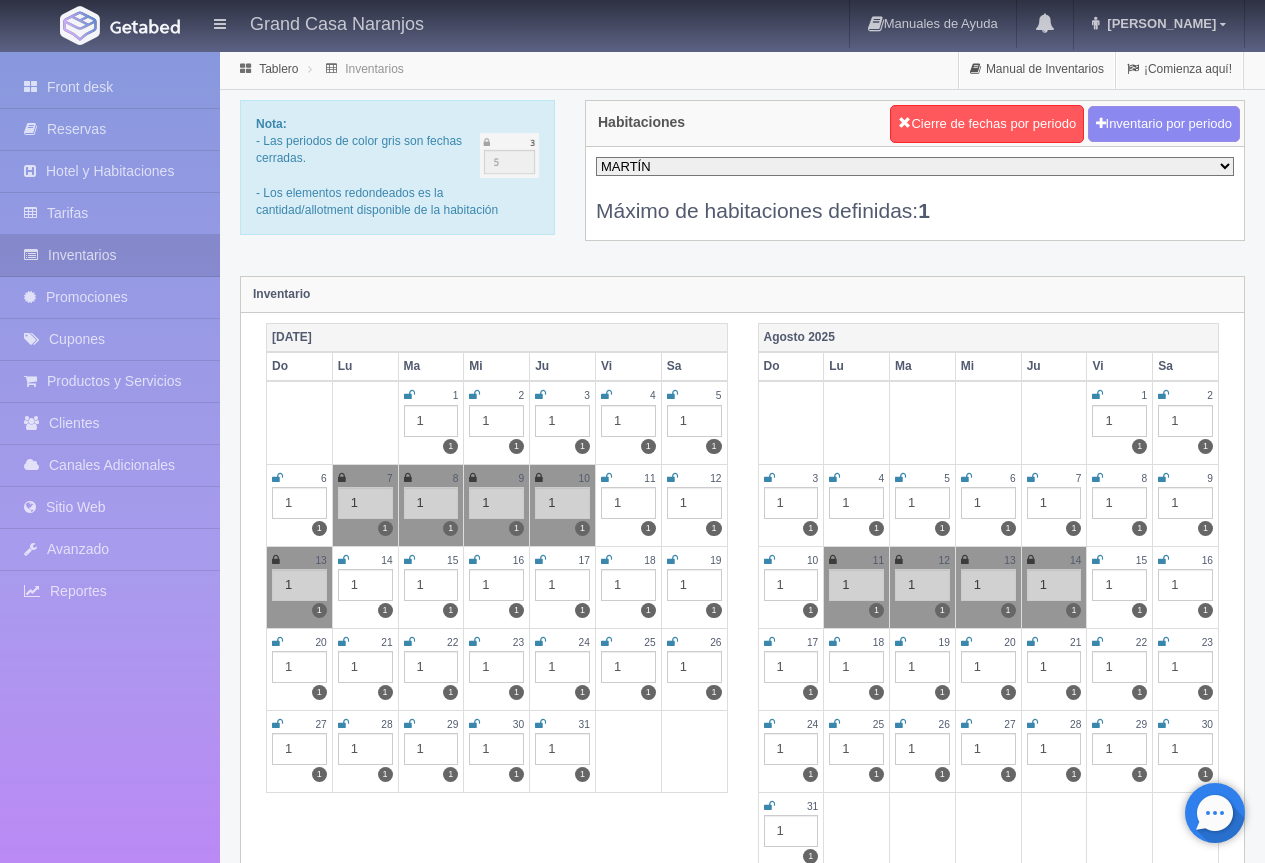 scroll, scrollTop: 0, scrollLeft: 0, axis: both 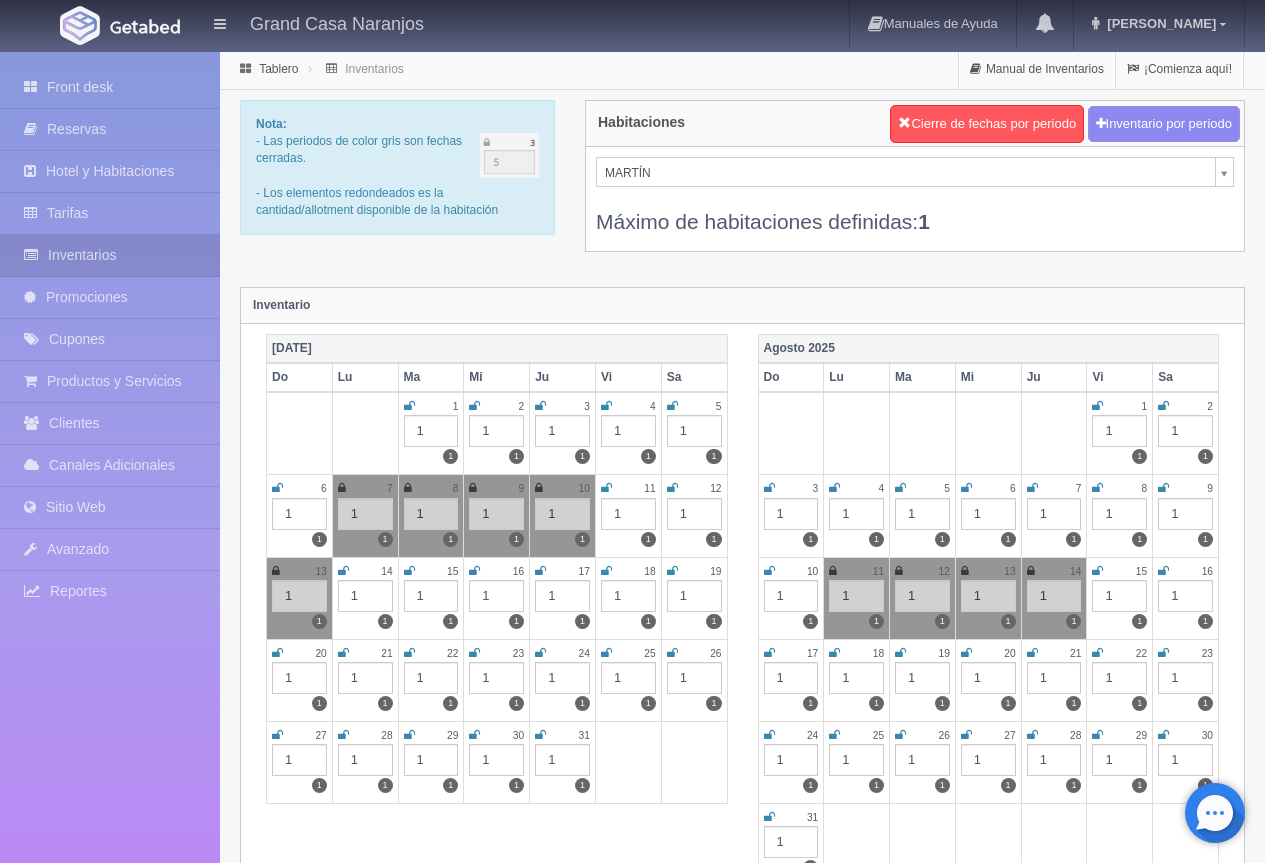 click on "Grand Casa Naranjos
Manuales de Ayuda
Actualizaciones recientes
[PERSON_NAME]
Mi Perfil
Salir / Log Out
Procesando...
Front desk
Reservas
Hotel y Habitaciones
Tarifas
Inventarios
Promociones
Cupones
Productos y Servicios
Clientes
Canales Adicionales
Facebook Fan Page" at bounding box center [632, 1777] 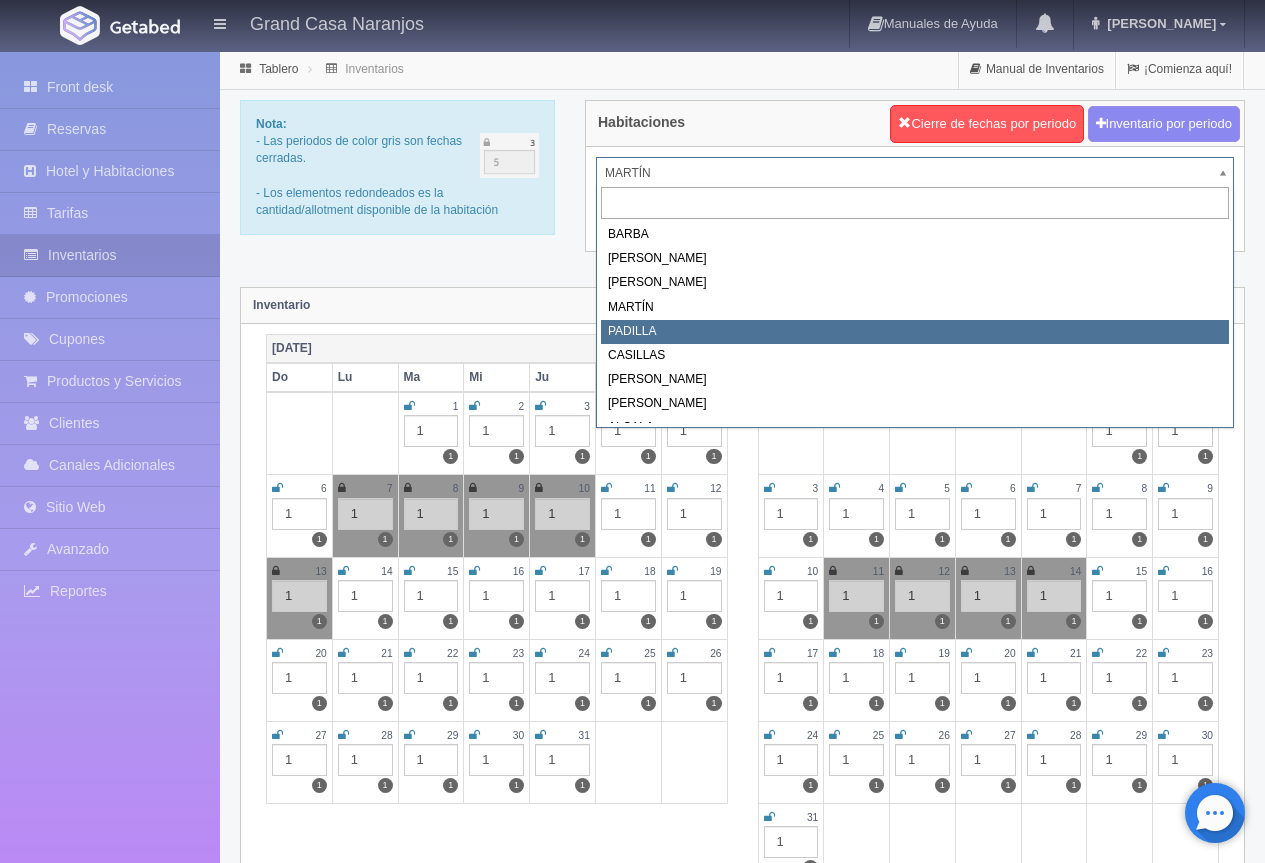 select on "2064" 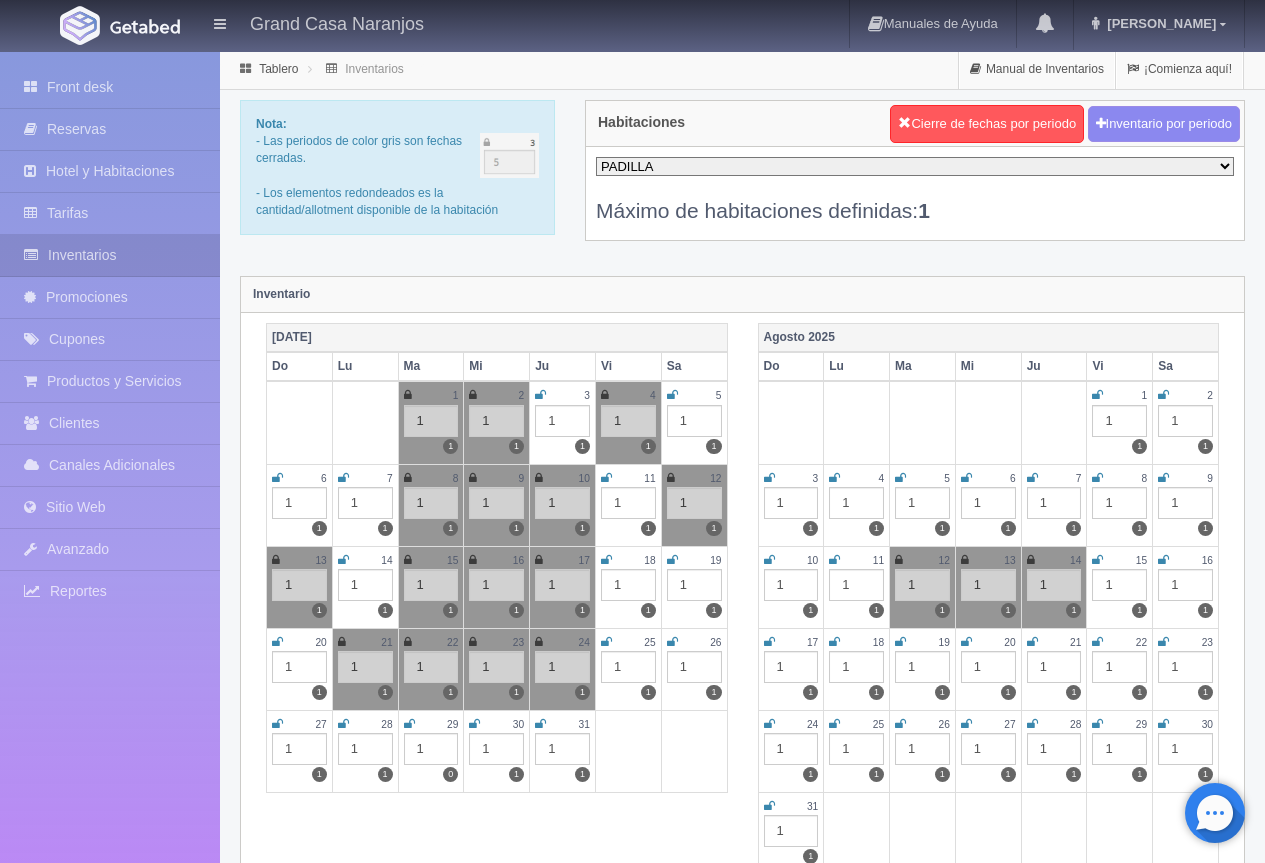 scroll, scrollTop: 0, scrollLeft: 0, axis: both 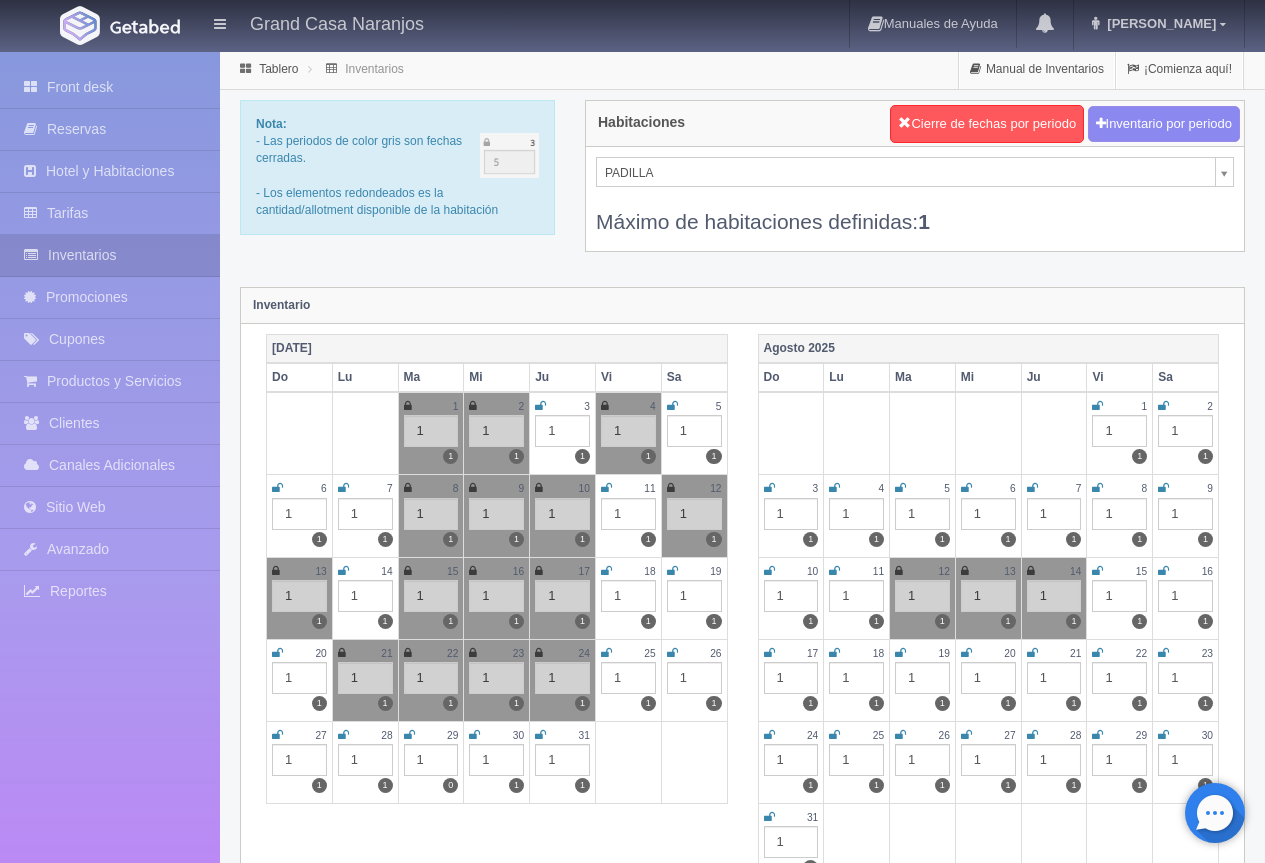 click on "Grand Casa Naranjos
Manuales de Ayuda
Actualizaciones recientes
[PERSON_NAME]
Mi Perfil
Salir / Log Out
Procesando...
Front desk
Reservas
Hotel y Habitaciones
Tarifas
Inventarios
Promociones
Cupones
Productos y Servicios
Clientes
Canales Adicionales
Facebook Fan Page" at bounding box center [632, 1777] 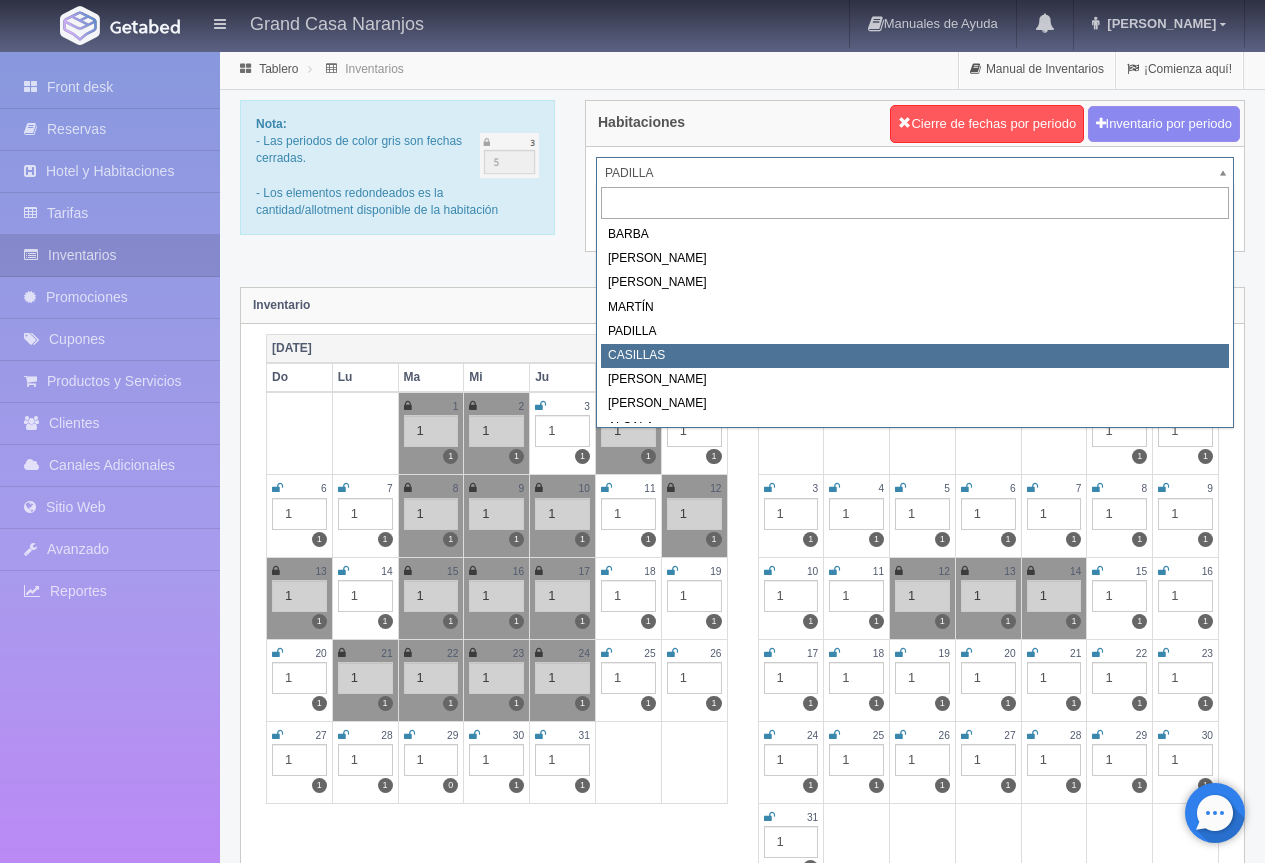 select on "2065" 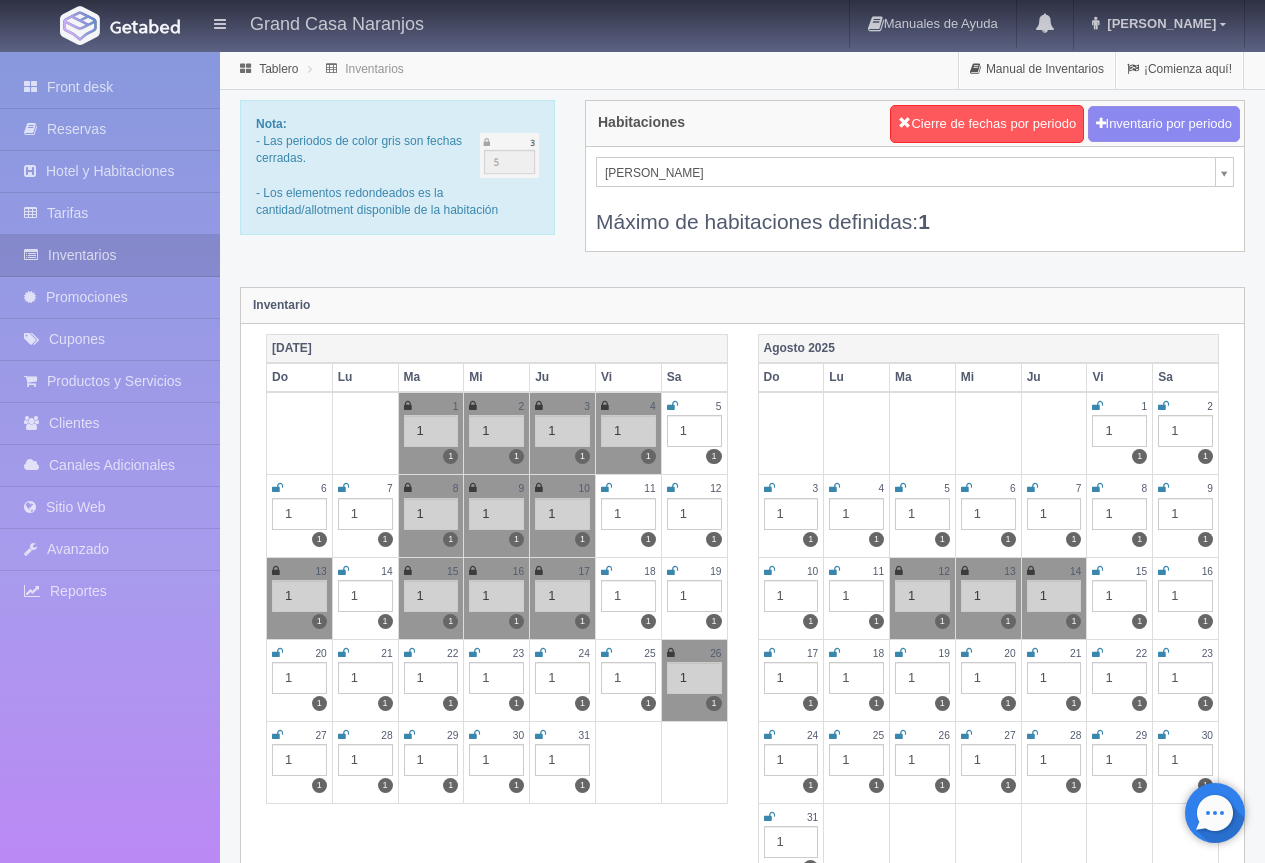 scroll, scrollTop: 0, scrollLeft: 0, axis: both 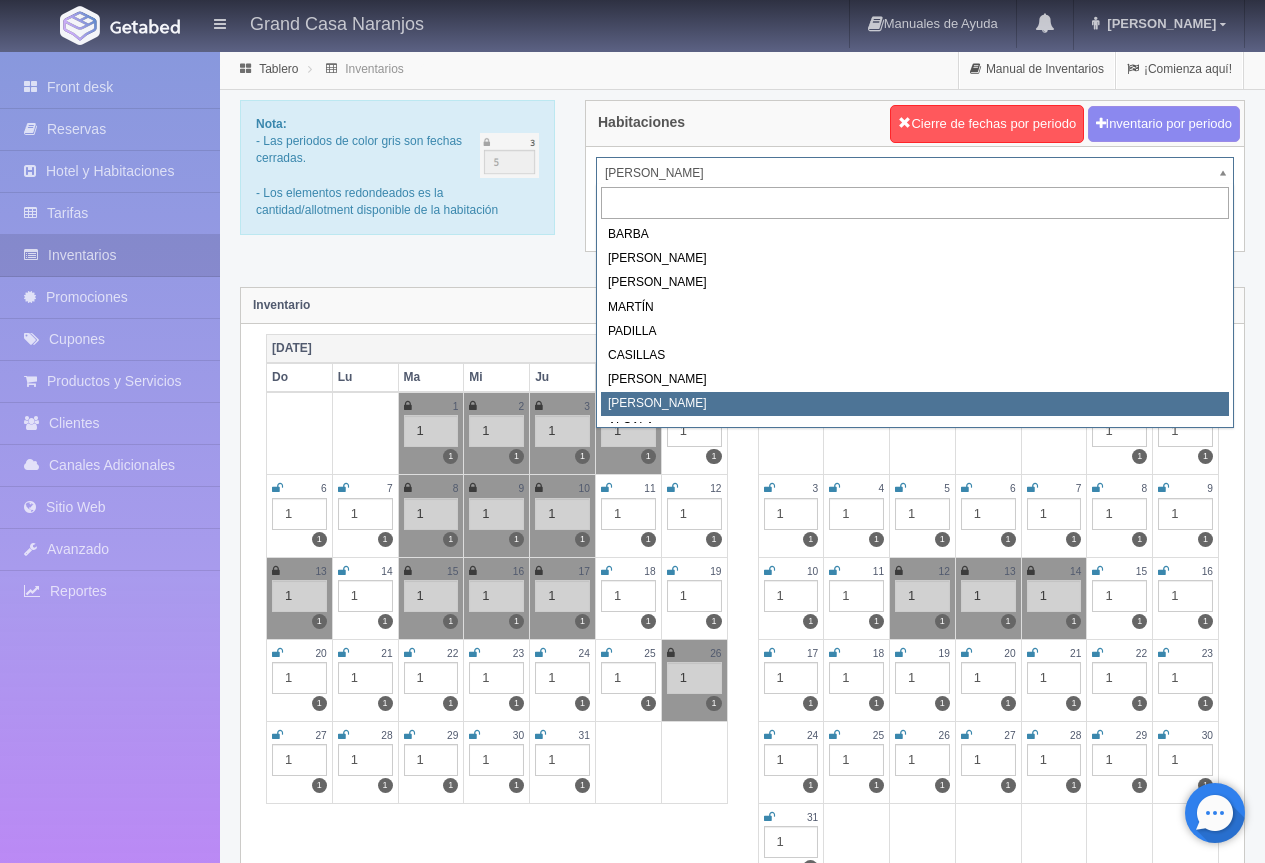 click on "Grand Casa Naranjos
Manuales de Ayuda
Actualizaciones recientes
[PERSON_NAME]
Mi Perfil
Salir / Log Out
Procesando...
Front desk
Reservas
Hotel y Habitaciones
Tarifas
Inventarios
Promociones
Cupones
Productos y Servicios
Clientes
Canales Adicionales
Facebook Fan Page" at bounding box center [632, 1777] 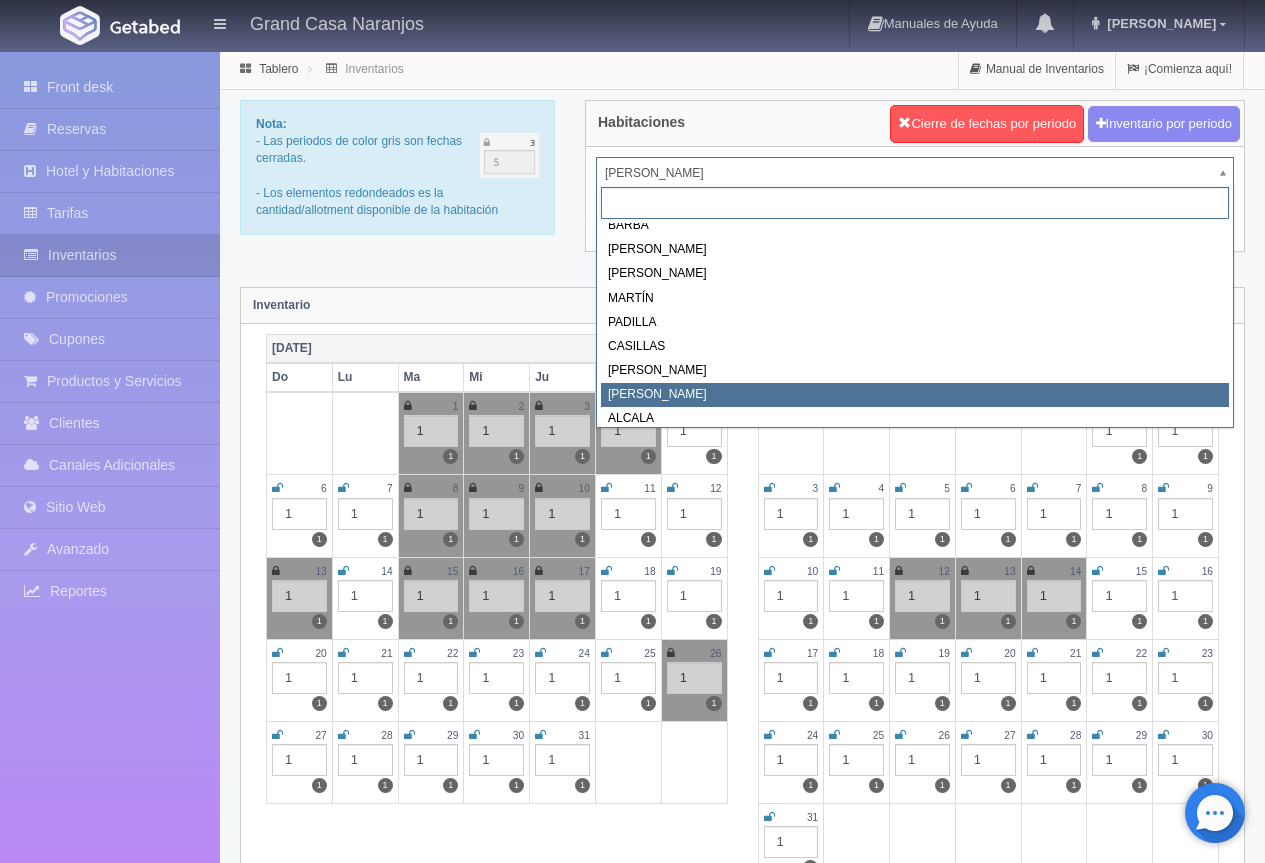 scroll, scrollTop: 0, scrollLeft: 0, axis: both 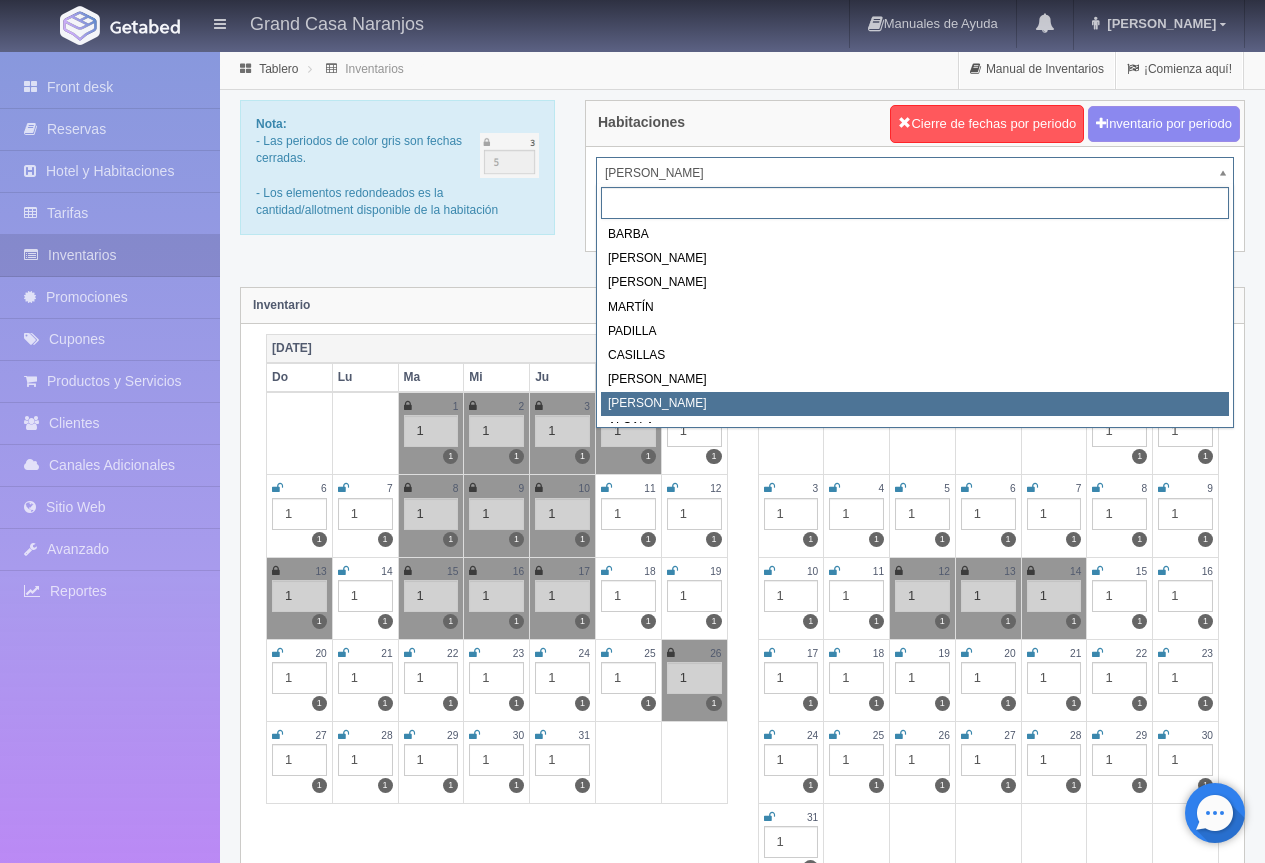 click on "Grand Casa Naranjos
Manuales de Ayuda
Actualizaciones recientes
Mathilde
Mi Perfil
Salir / Log Out
Procesando...
Front desk
Reservas
Hotel y Habitaciones
Tarifas
Inventarios
Promociones
Cupones
Productos y Servicios
Clientes
Canales Adicionales
Facebook Fan Page" at bounding box center [632, 1777] 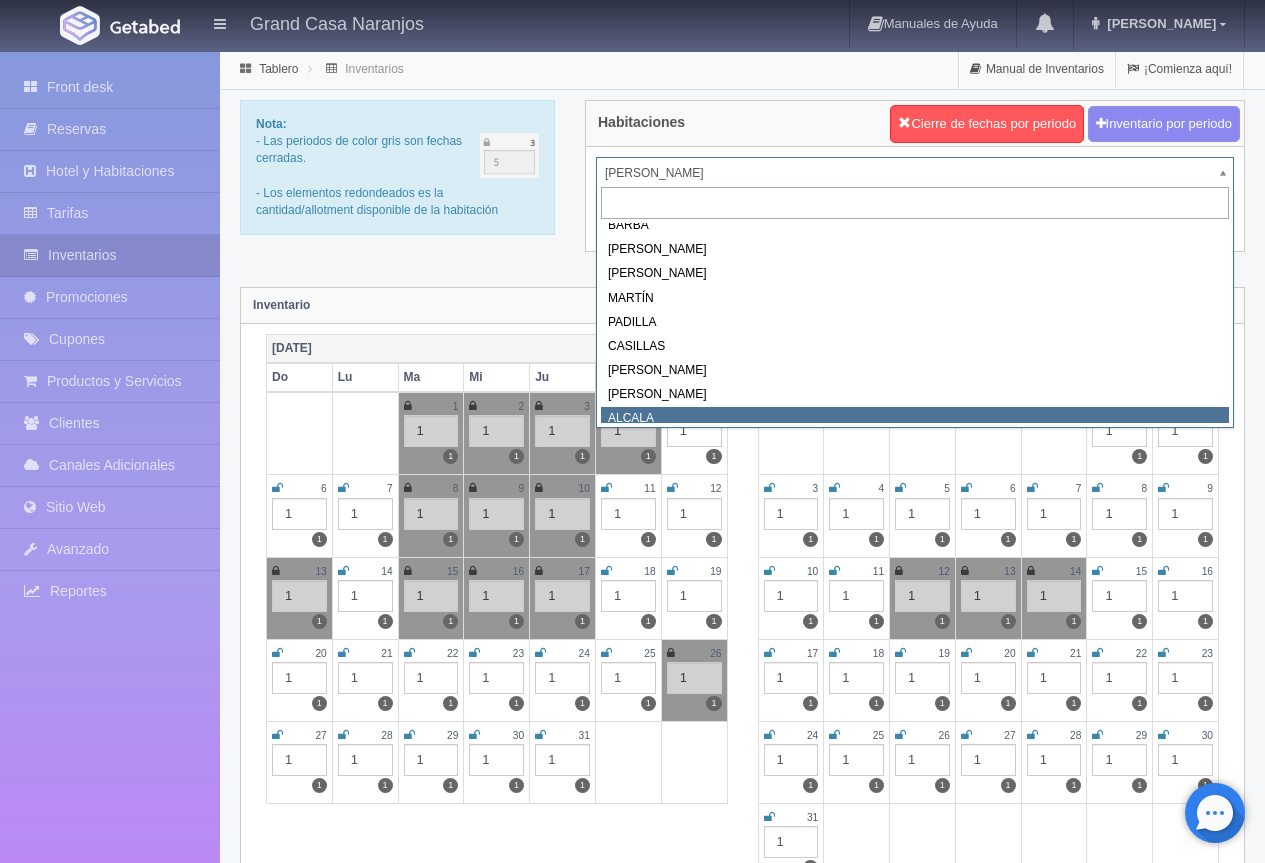 select on "2222" 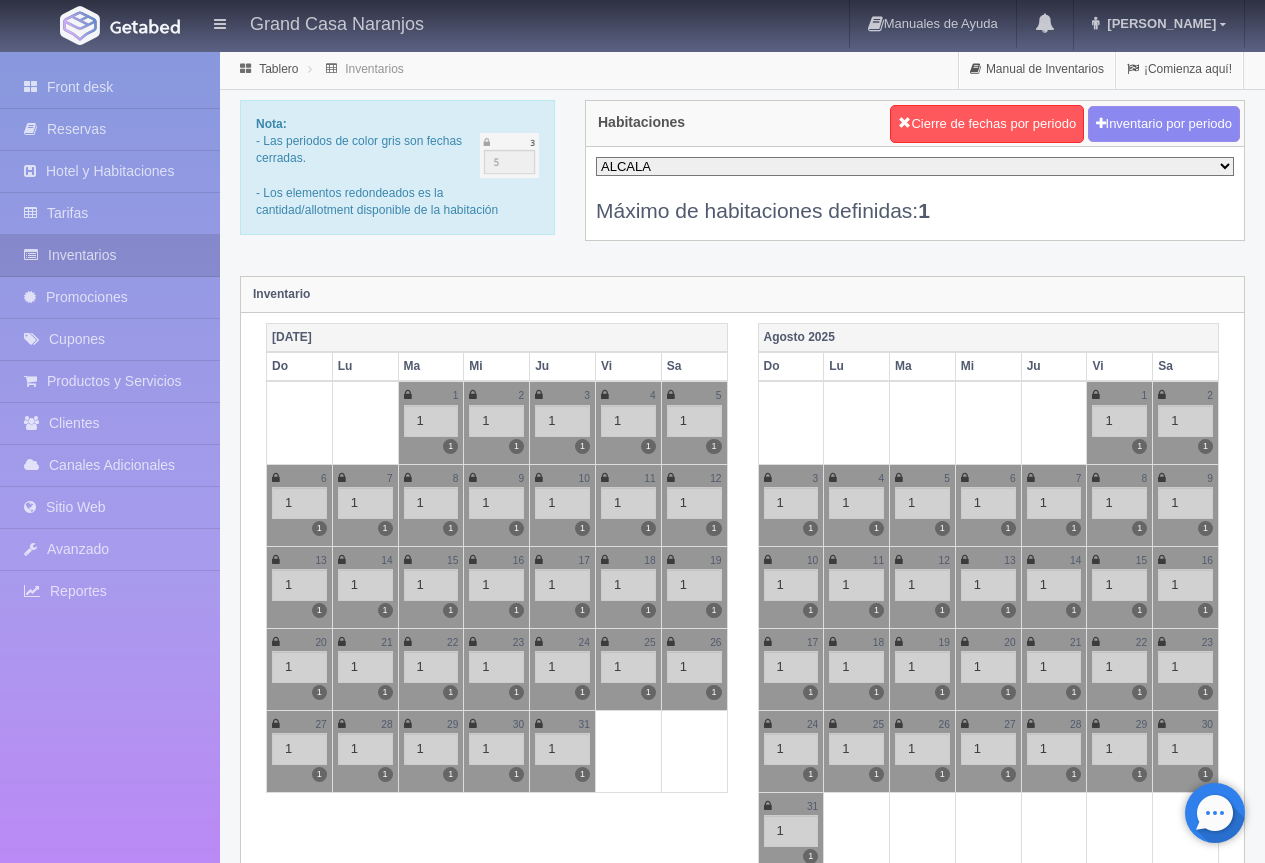 scroll, scrollTop: 0, scrollLeft: 0, axis: both 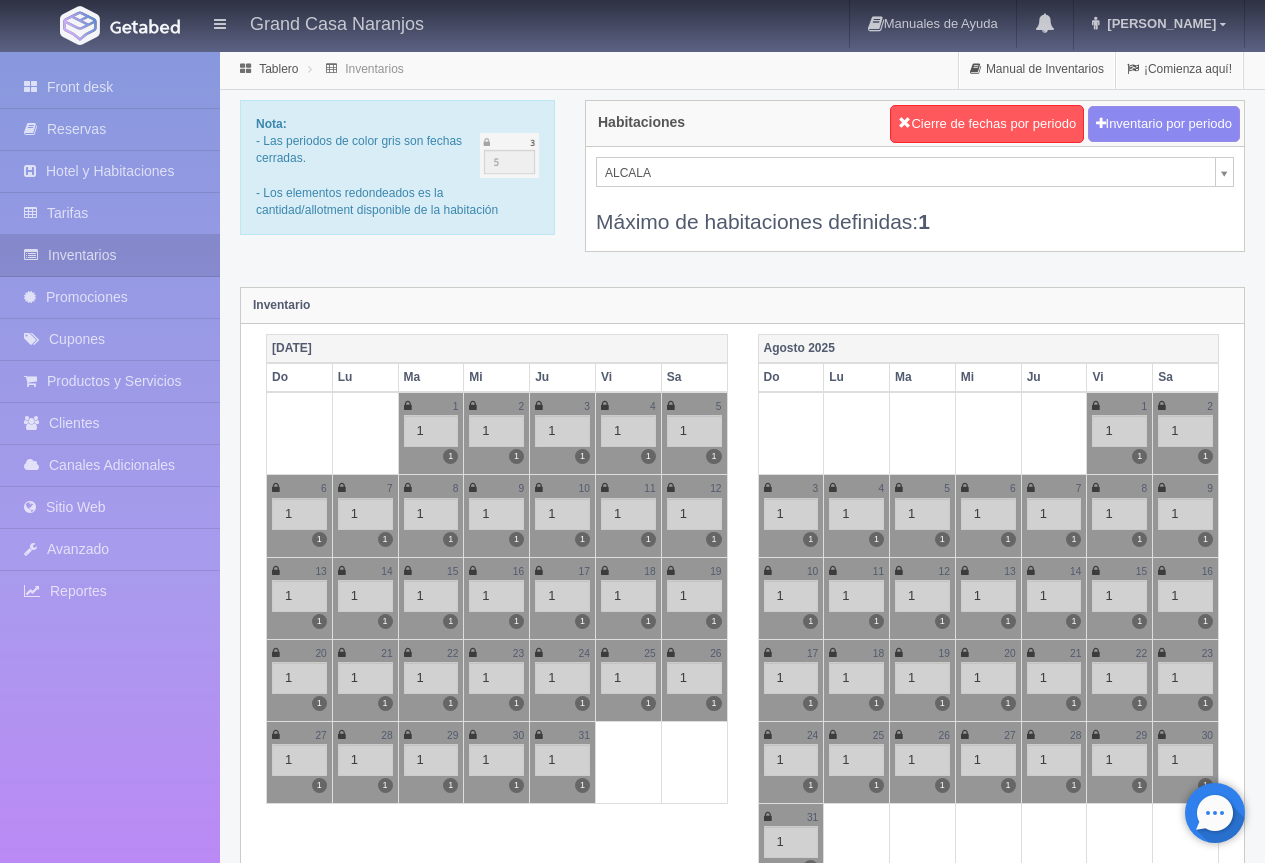 click on "Grand Casa Naranjos
Manuales de Ayuda
Actualizaciones recientes
[PERSON_NAME]
Mi Perfil
Salir / Log Out
Procesando...
Front desk
Reservas
Hotel y Habitaciones
Tarifas
Inventarios
Promociones
Cupones
Productos y Servicios
Clientes
Canales Adicionales
Facebook Fan Page" at bounding box center [632, 1777] 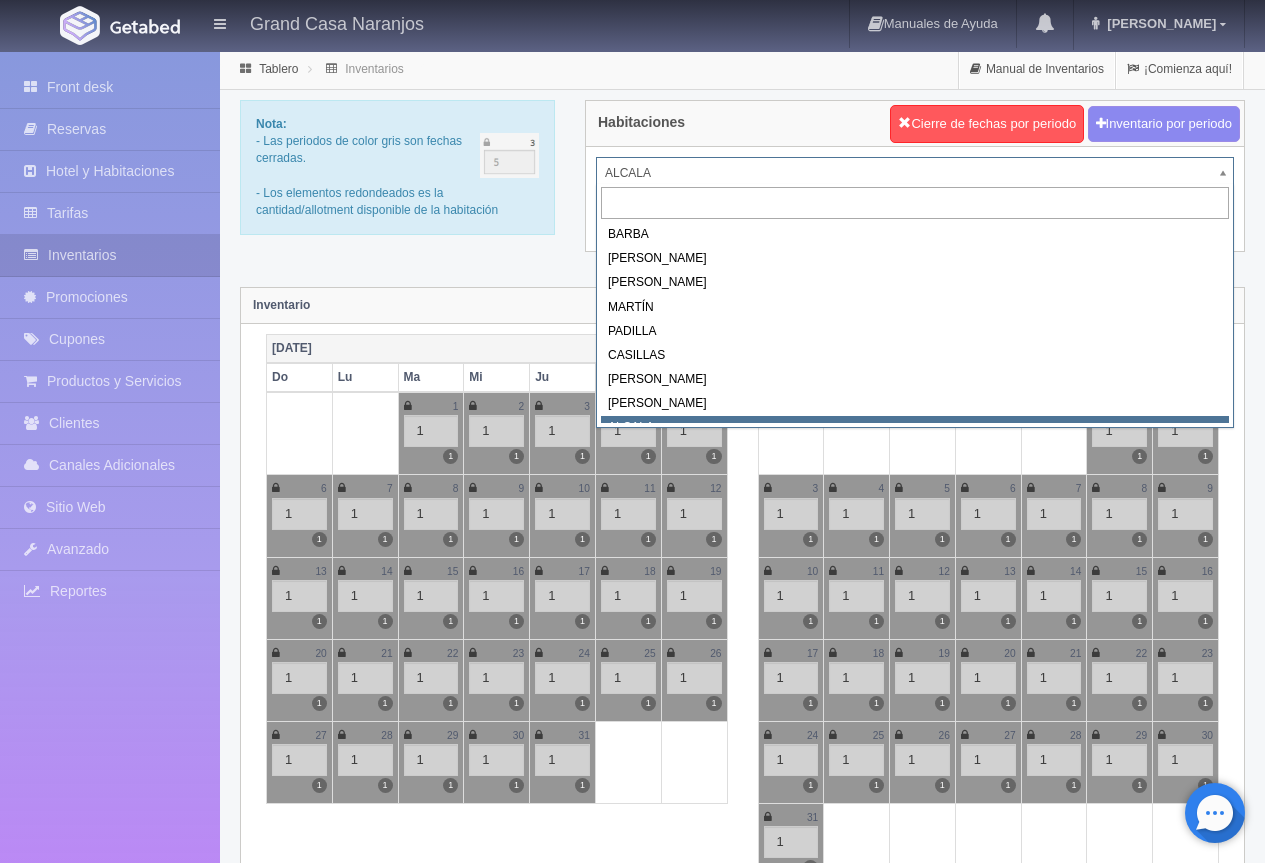 scroll, scrollTop: 9, scrollLeft: 0, axis: vertical 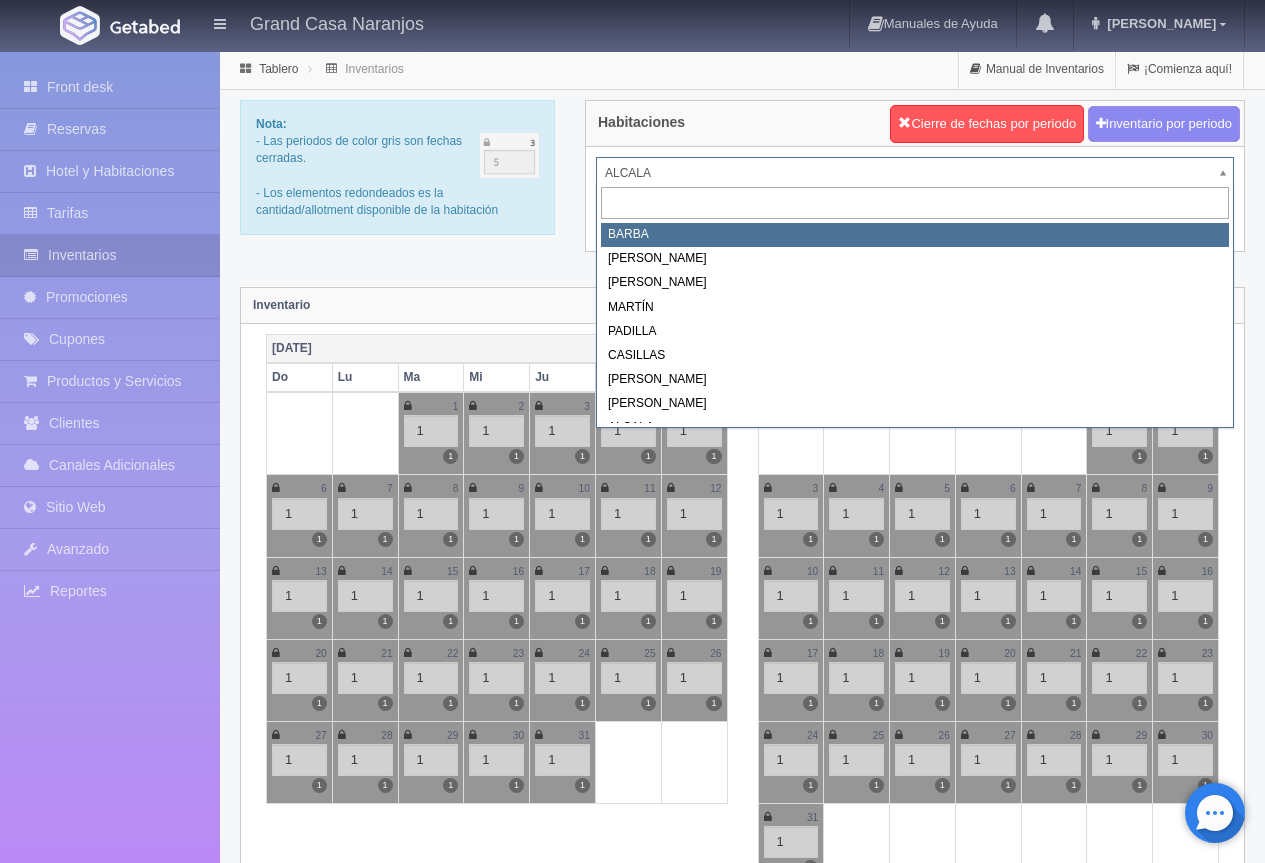 select on "2058" 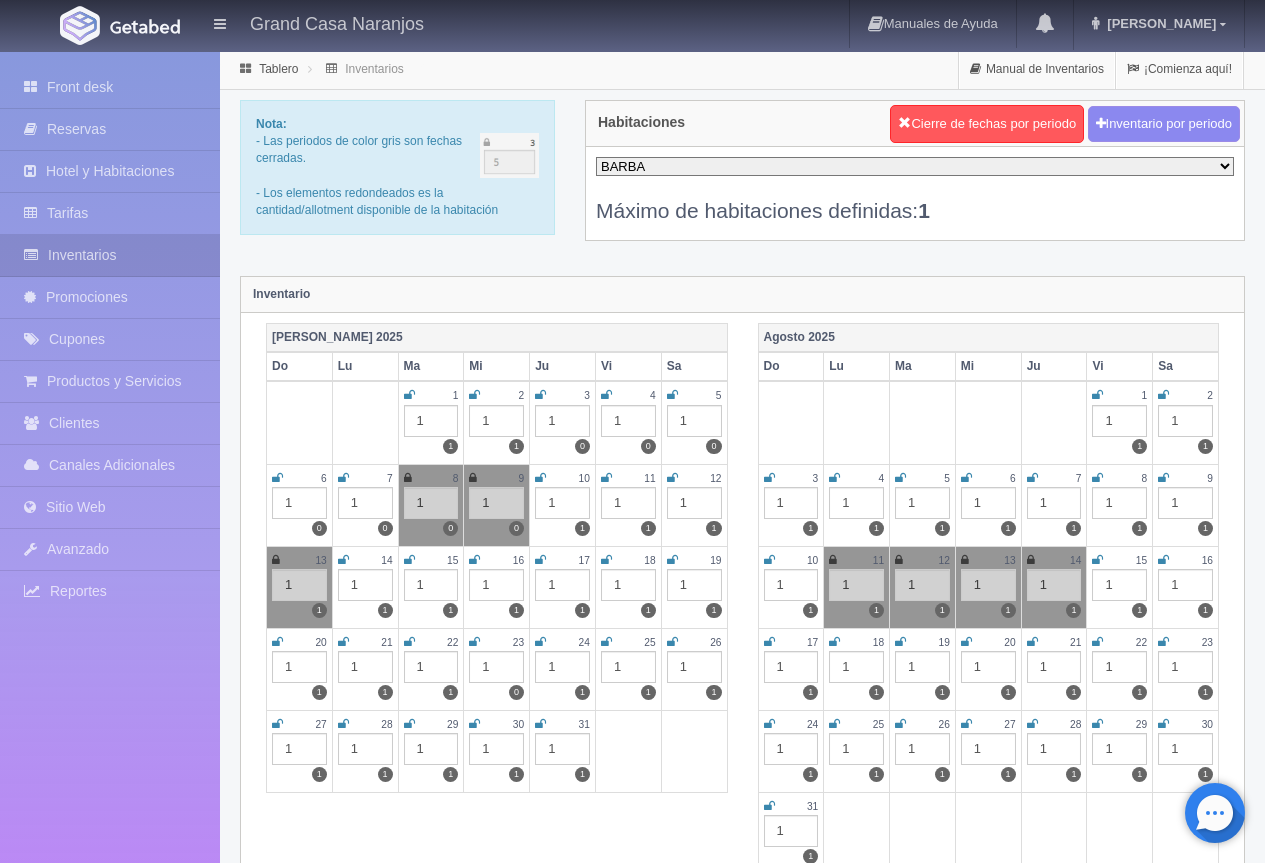scroll, scrollTop: 0, scrollLeft: 0, axis: both 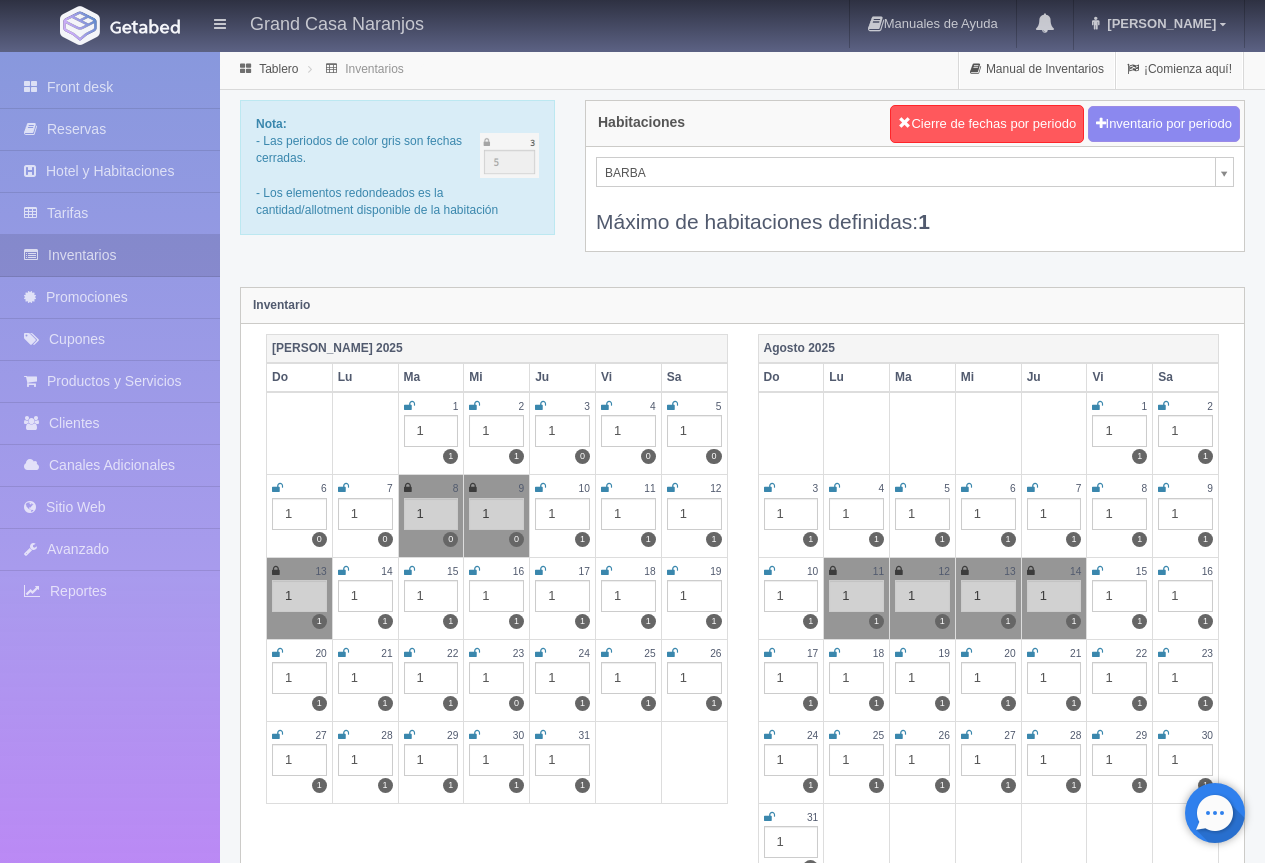 click on "Reservas" at bounding box center (110, 129) 